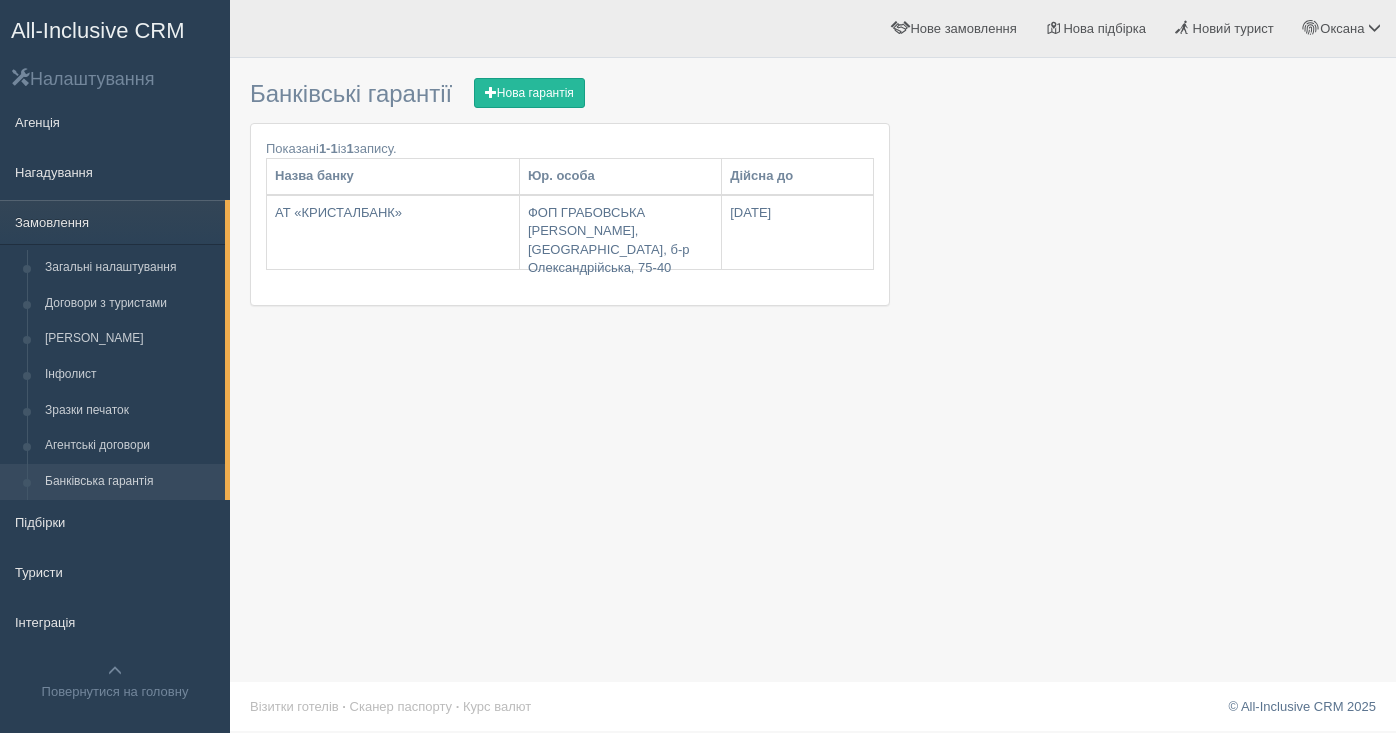 scroll, scrollTop: 0, scrollLeft: 0, axis: both 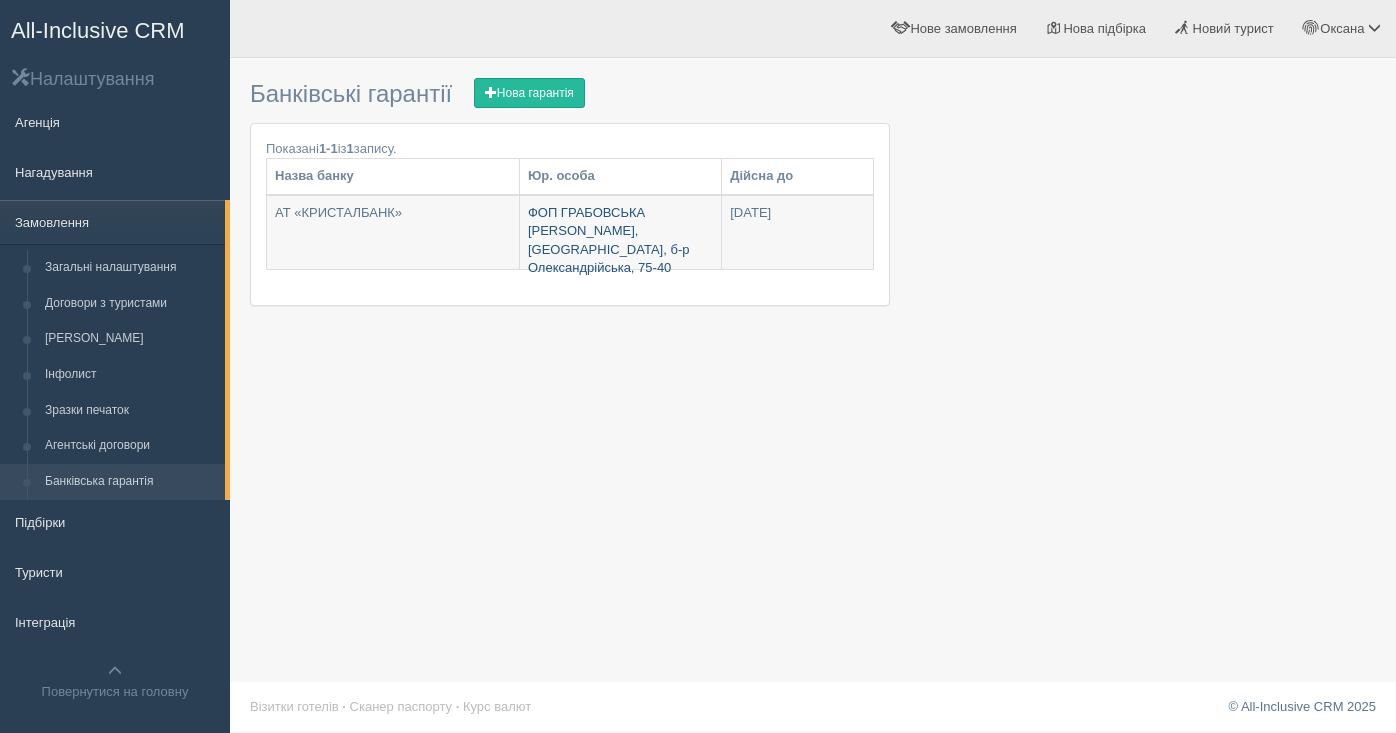 click on "ФОП ГРАБОВСЬКА ОКСАНА АНДРІЇВНА, Біла Церква, б-р Олександрійська, 75-40" at bounding box center [620, 232] 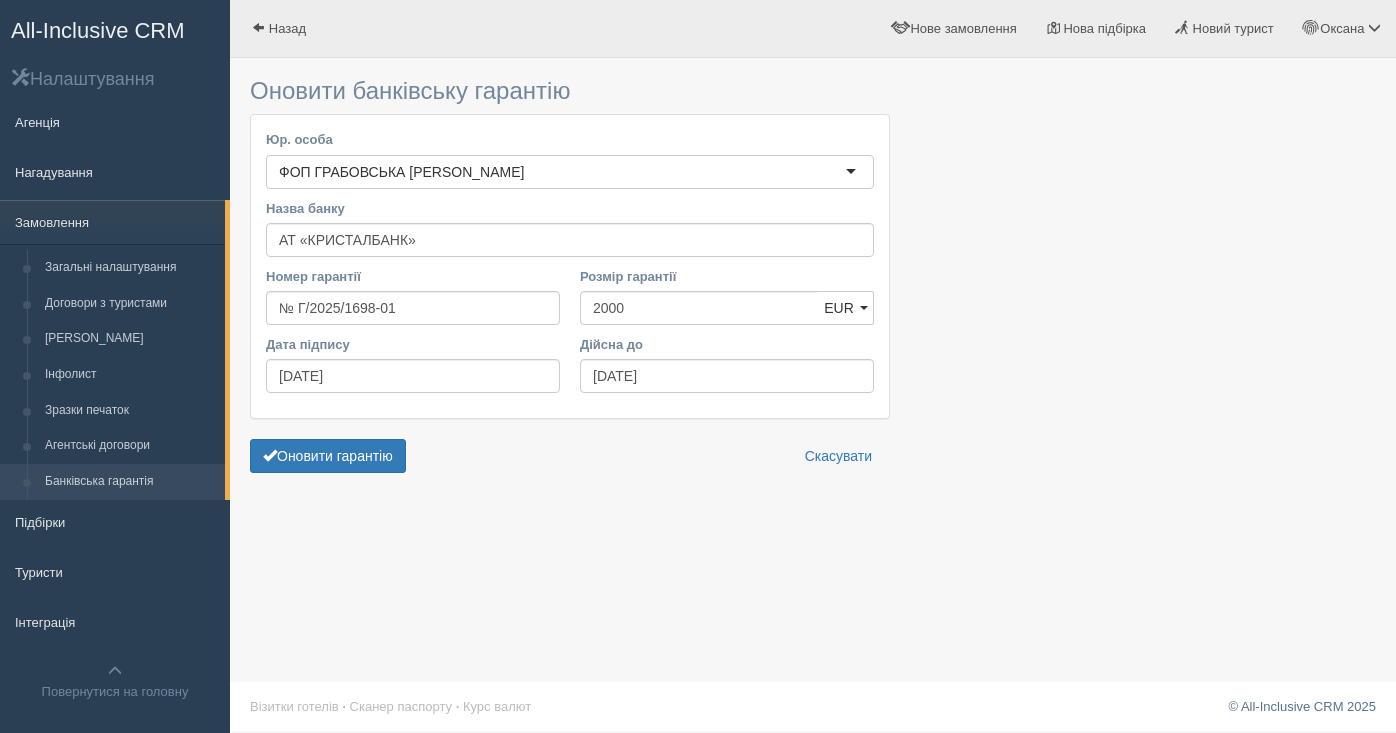 scroll, scrollTop: 0, scrollLeft: 0, axis: both 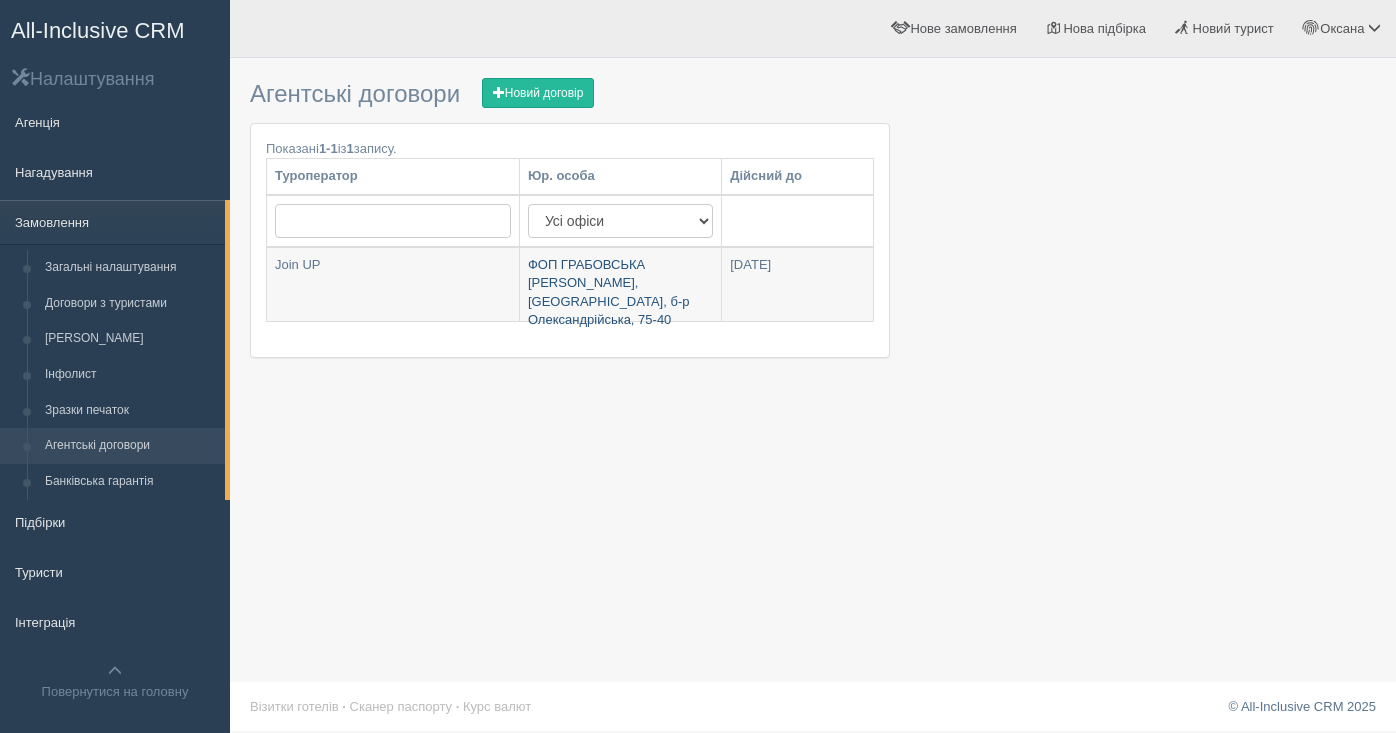 click on "ФОП ГРАБОВСЬКА [PERSON_NAME], [GEOGRAPHIC_DATA], б-р Олександрійська, 75-40" at bounding box center [620, 284] 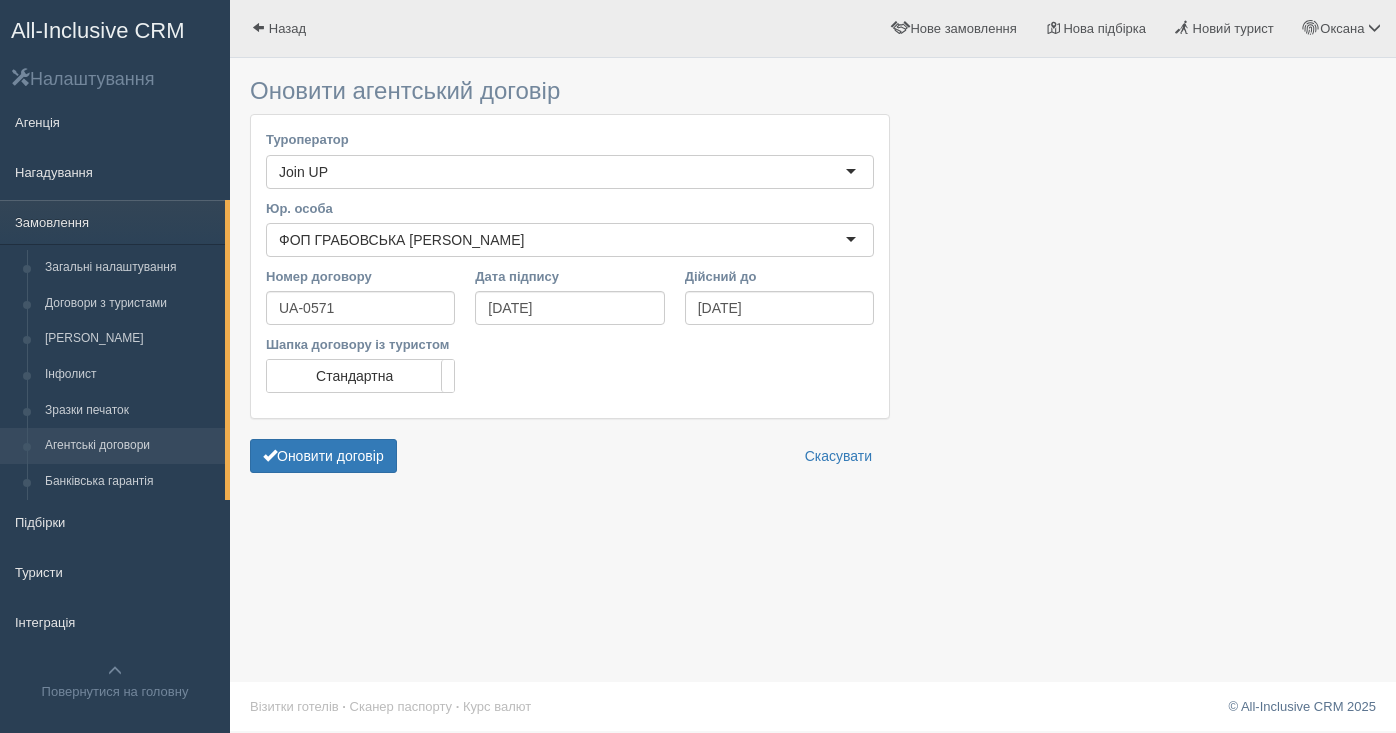 scroll, scrollTop: 0, scrollLeft: 0, axis: both 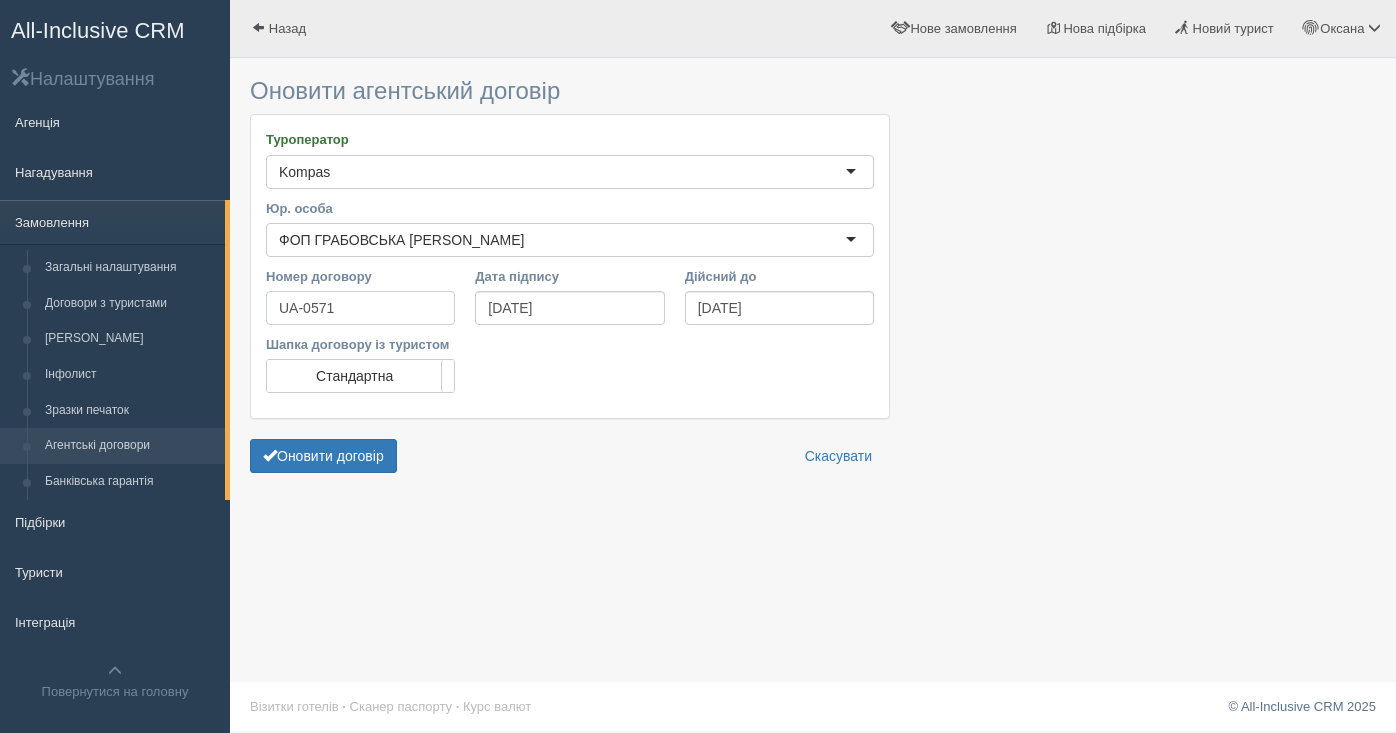drag, startPoint x: 359, startPoint y: 313, endPoint x: 246, endPoint y: 307, distance: 113.15918 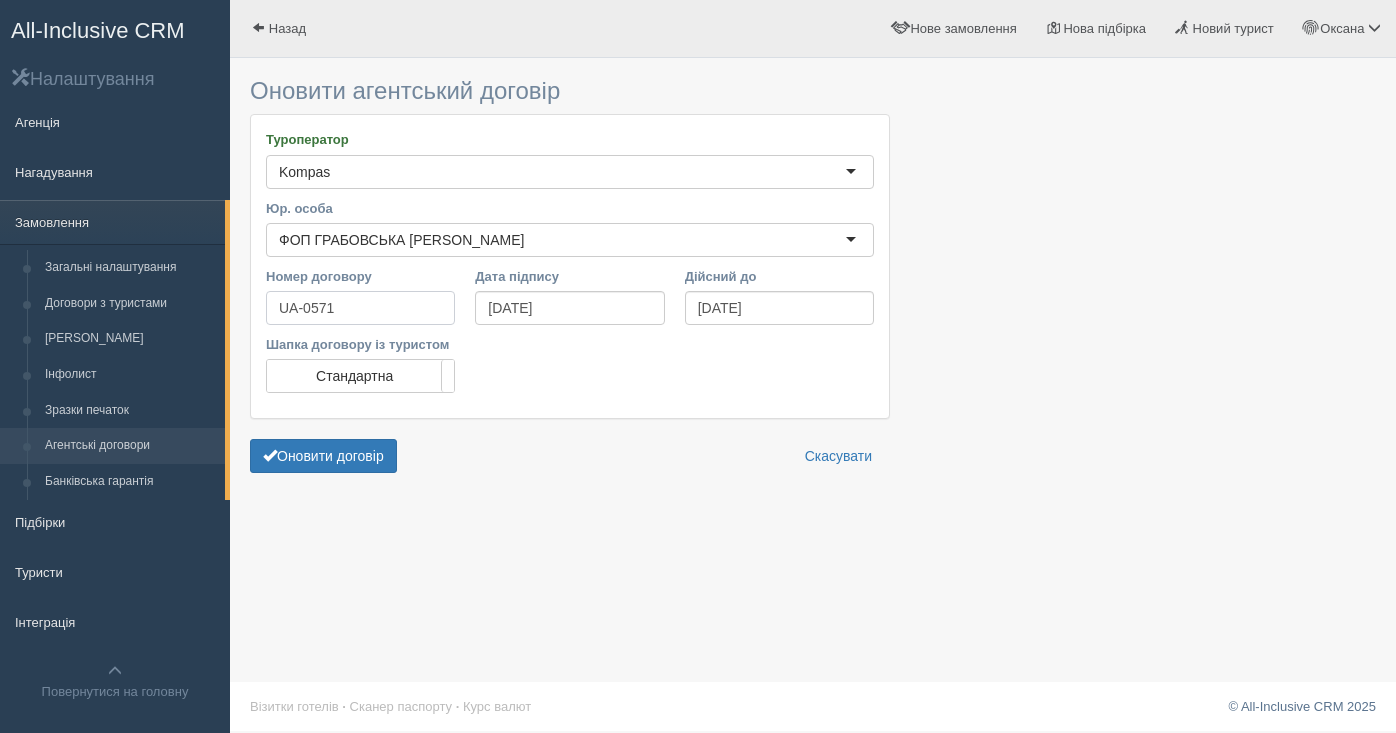 paste on "120924-56" 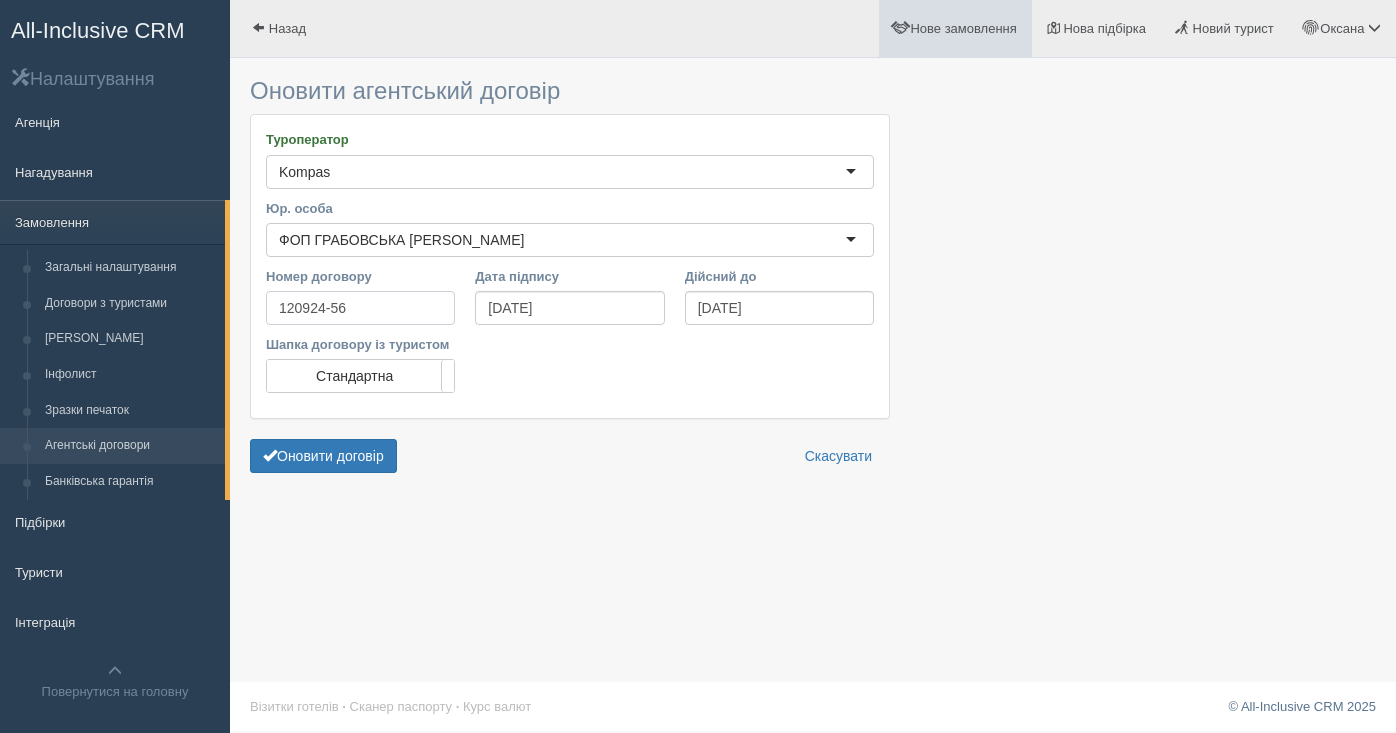 type on "120924-56" 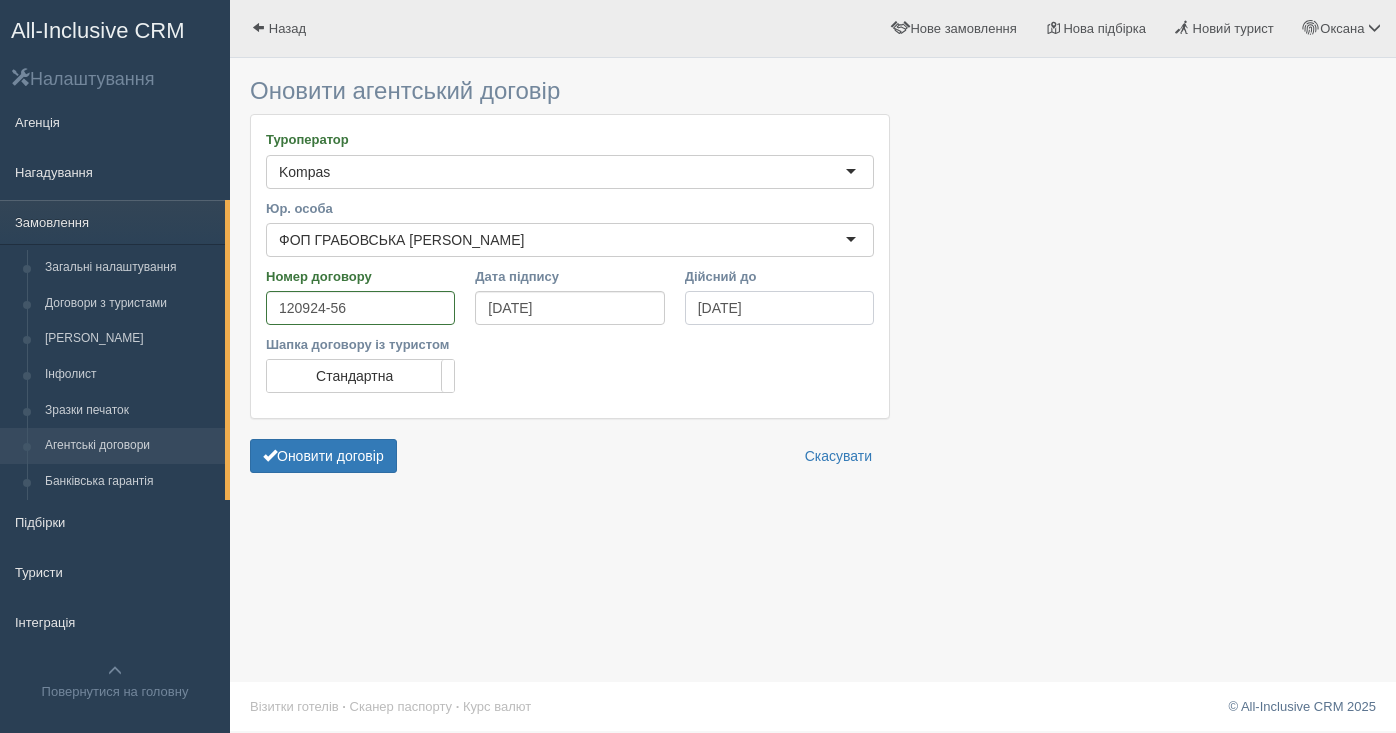 drag, startPoint x: 796, startPoint y: 309, endPoint x: 650, endPoint y: 303, distance: 146.12323 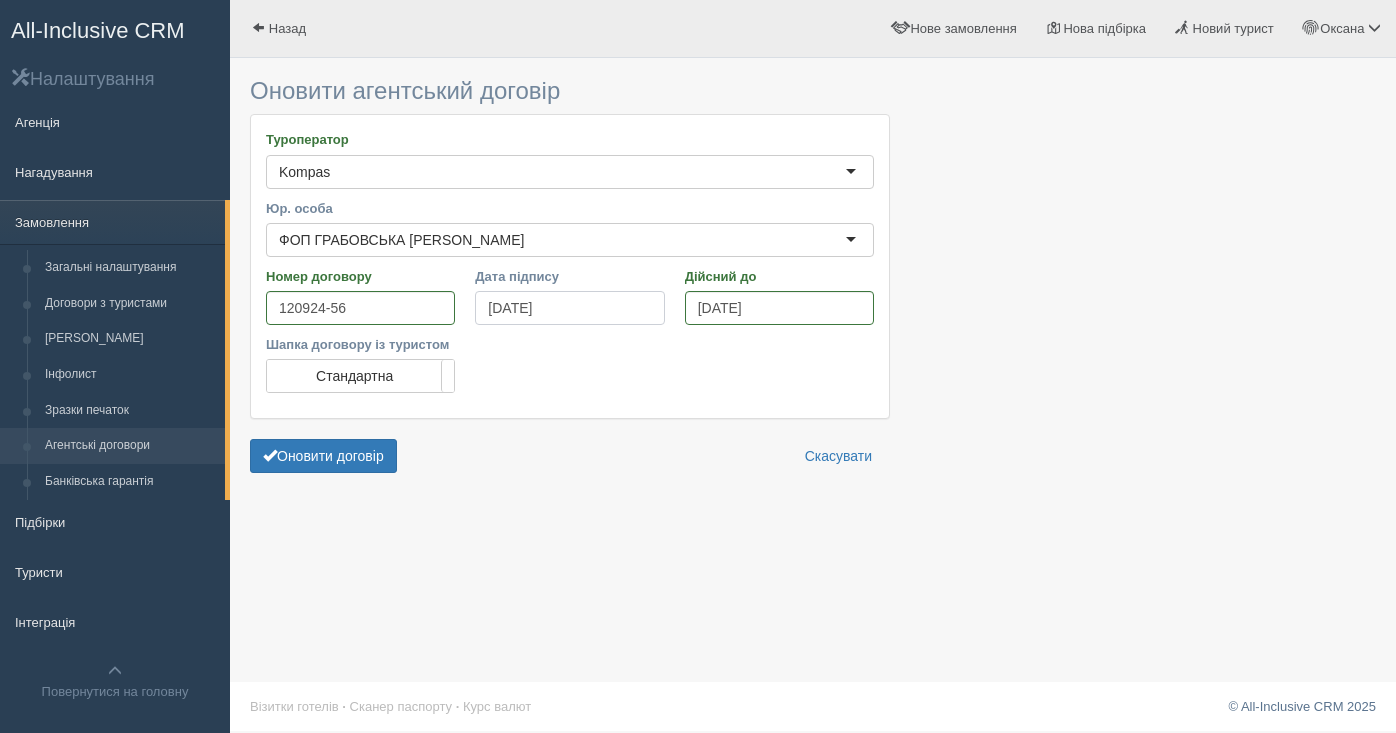 click on "06.09.2023" at bounding box center [569, 308] 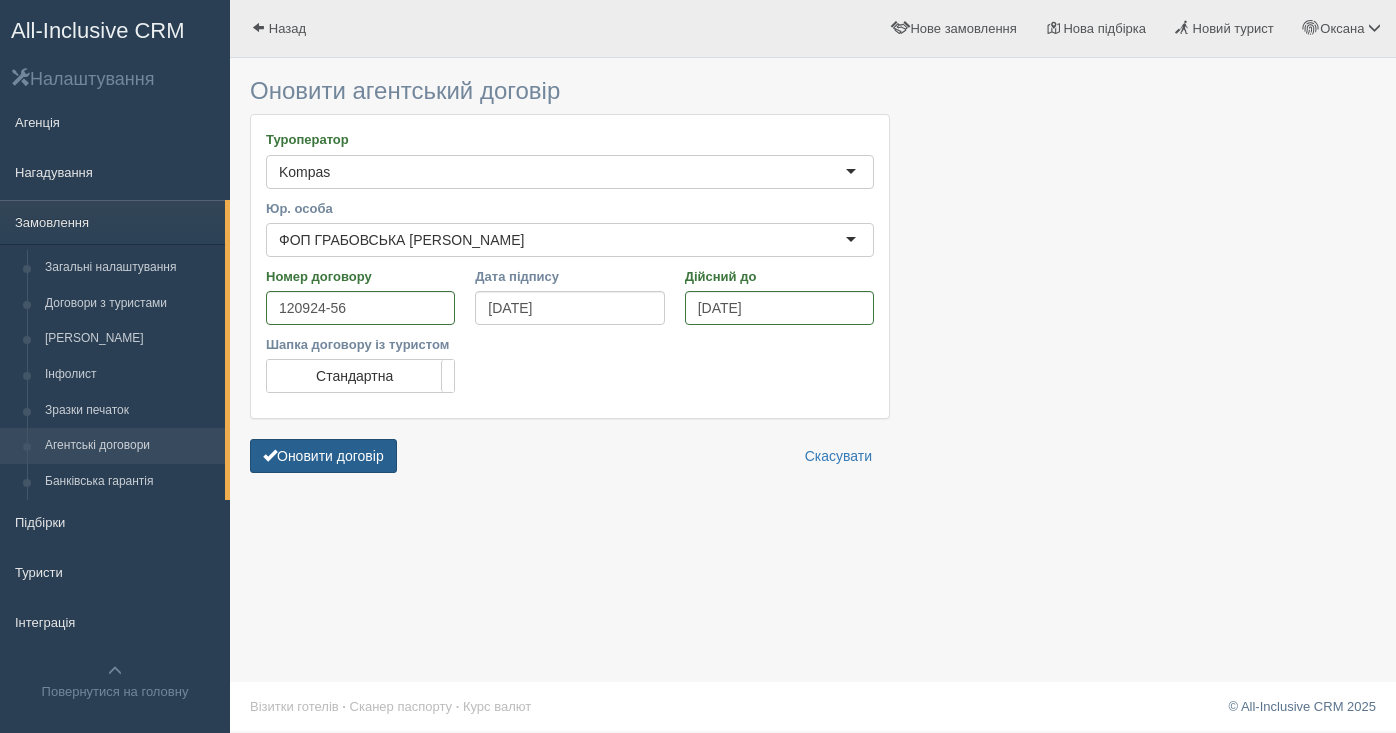 click on "Оновити договір" at bounding box center [323, 456] 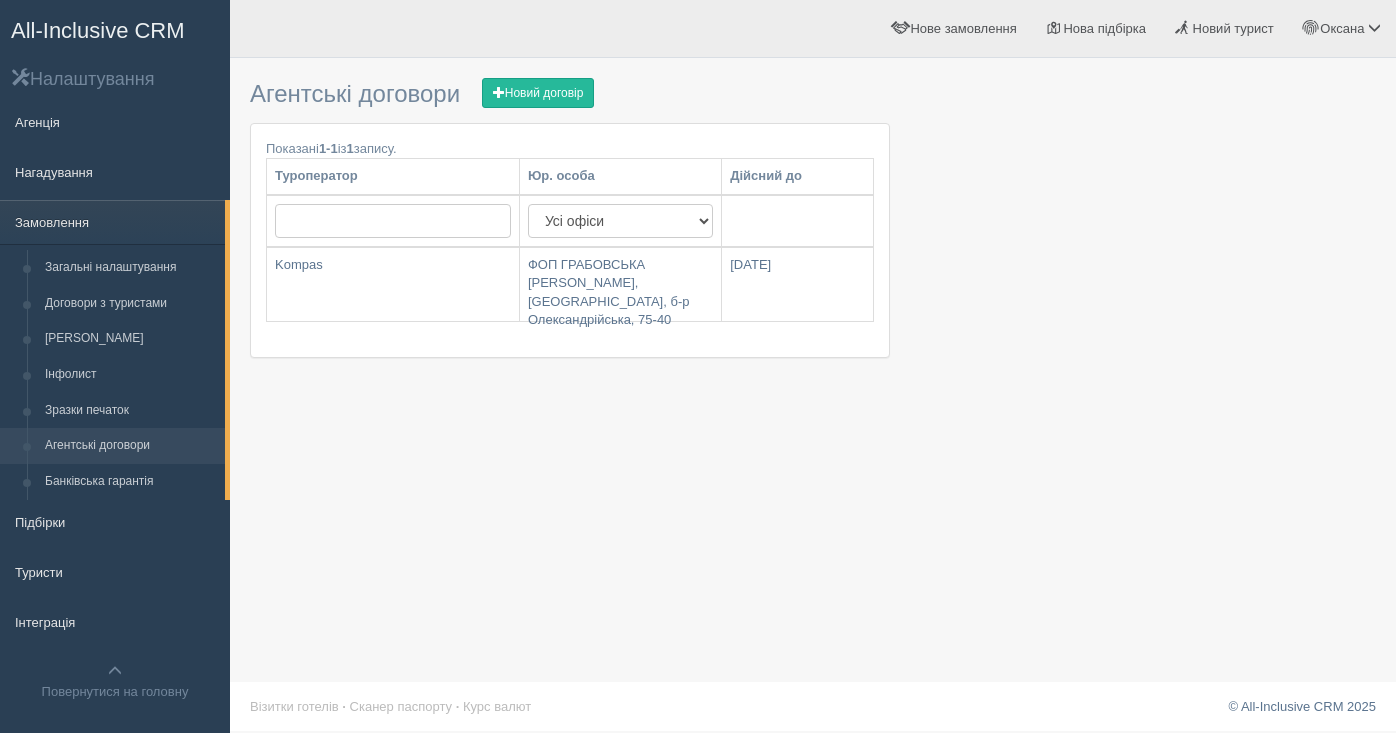 scroll, scrollTop: 0, scrollLeft: 0, axis: both 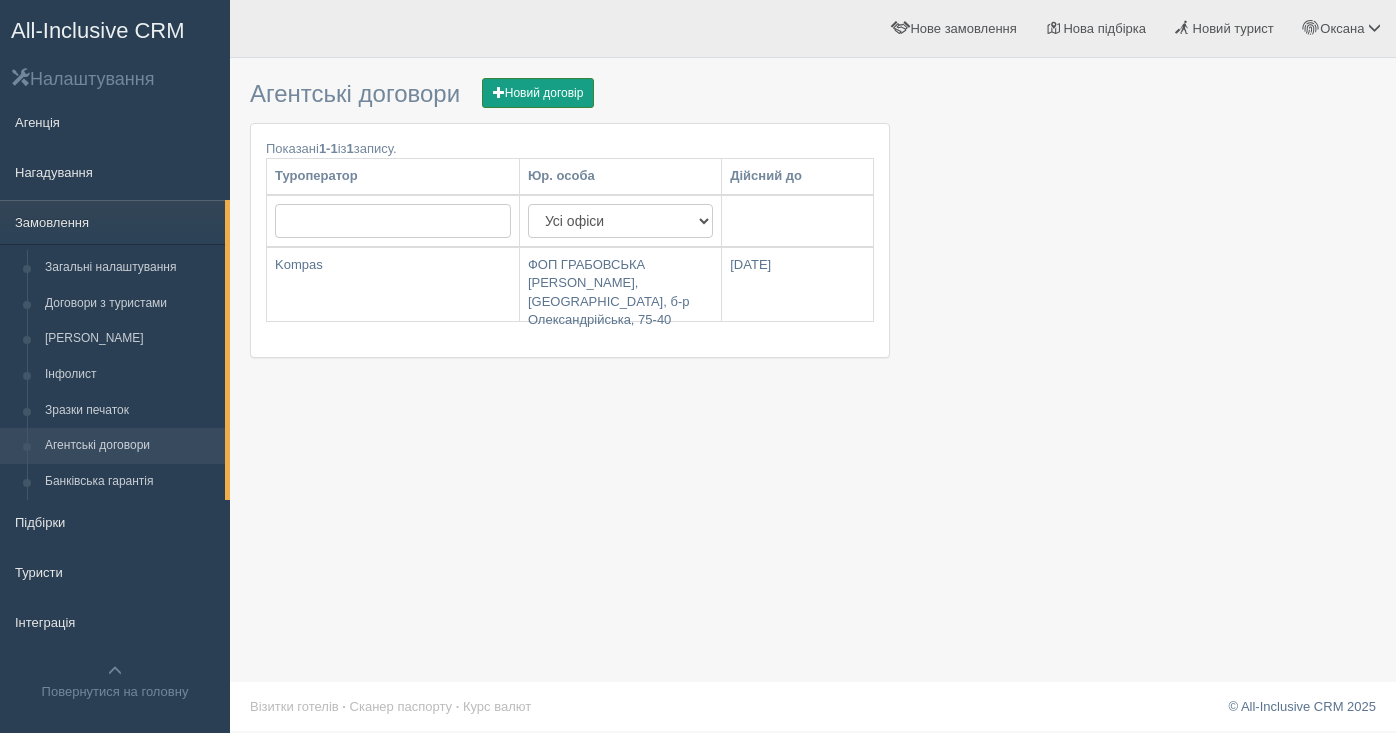 click on "Новий договір" at bounding box center (538, 93) 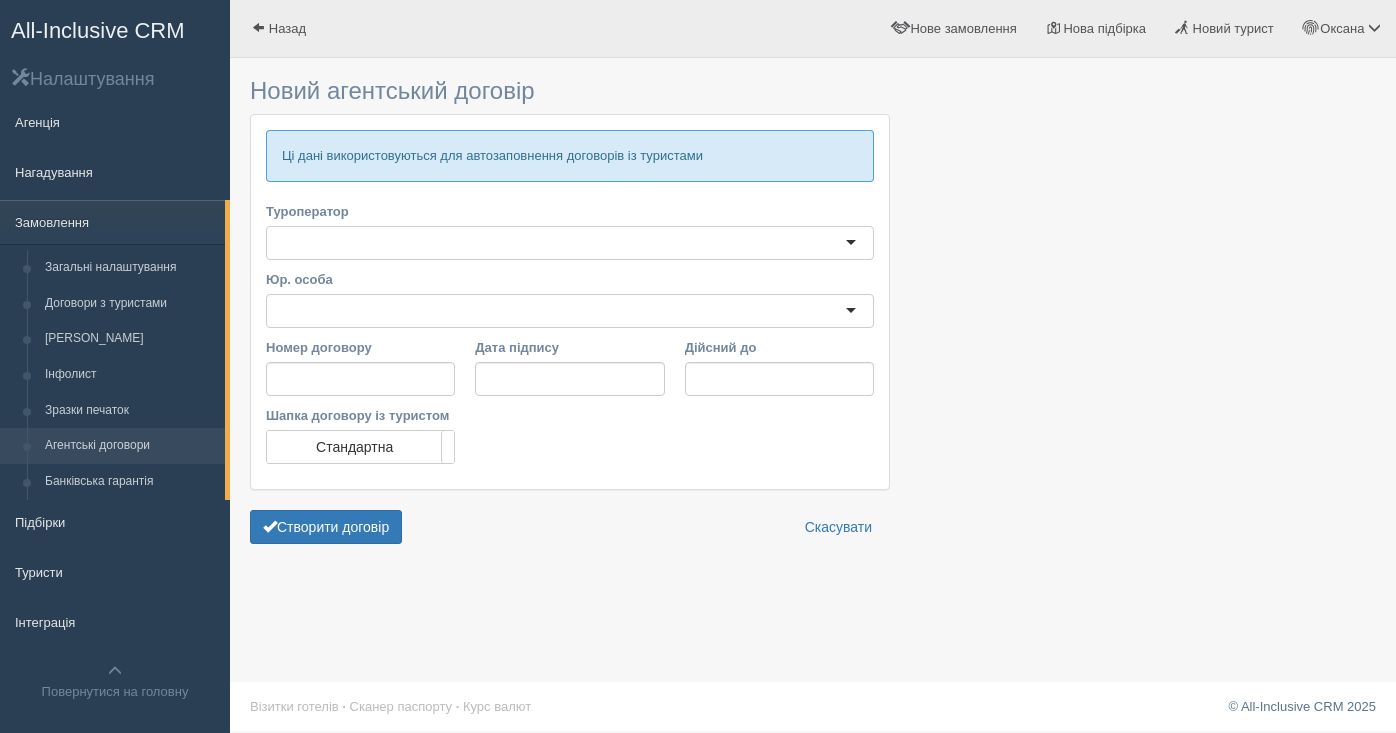 scroll, scrollTop: 0, scrollLeft: 0, axis: both 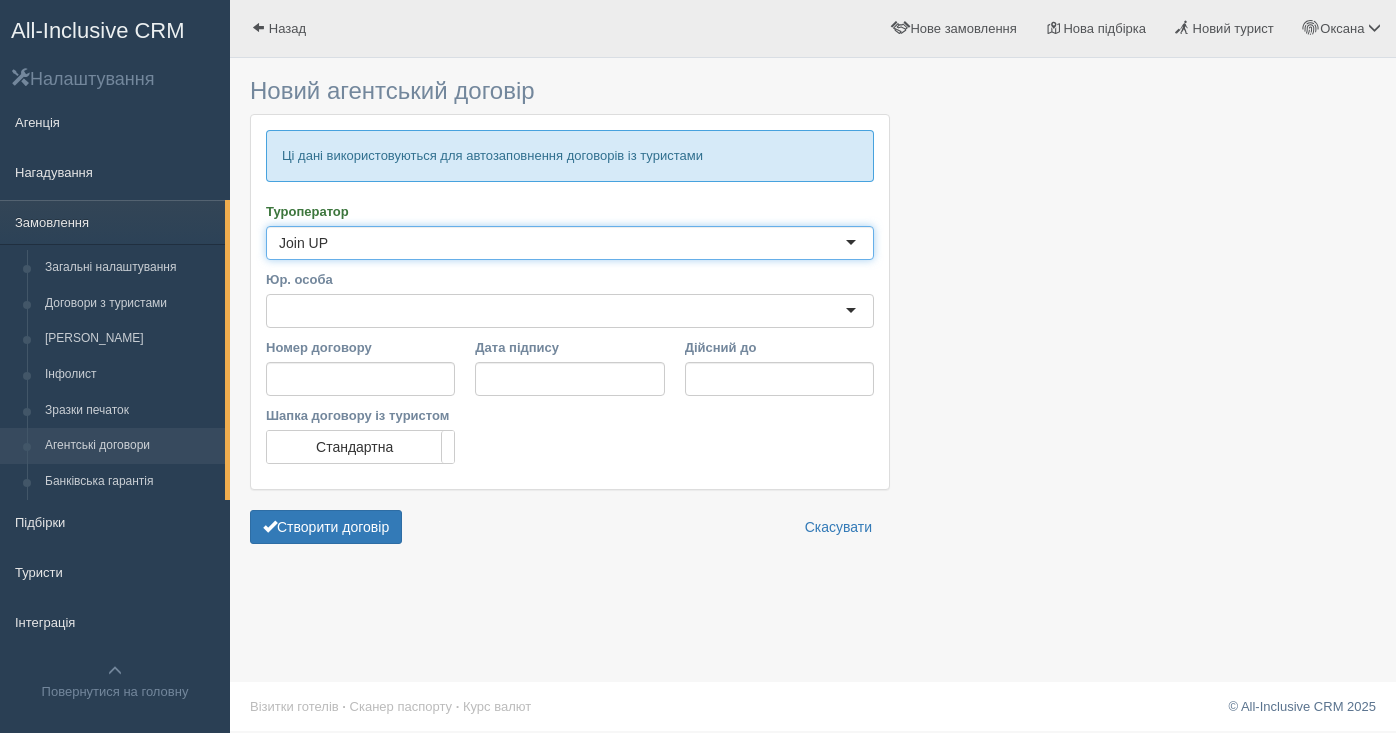 click at bounding box center (570, 311) 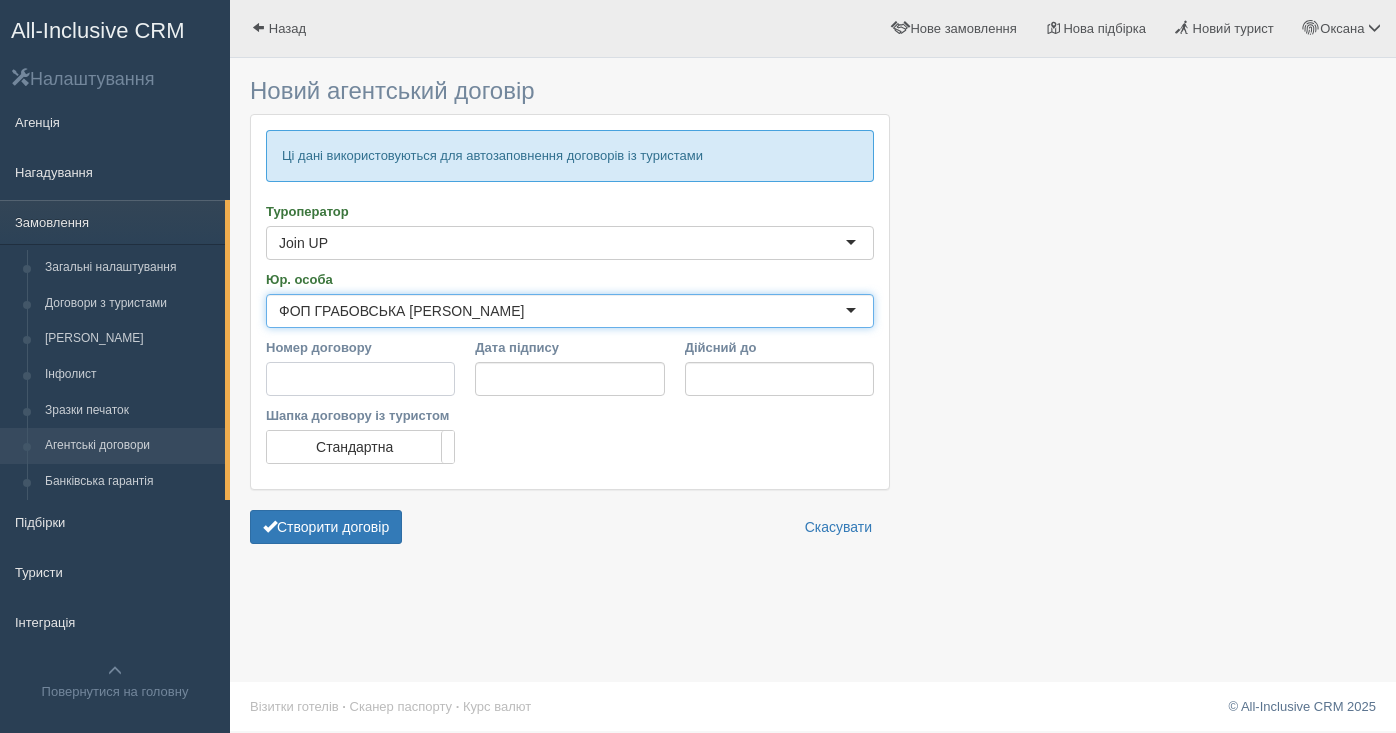 click on "Номер договору" at bounding box center [360, 379] 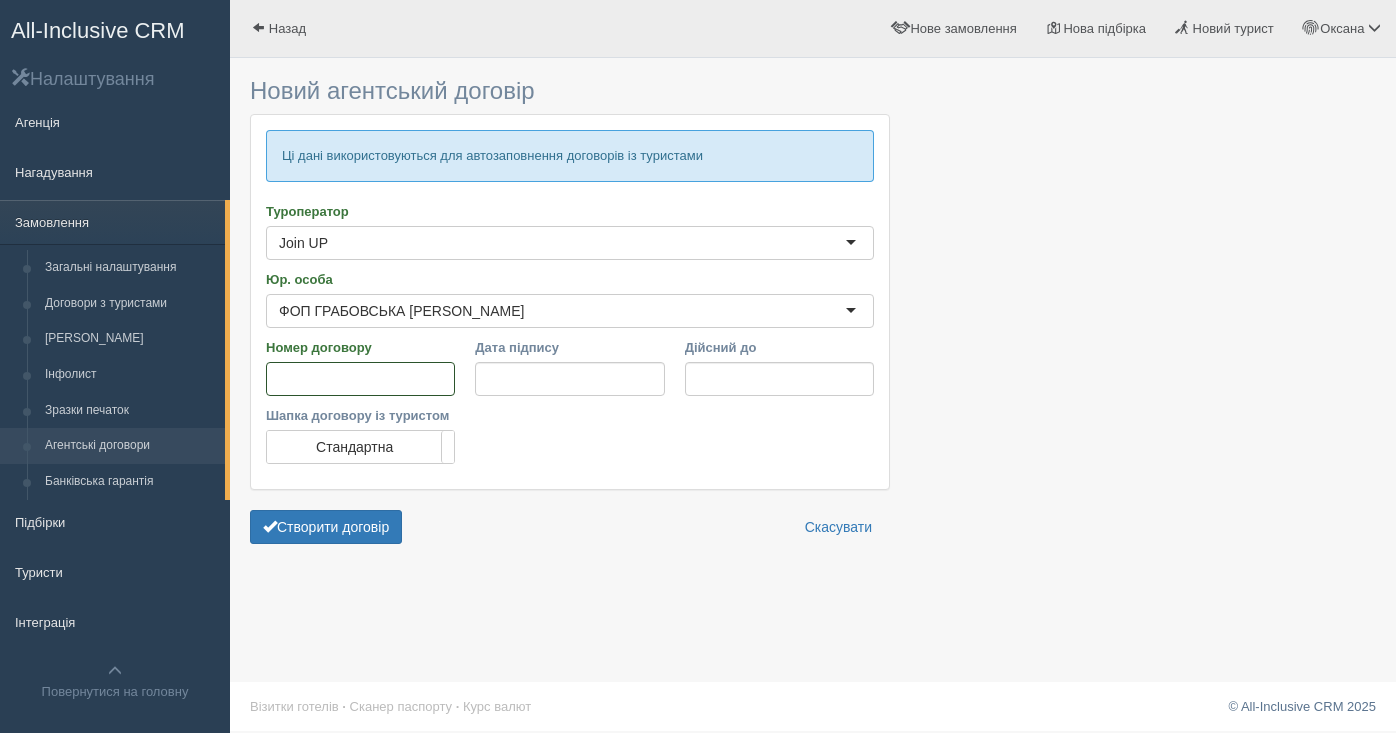 paste on "UA-0571" 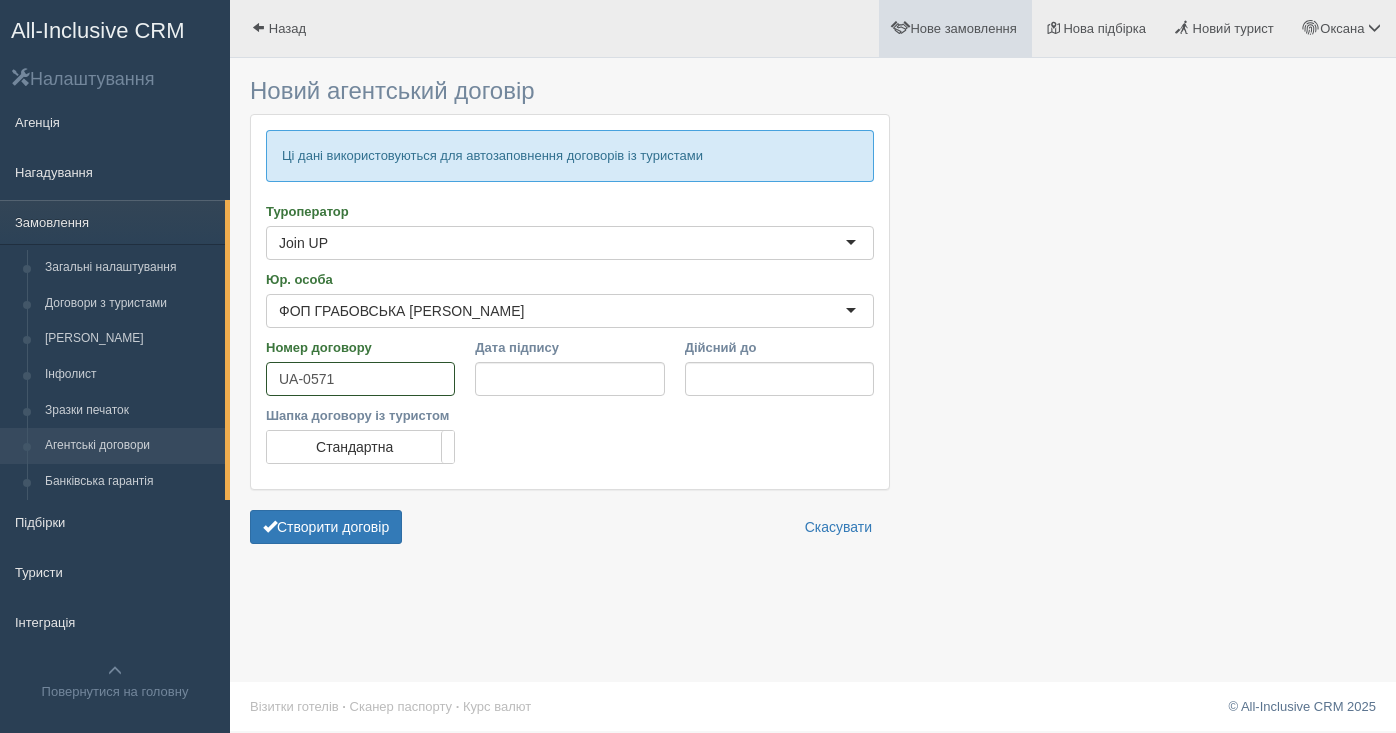 type on "UA-0571" 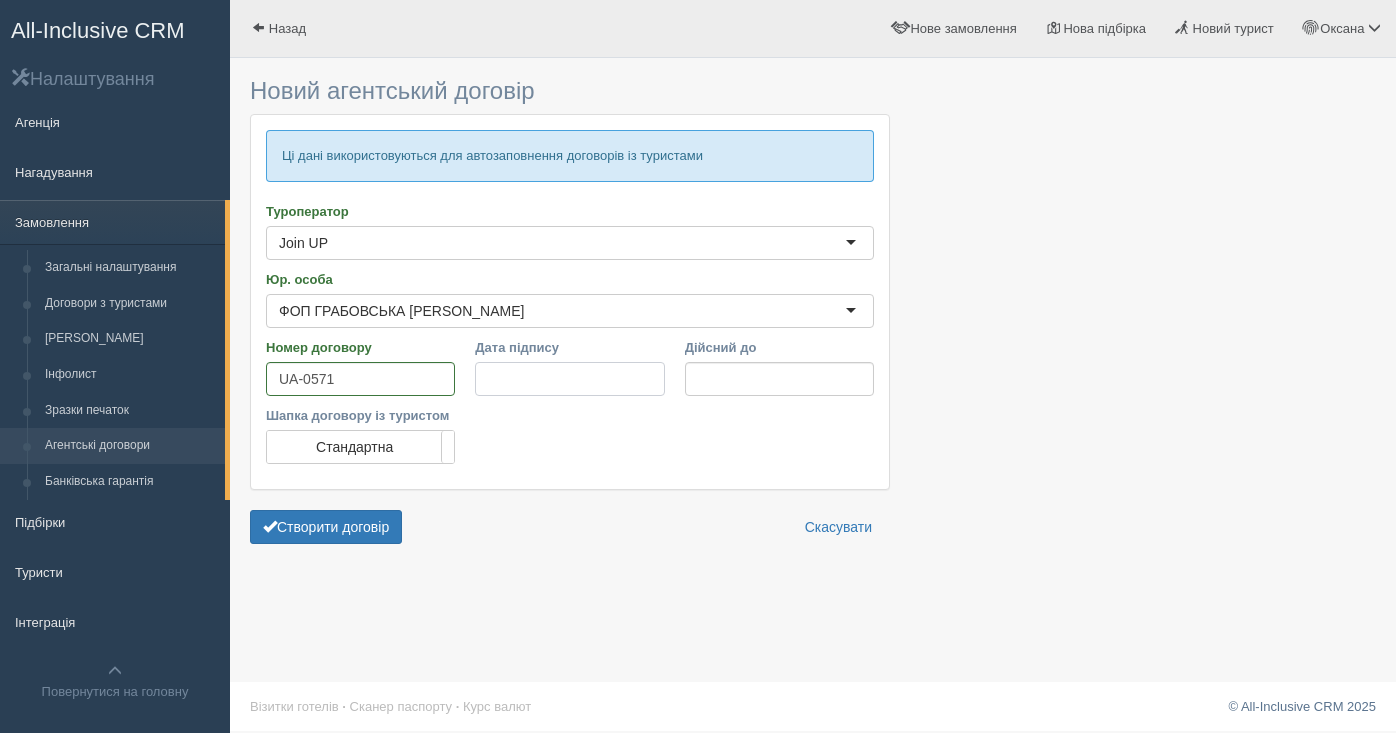 drag, startPoint x: 603, startPoint y: 379, endPoint x: 465, endPoint y: 361, distance: 139.16896 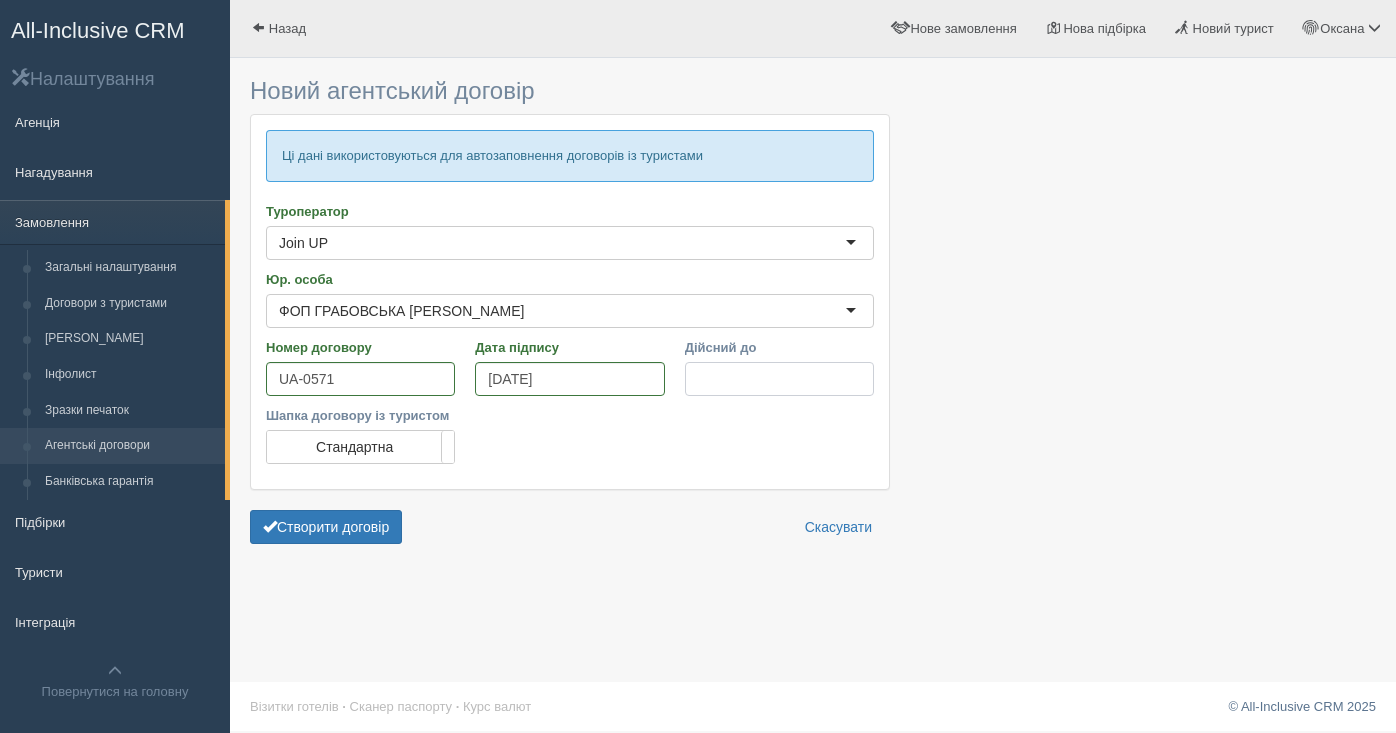 click on "Дійсний до" at bounding box center (779, 379) 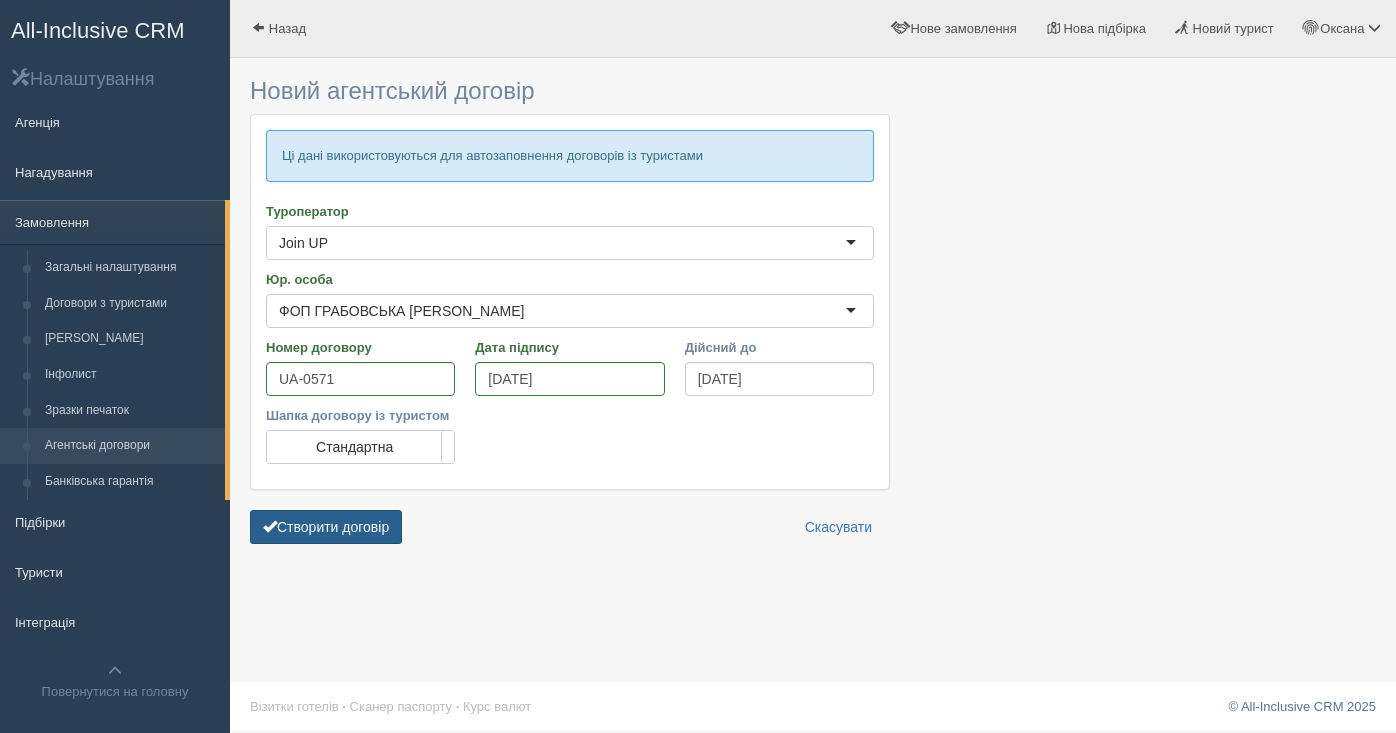 click on "Створити договір" at bounding box center (326, 527) 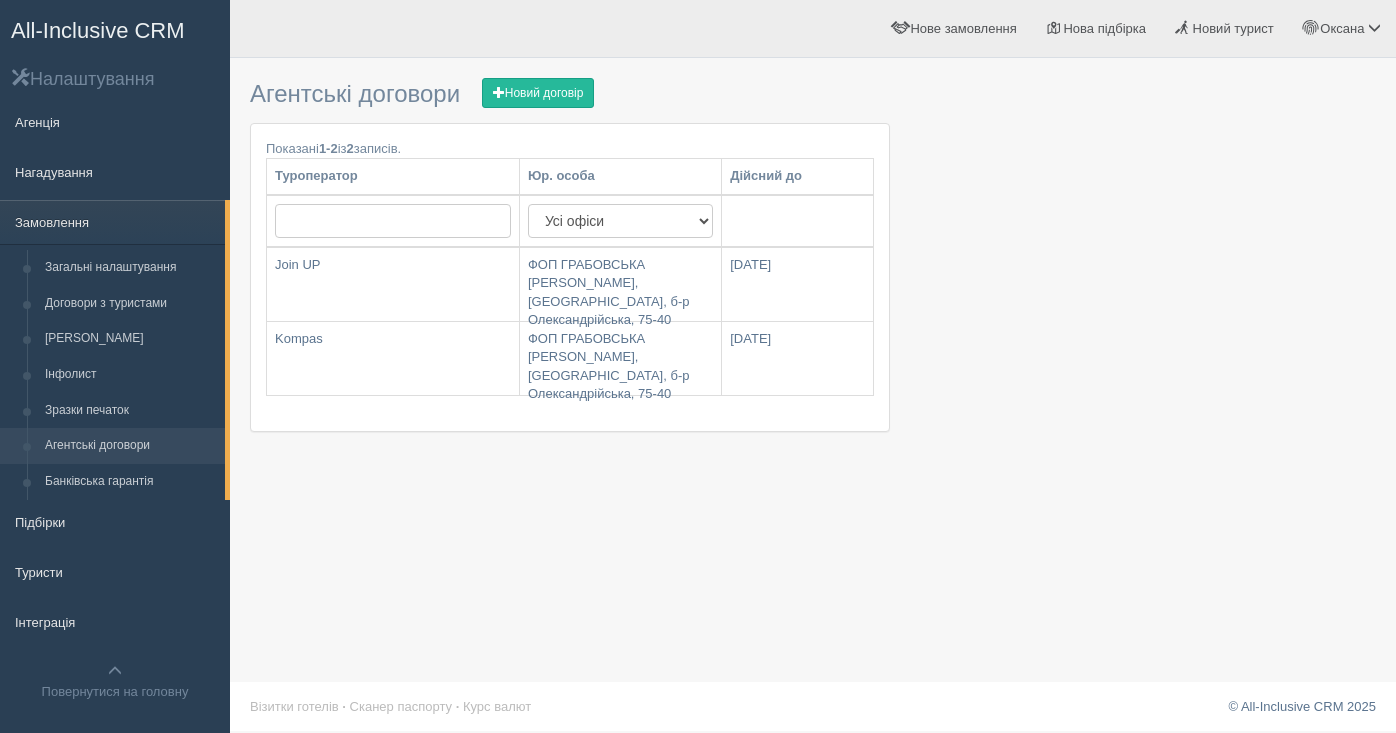 scroll, scrollTop: 0, scrollLeft: 0, axis: both 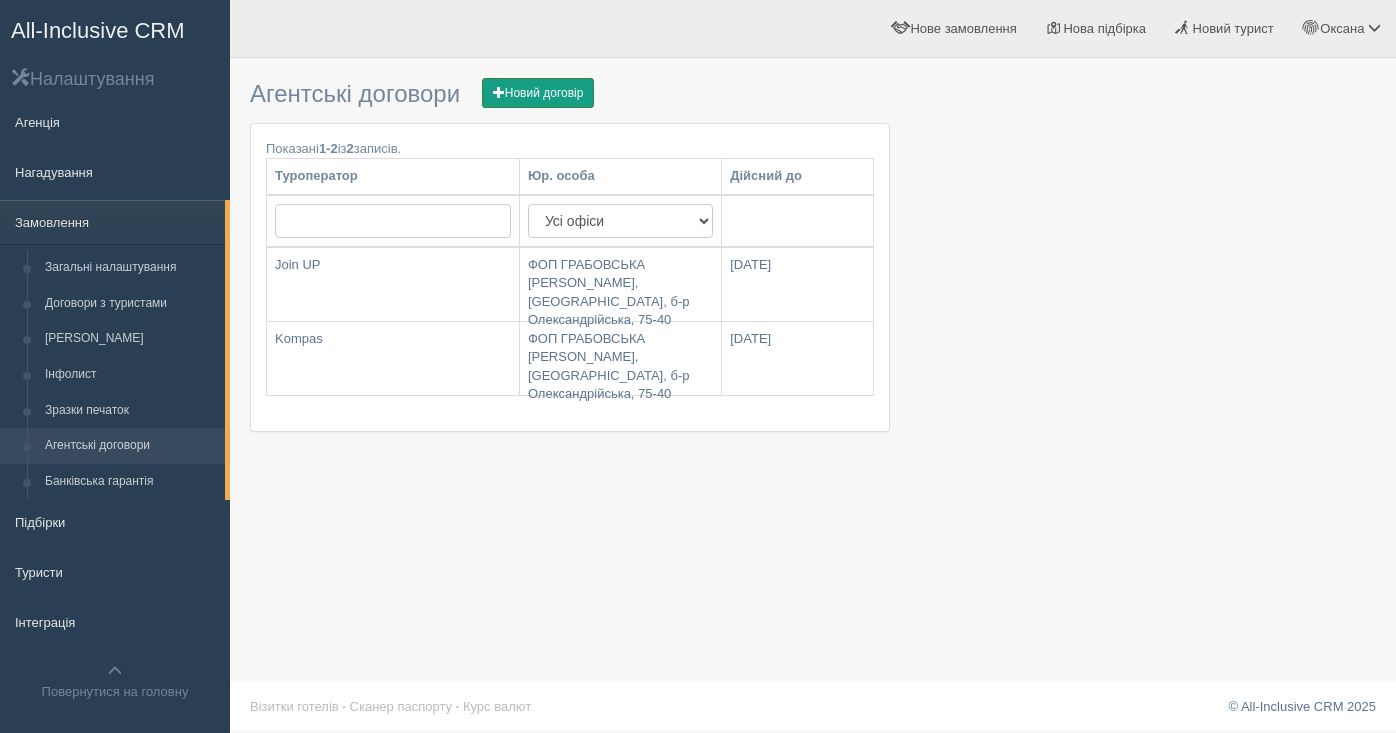 click on "Новий договір" at bounding box center (538, 93) 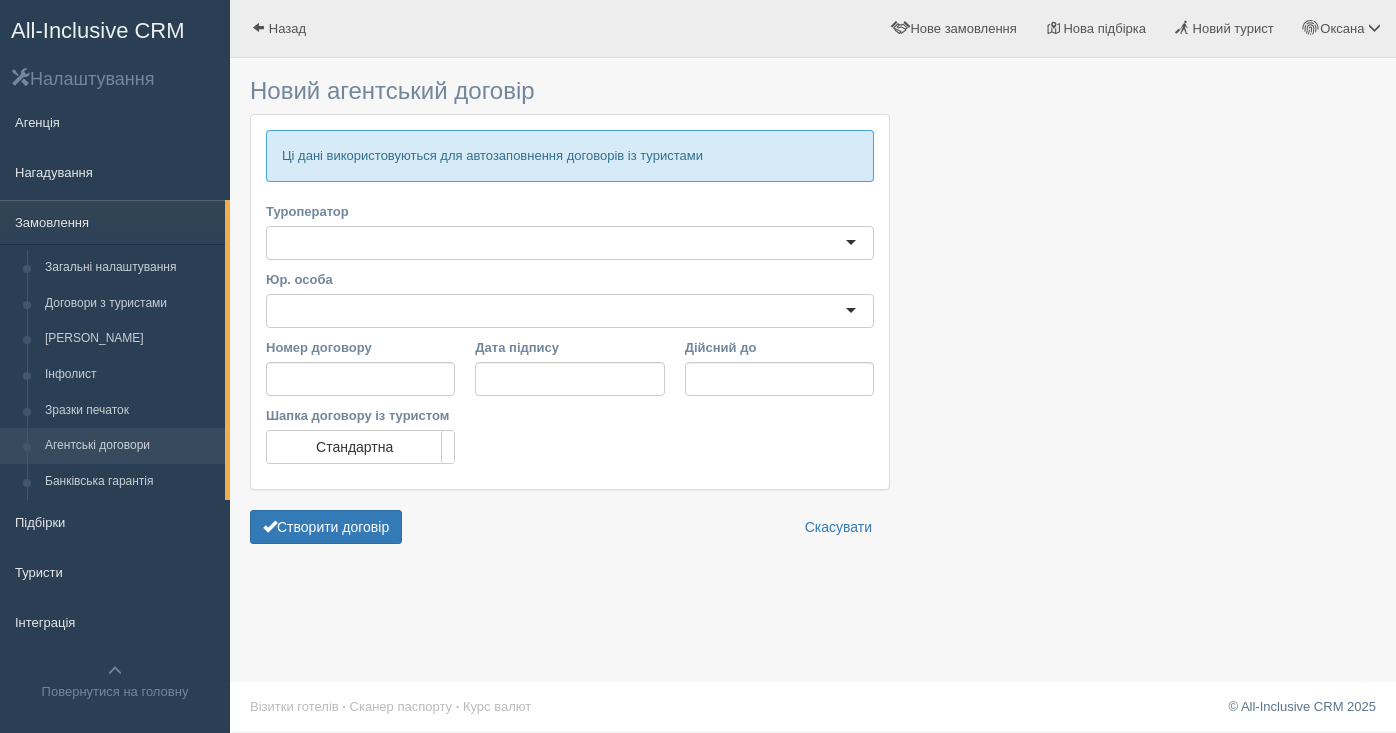 scroll, scrollTop: 0, scrollLeft: 0, axis: both 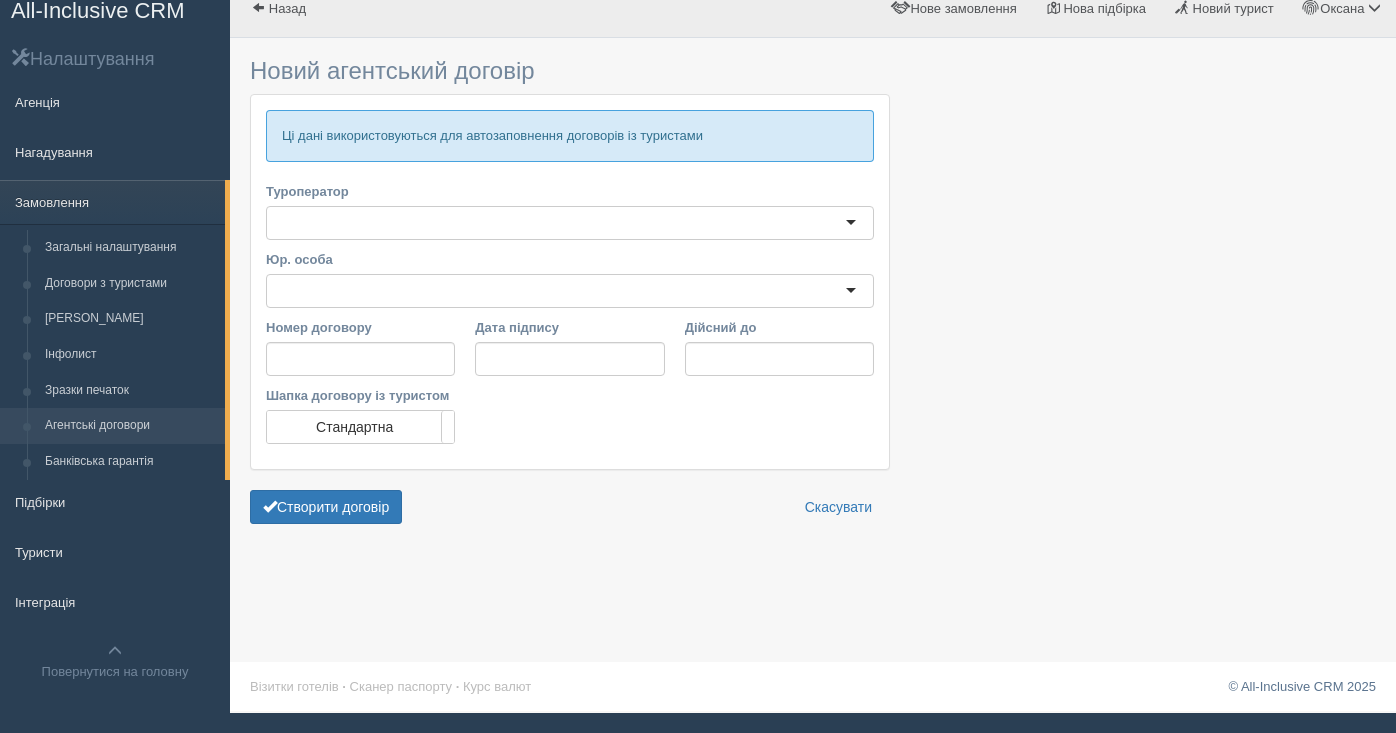 click at bounding box center [813, 293] 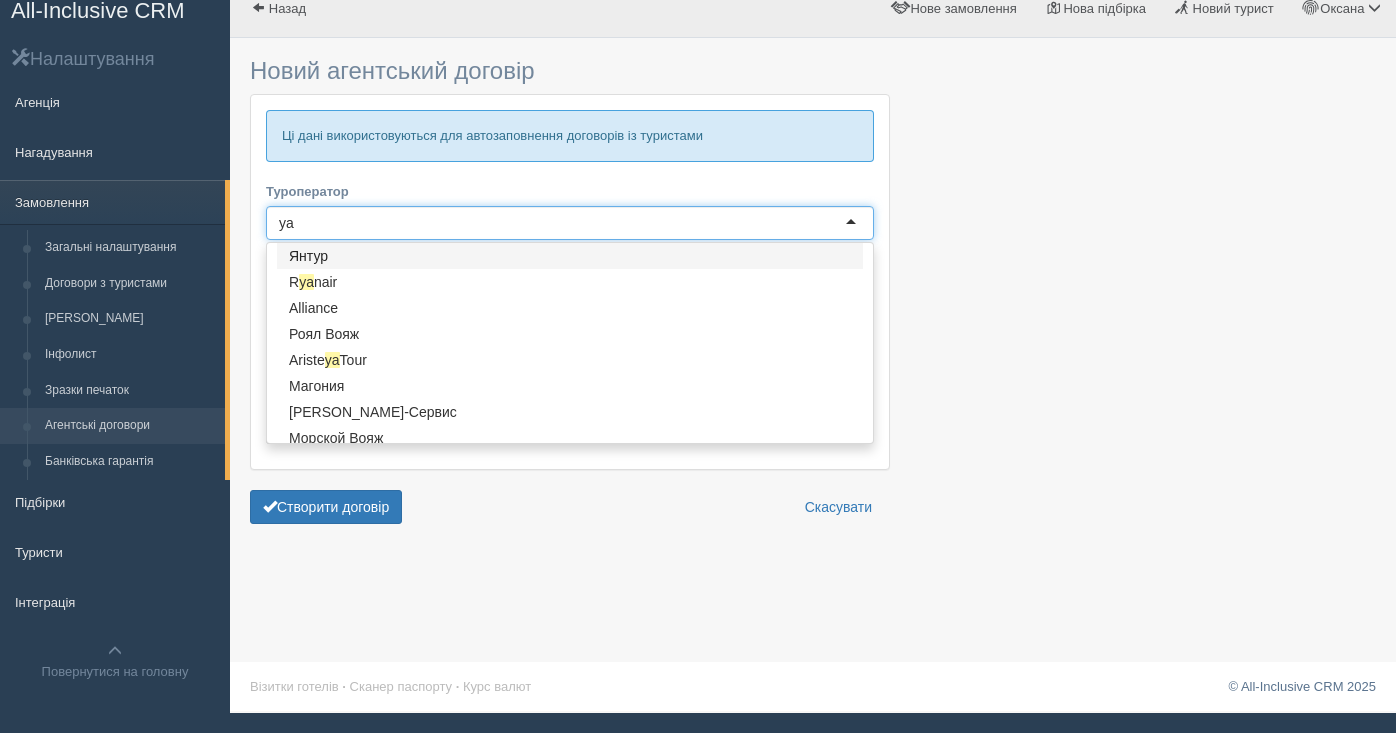 type on "yan" 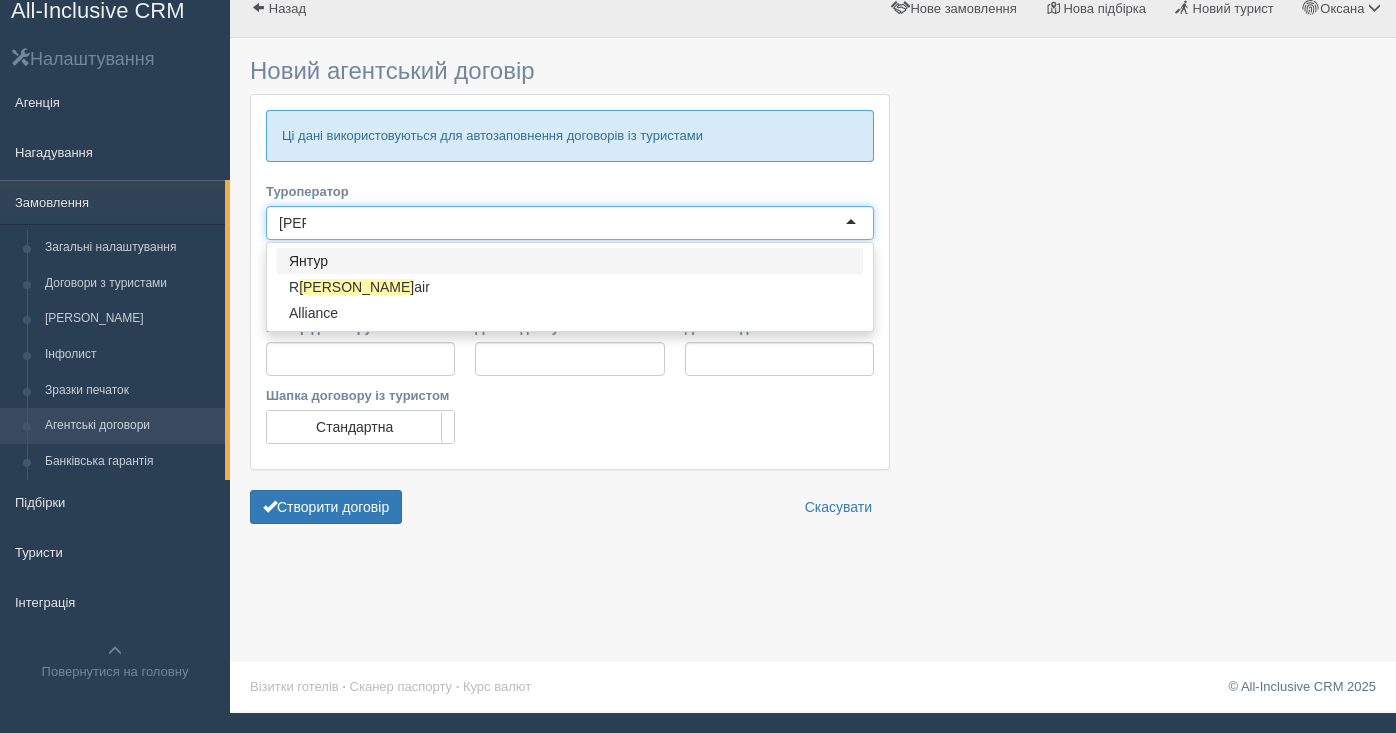 scroll, scrollTop: 0, scrollLeft: 0, axis: both 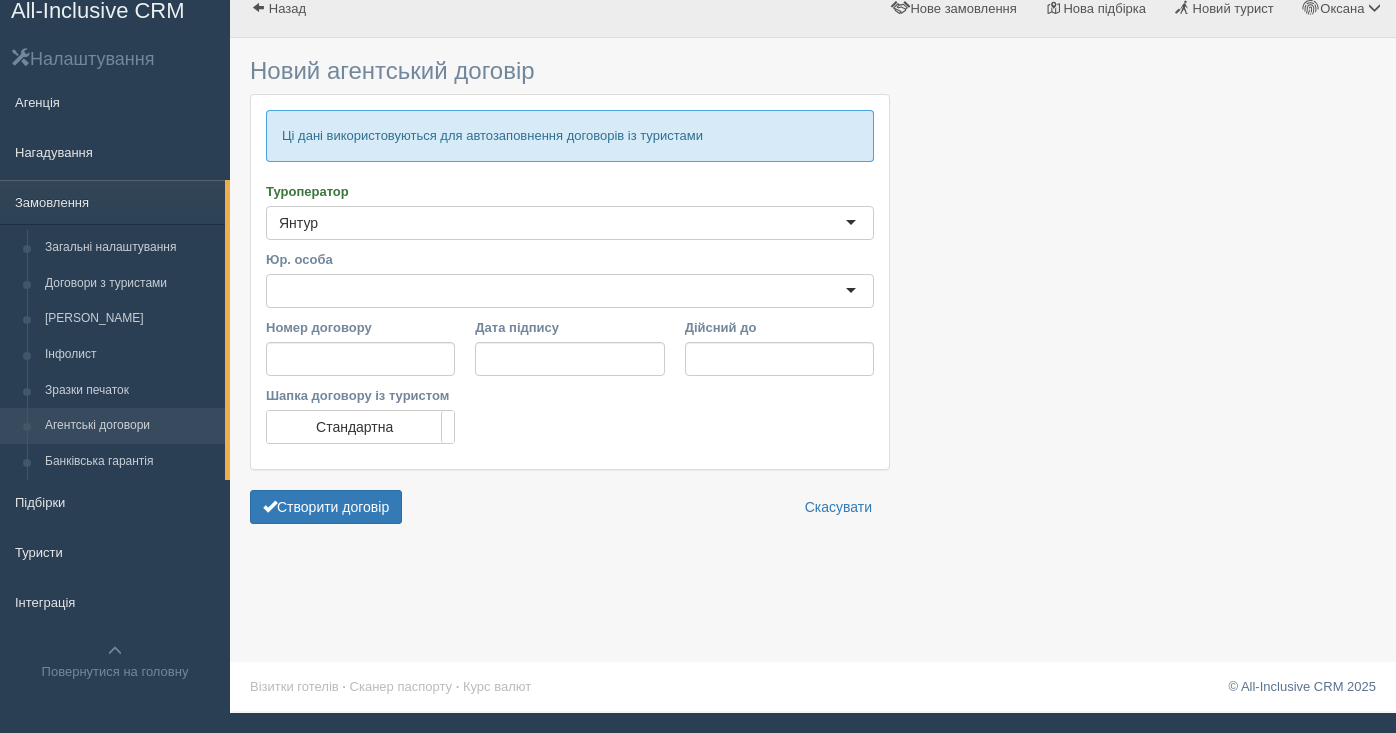 click at bounding box center [570, 291] 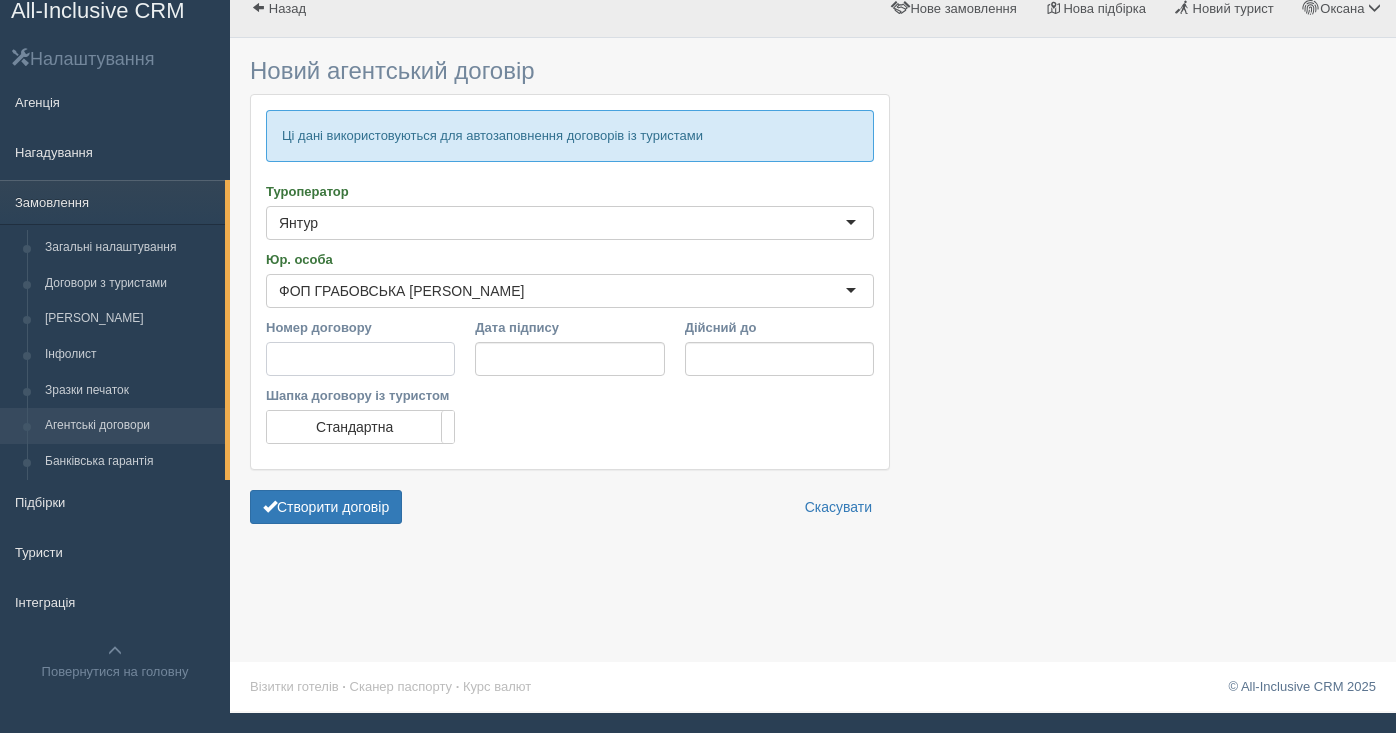 click on "Номер договору" at bounding box center (360, 359) 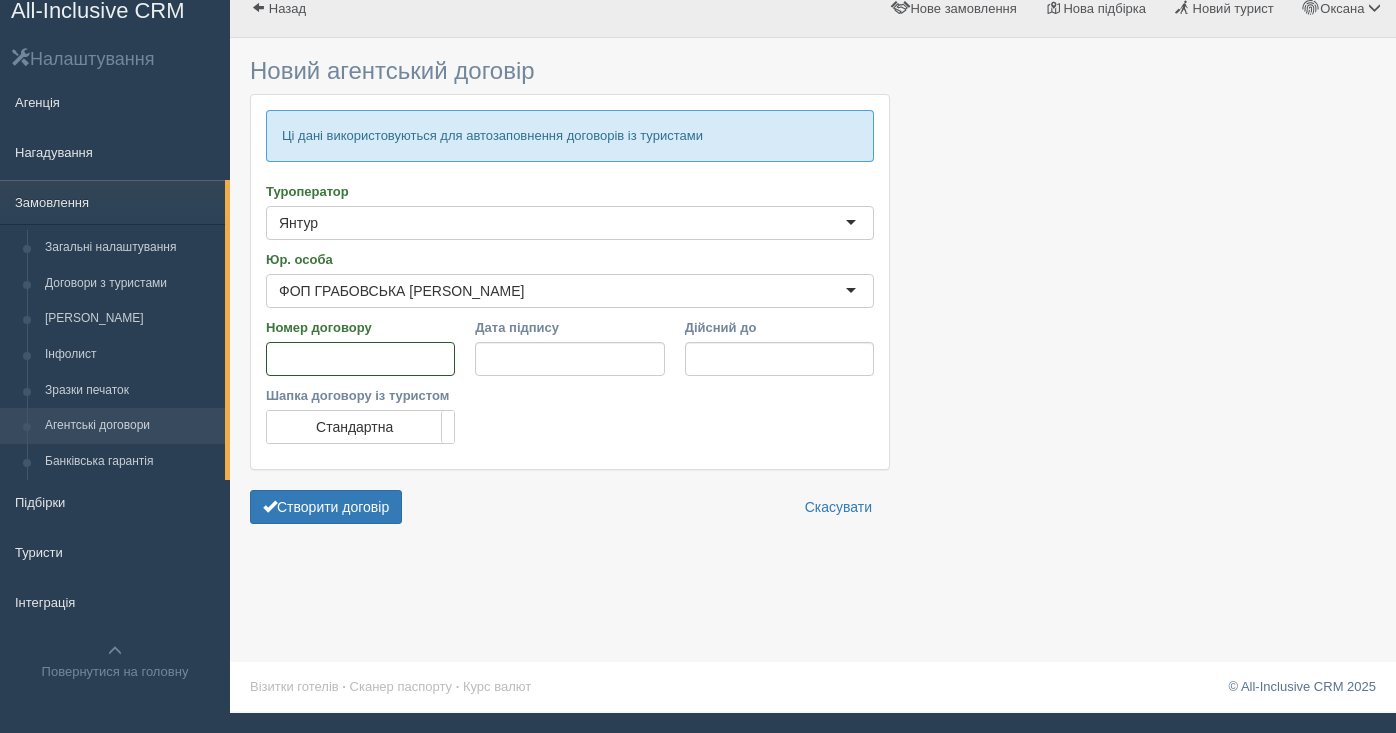 paste on "210" 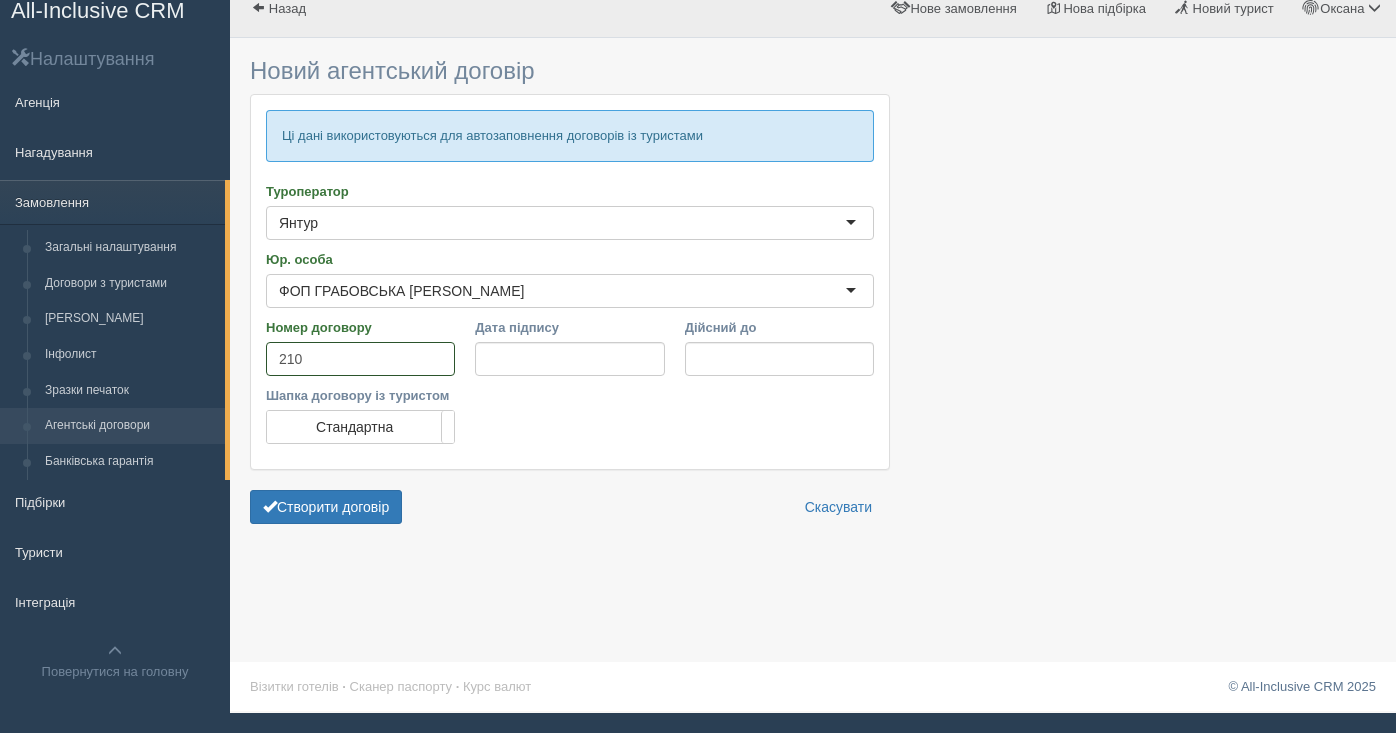 drag, startPoint x: 309, startPoint y: 359, endPoint x: 293, endPoint y: 380, distance: 26.400757 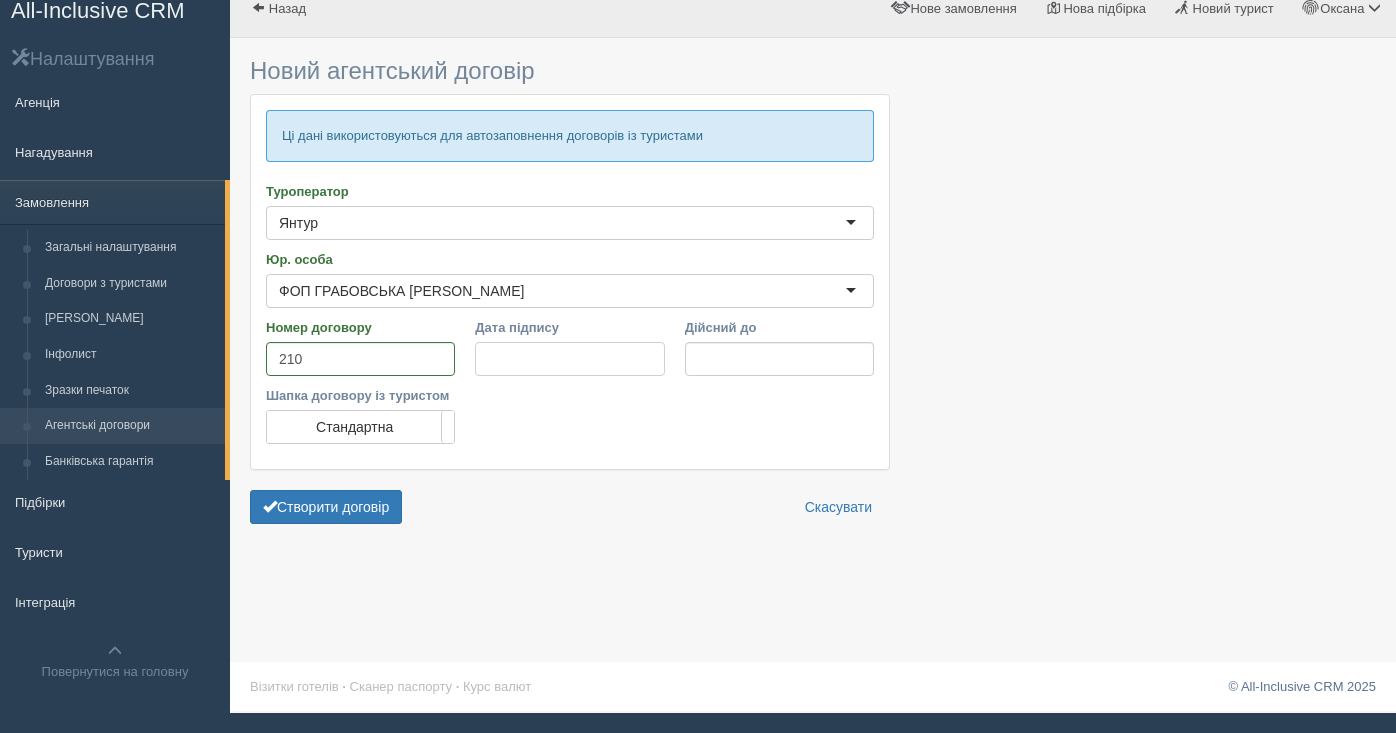 click on "Дата підпису" at bounding box center (569, 359) 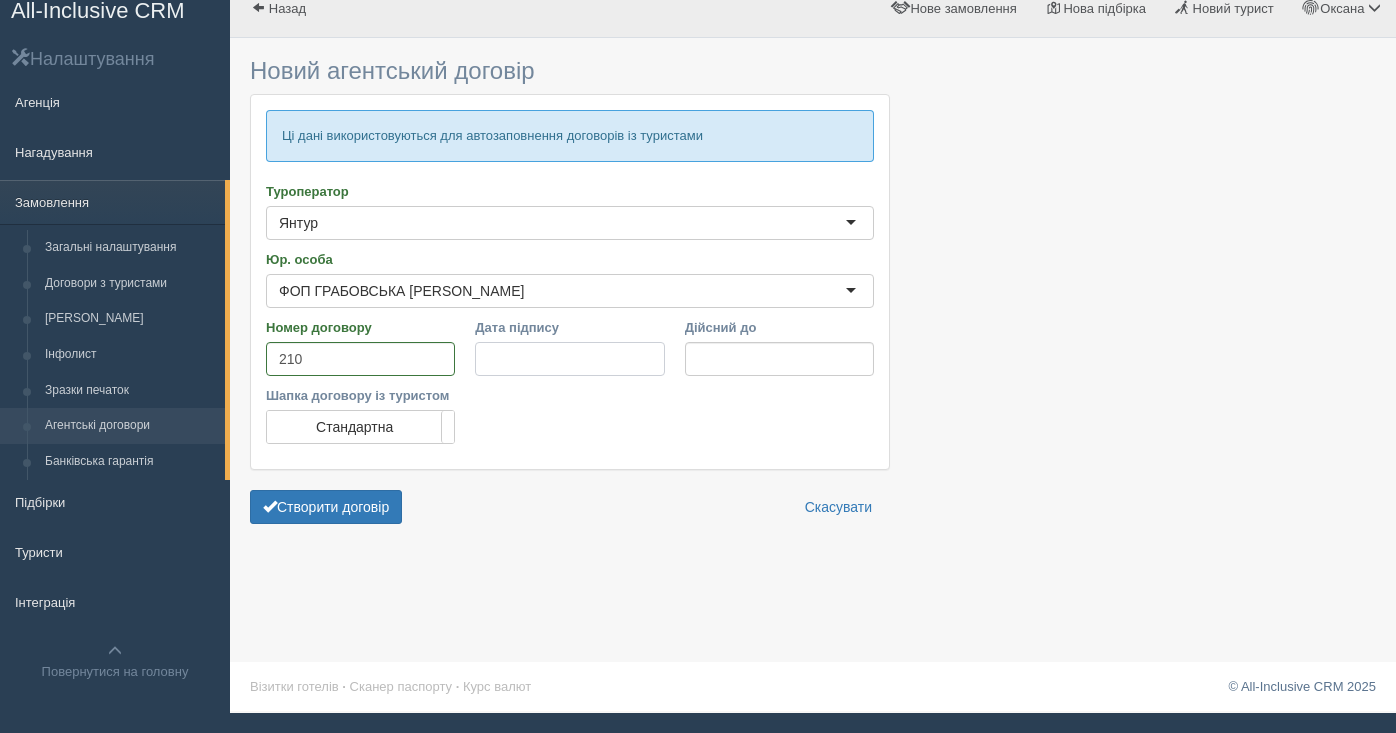 paste on "22.01.2025" 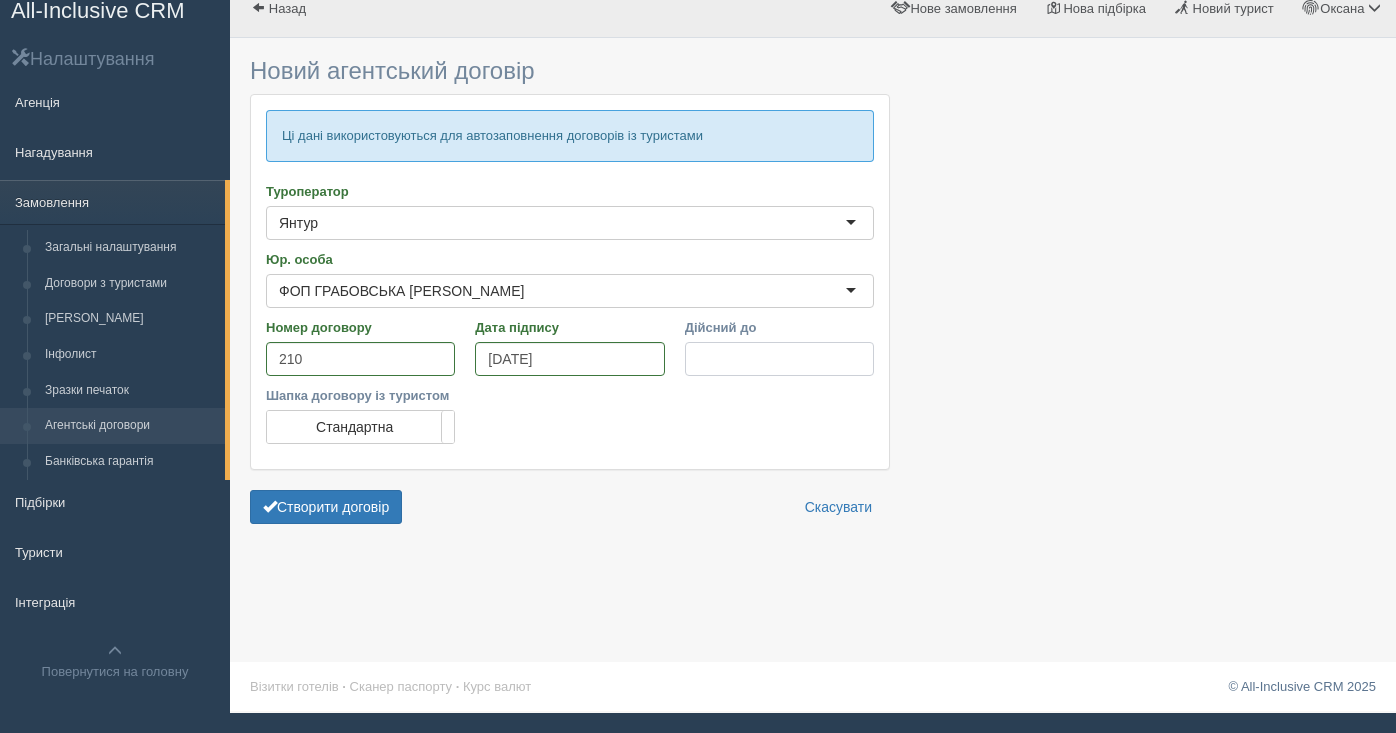 click on "Дійсний до" at bounding box center [779, 359] 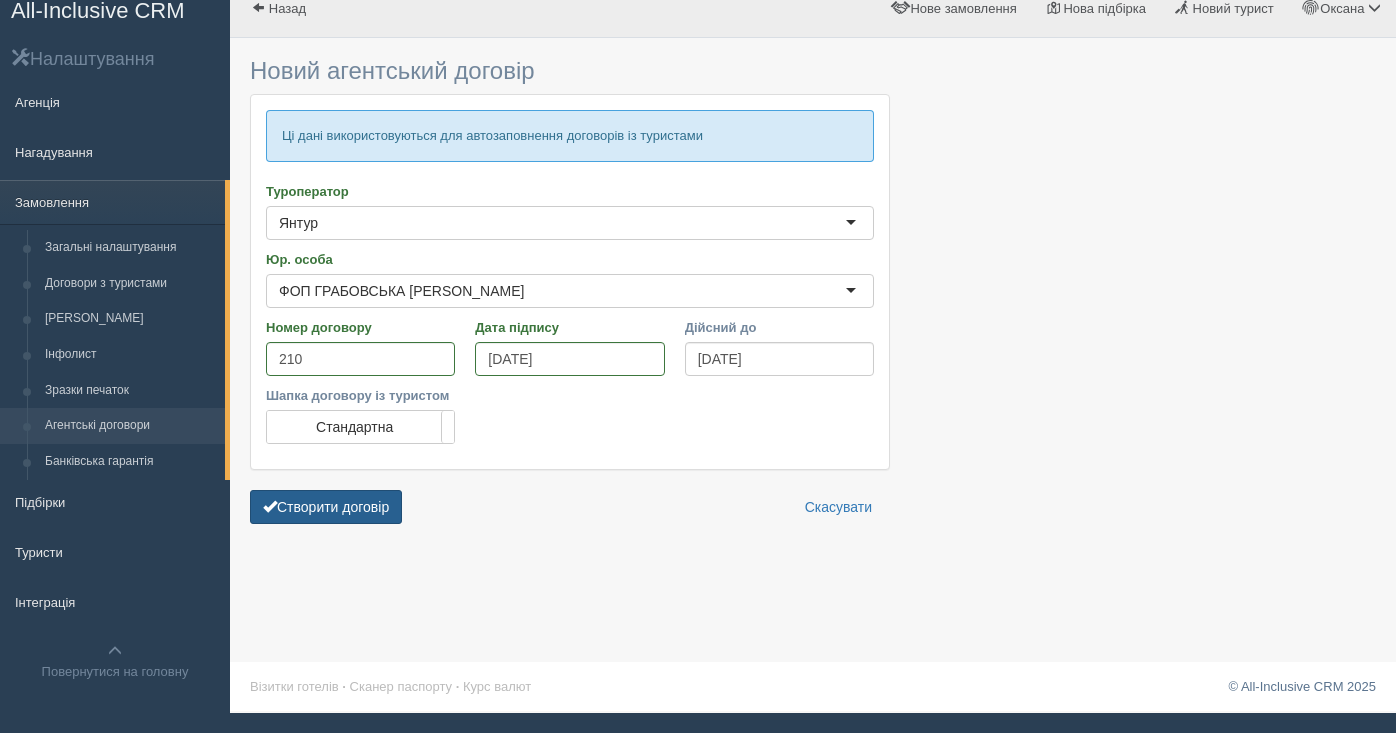 click on "Створити договір" at bounding box center (326, 507) 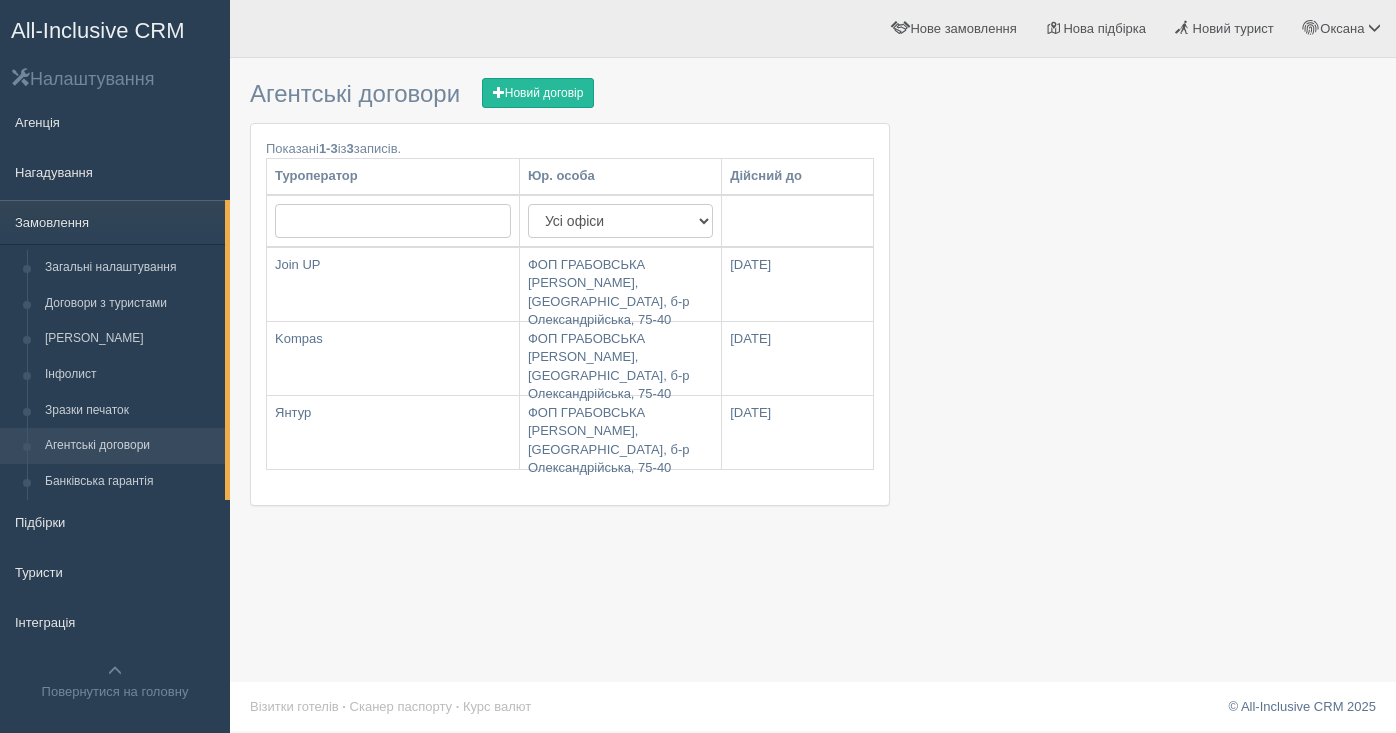 scroll, scrollTop: 0, scrollLeft: 0, axis: both 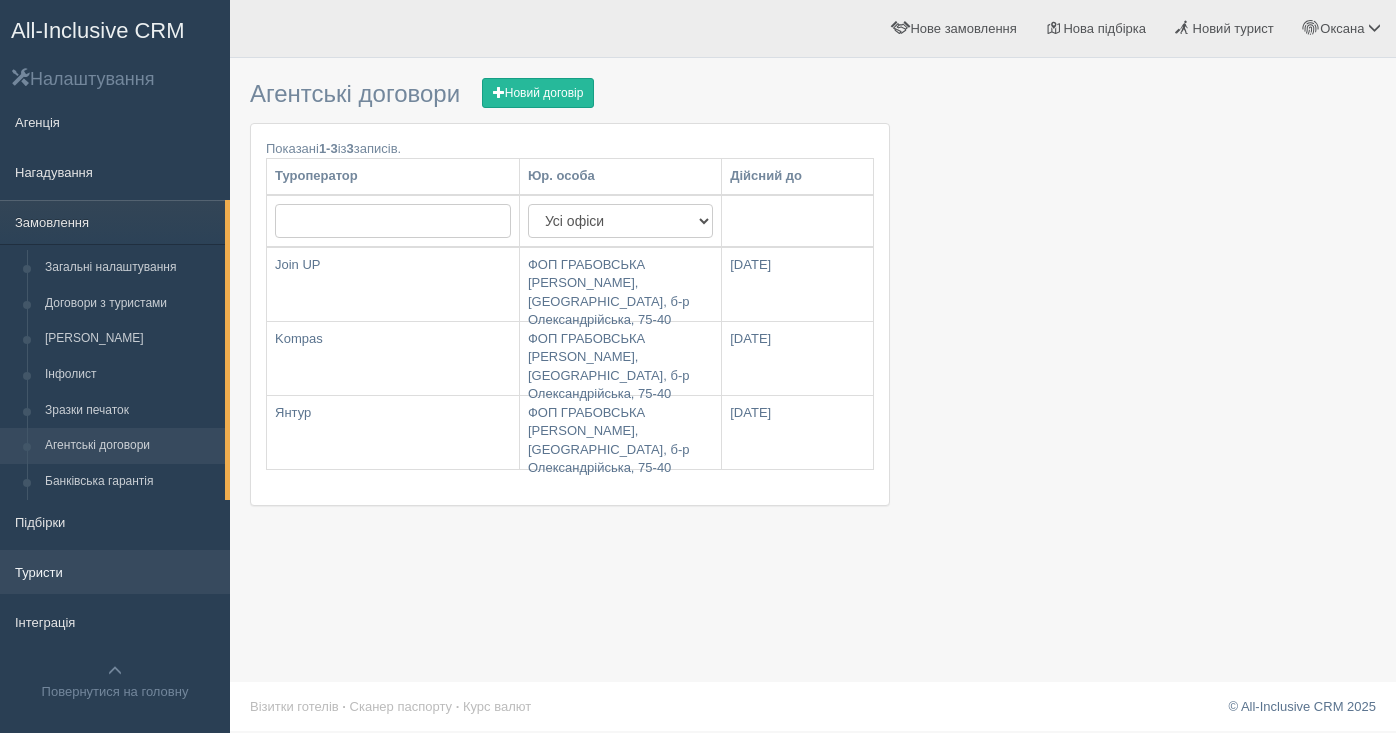 click on "Туристи" at bounding box center [115, 572] 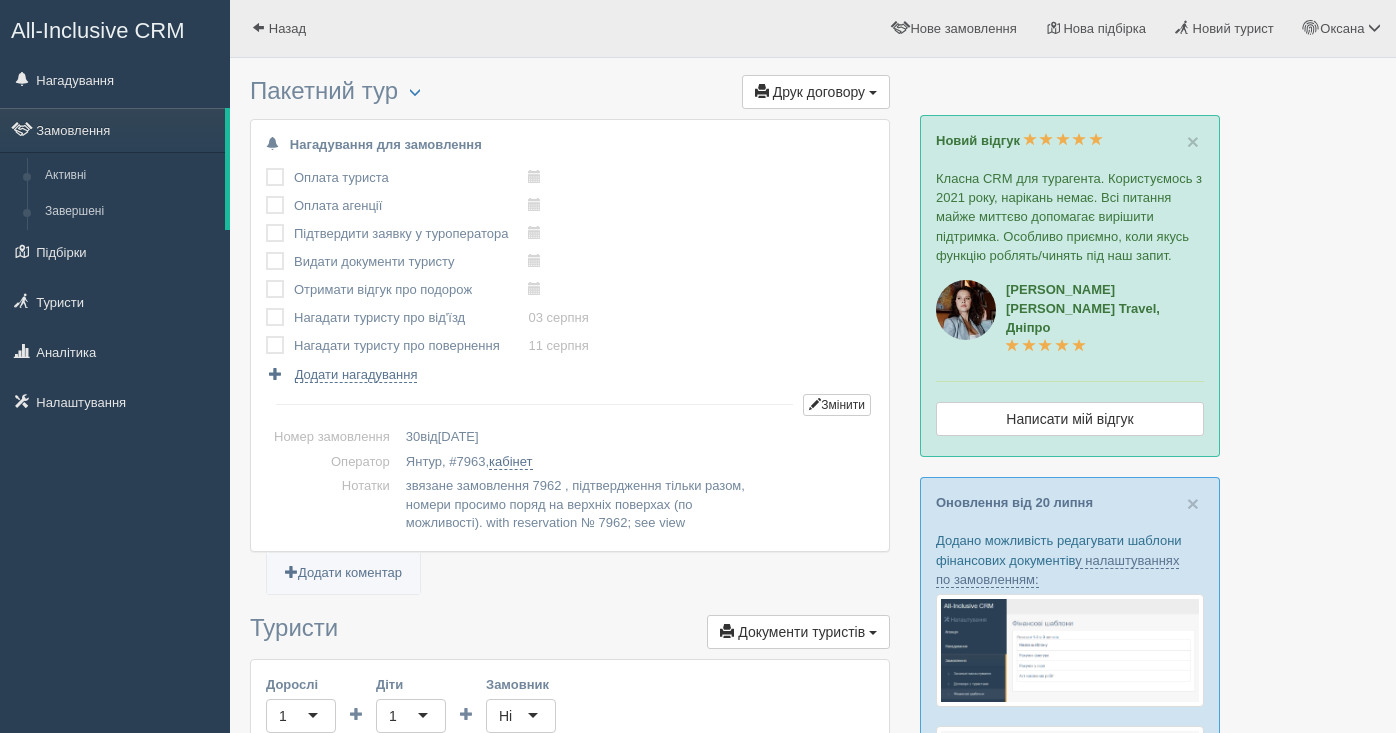 scroll, scrollTop: 0, scrollLeft: 0, axis: both 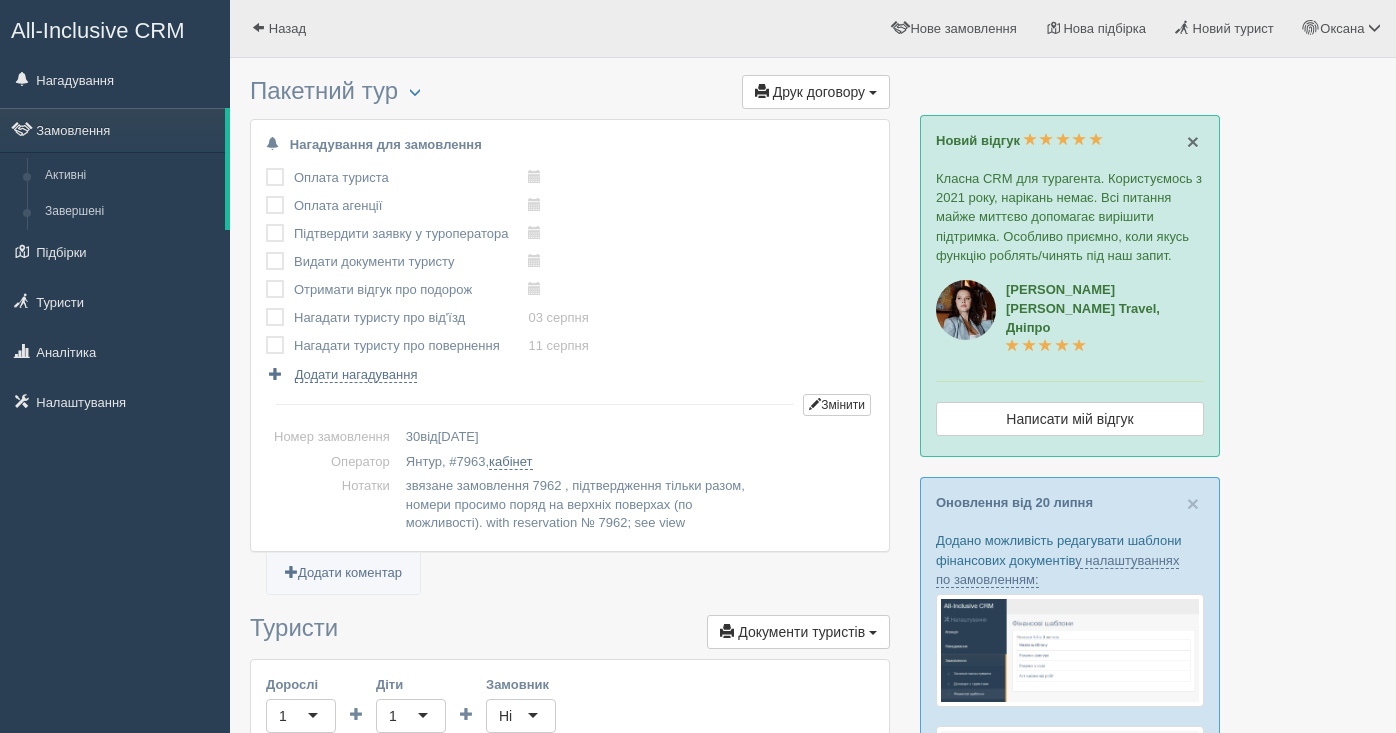 click on "×" at bounding box center [1193, 141] 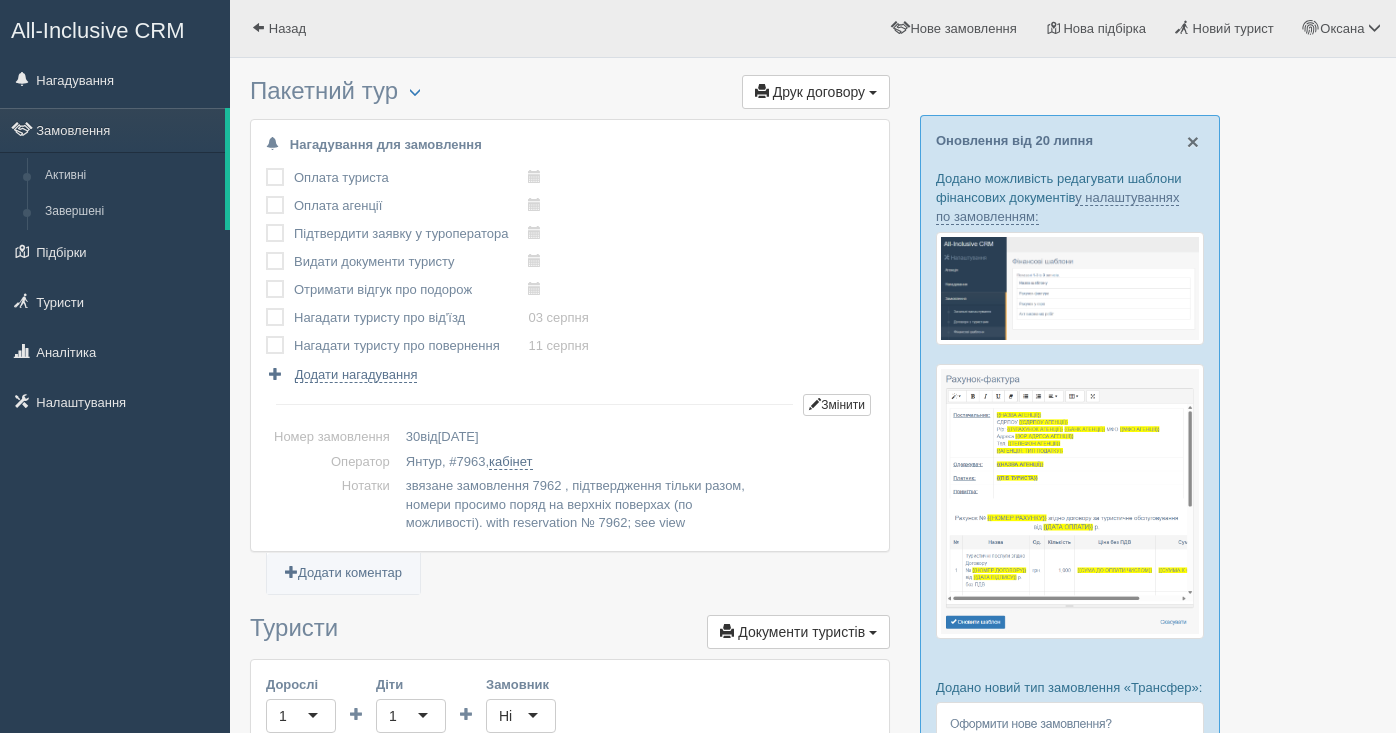 click on "×" at bounding box center (1193, 141) 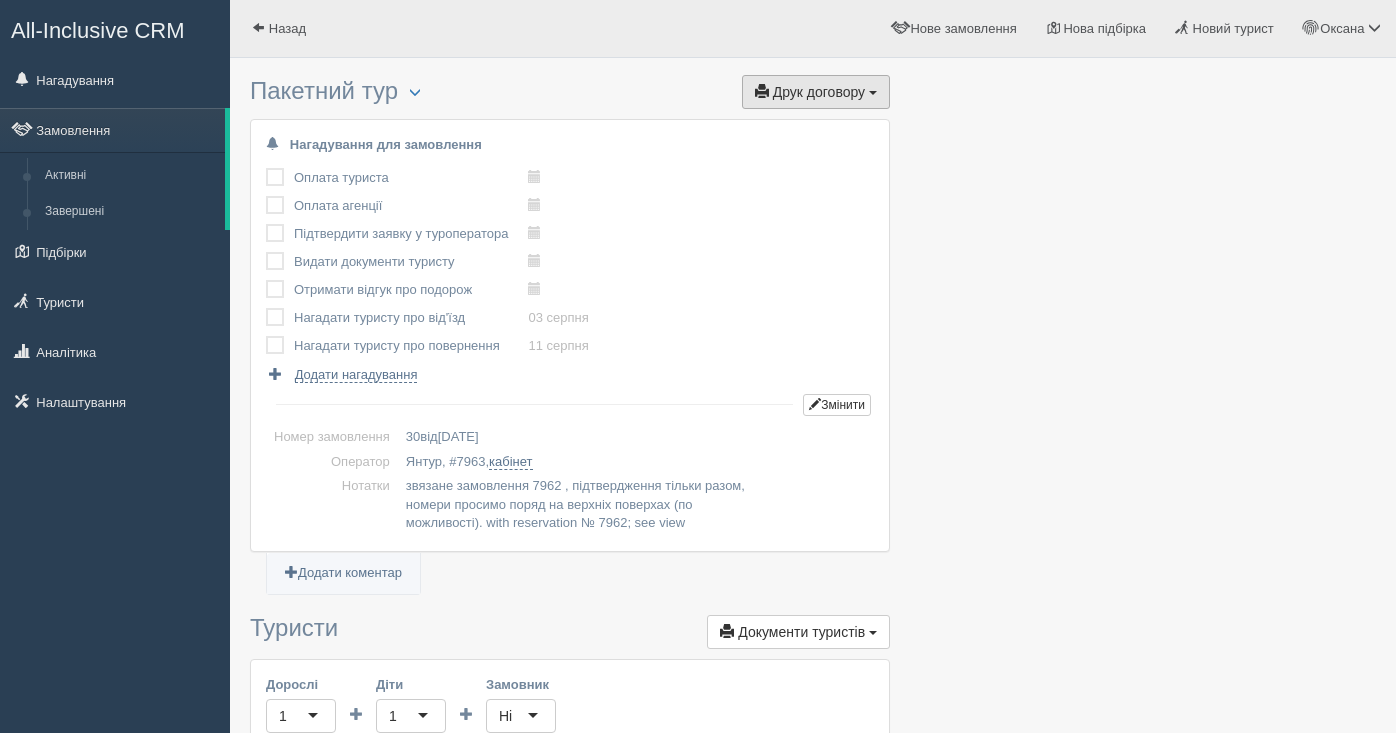 click on "Друк договору" at bounding box center [819, 92] 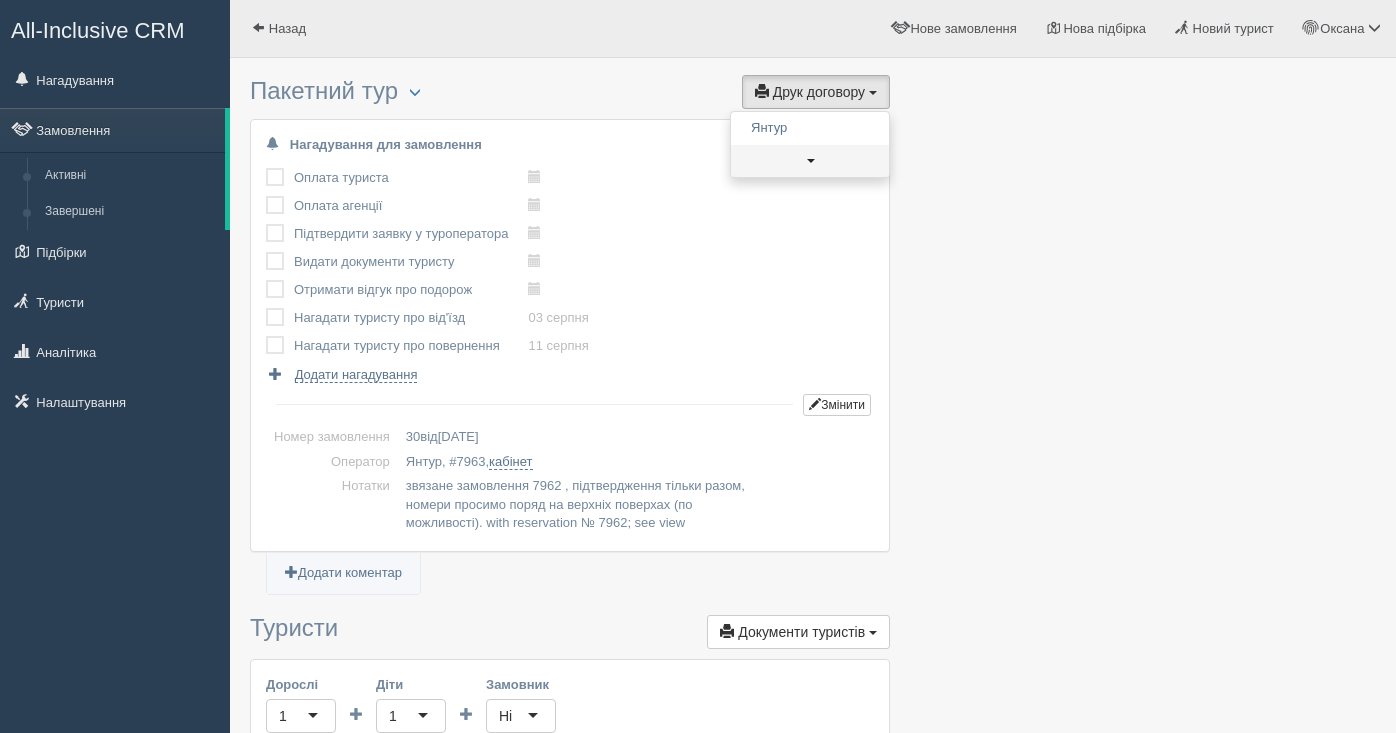 click at bounding box center [811, 161] 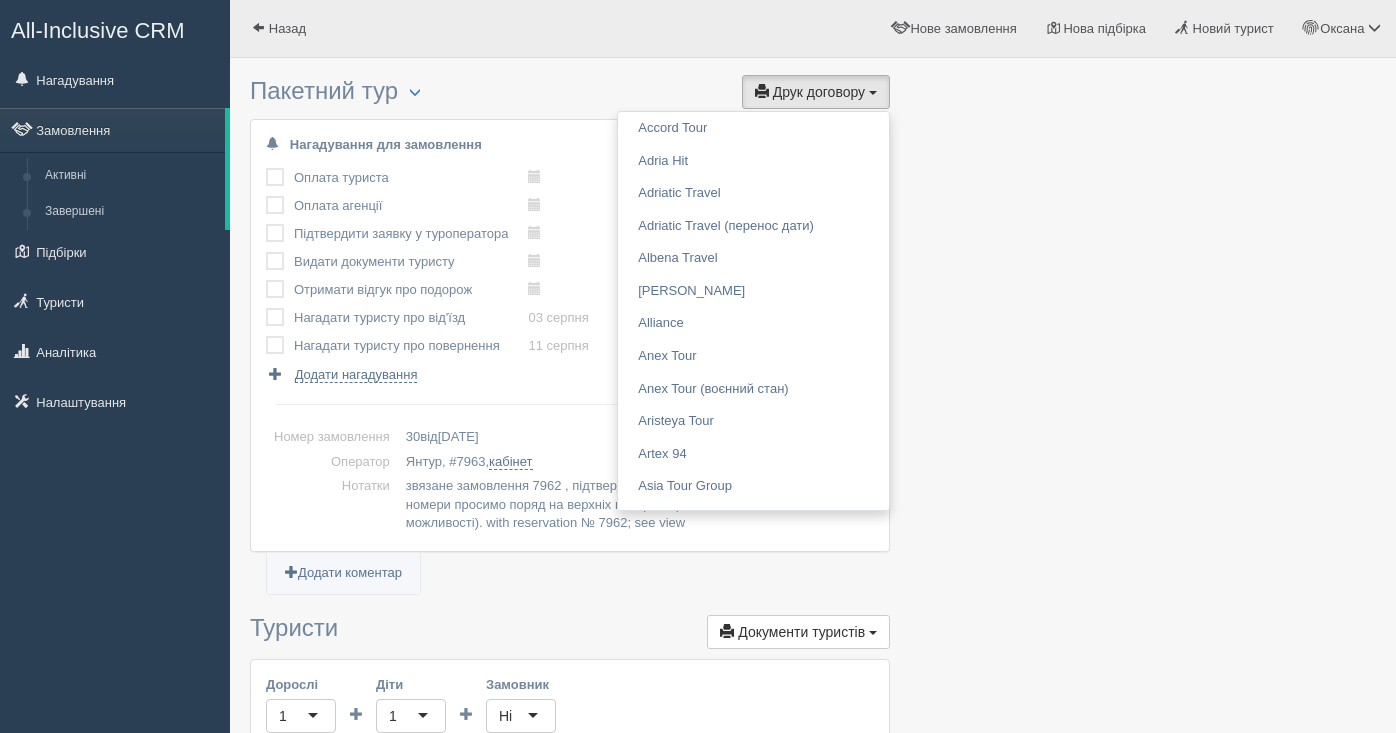 click at bounding box center (813, 1298) 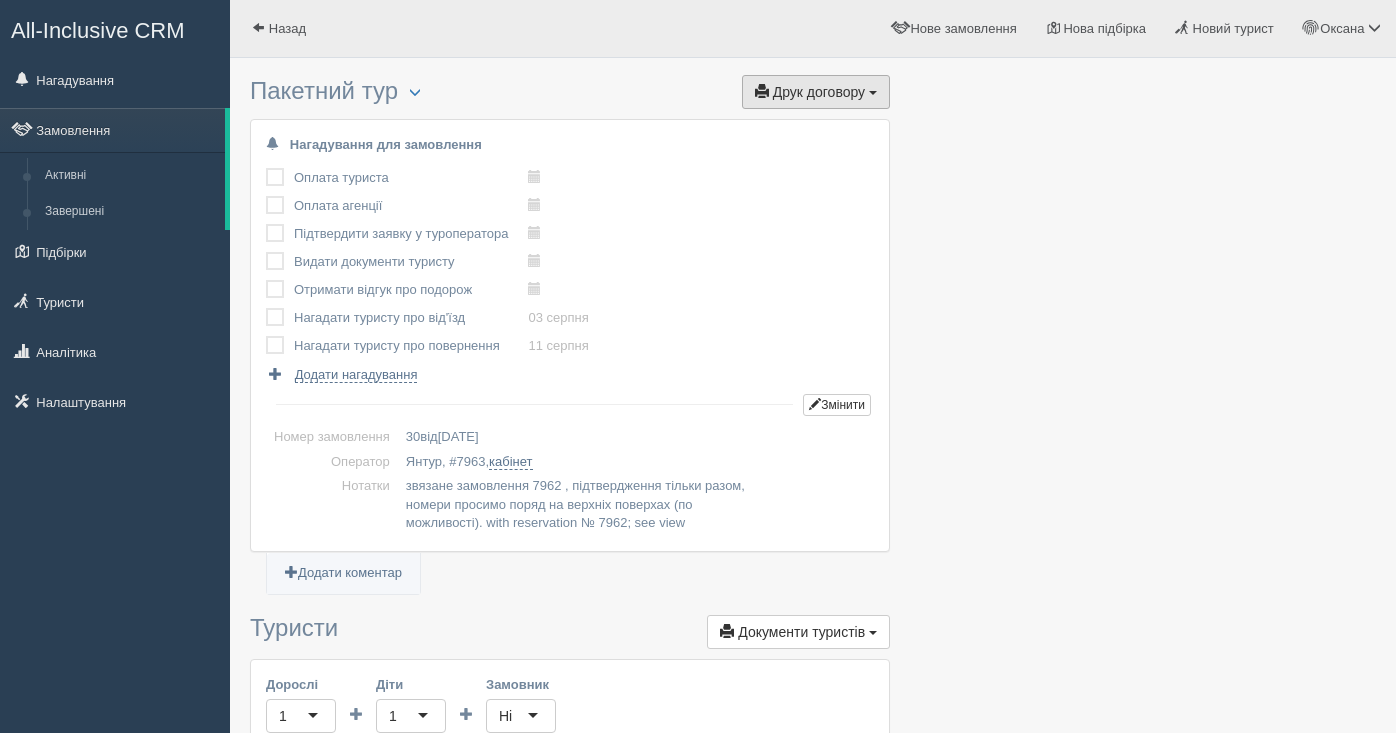 click on "Друк договору" at bounding box center (819, 92) 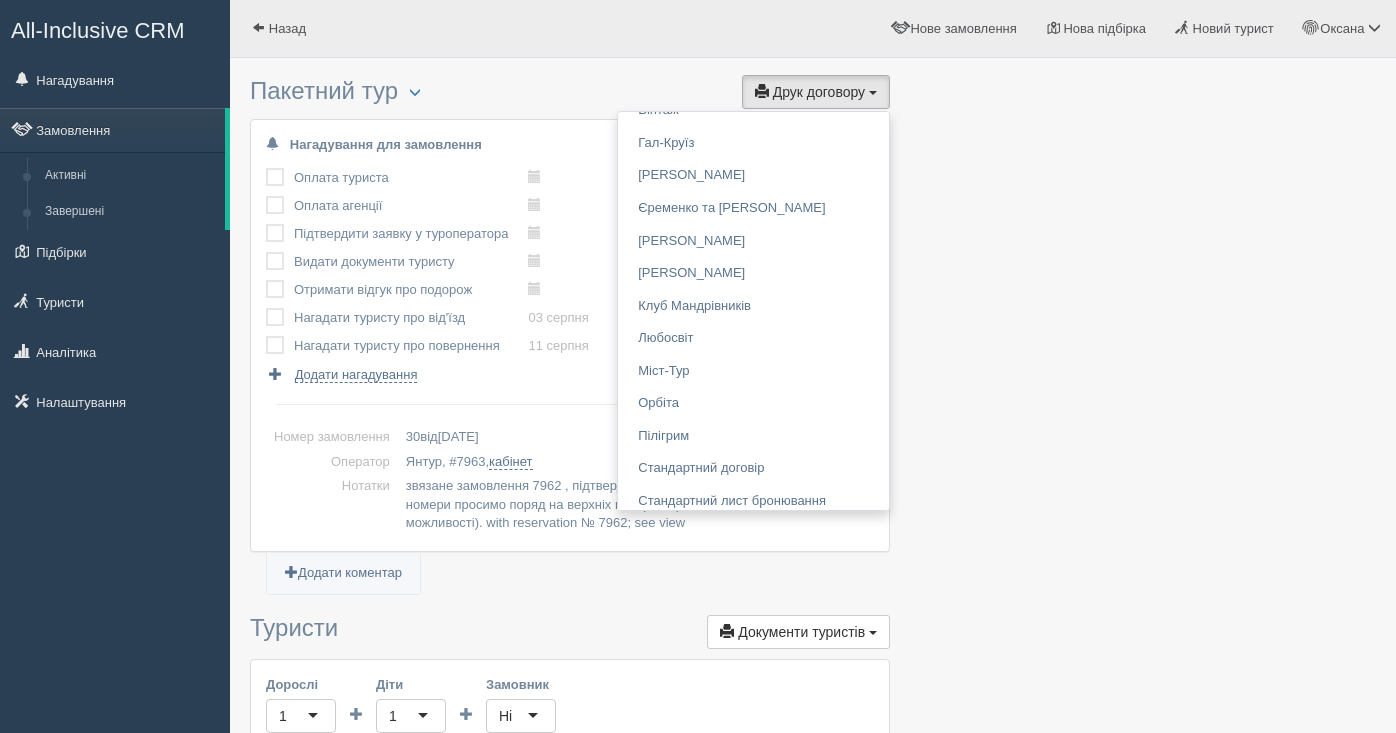 scroll, scrollTop: 2989, scrollLeft: 0, axis: vertical 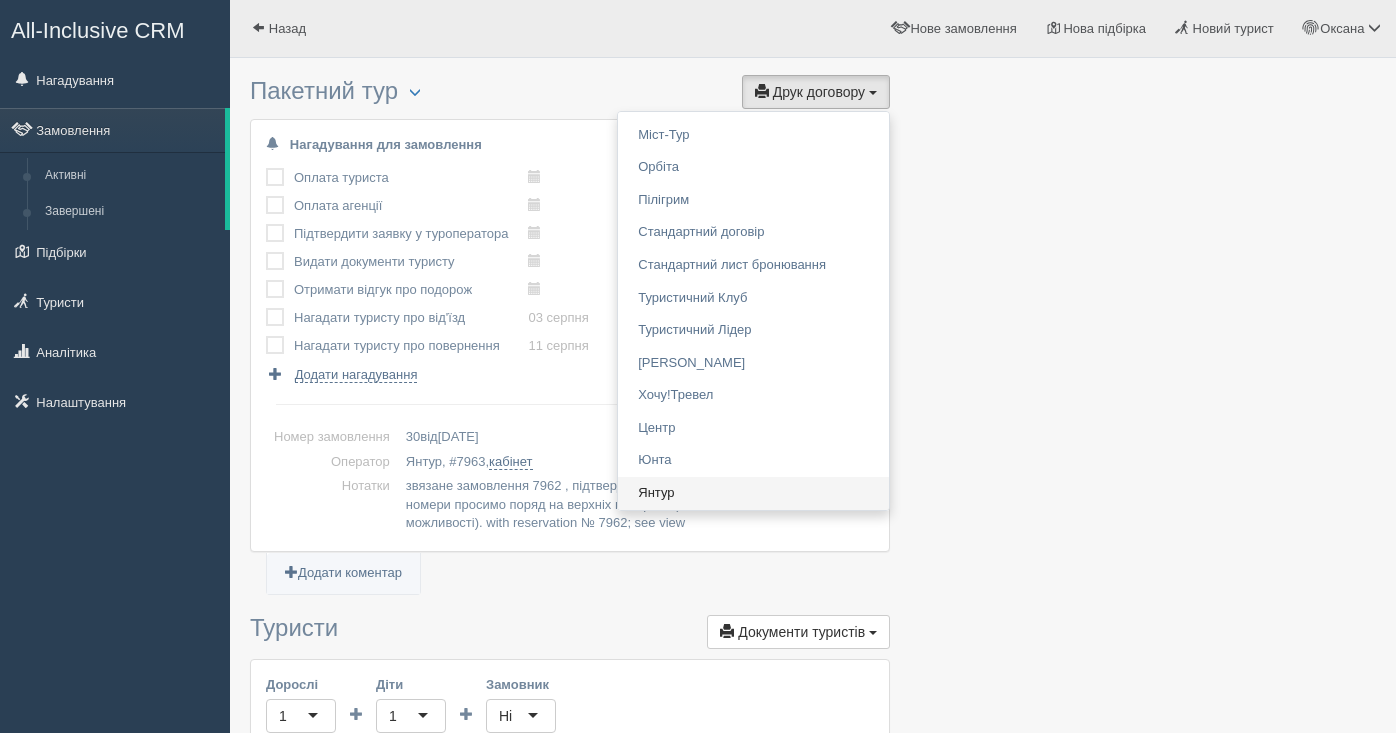 click on "Янтур" at bounding box center [753, 493] 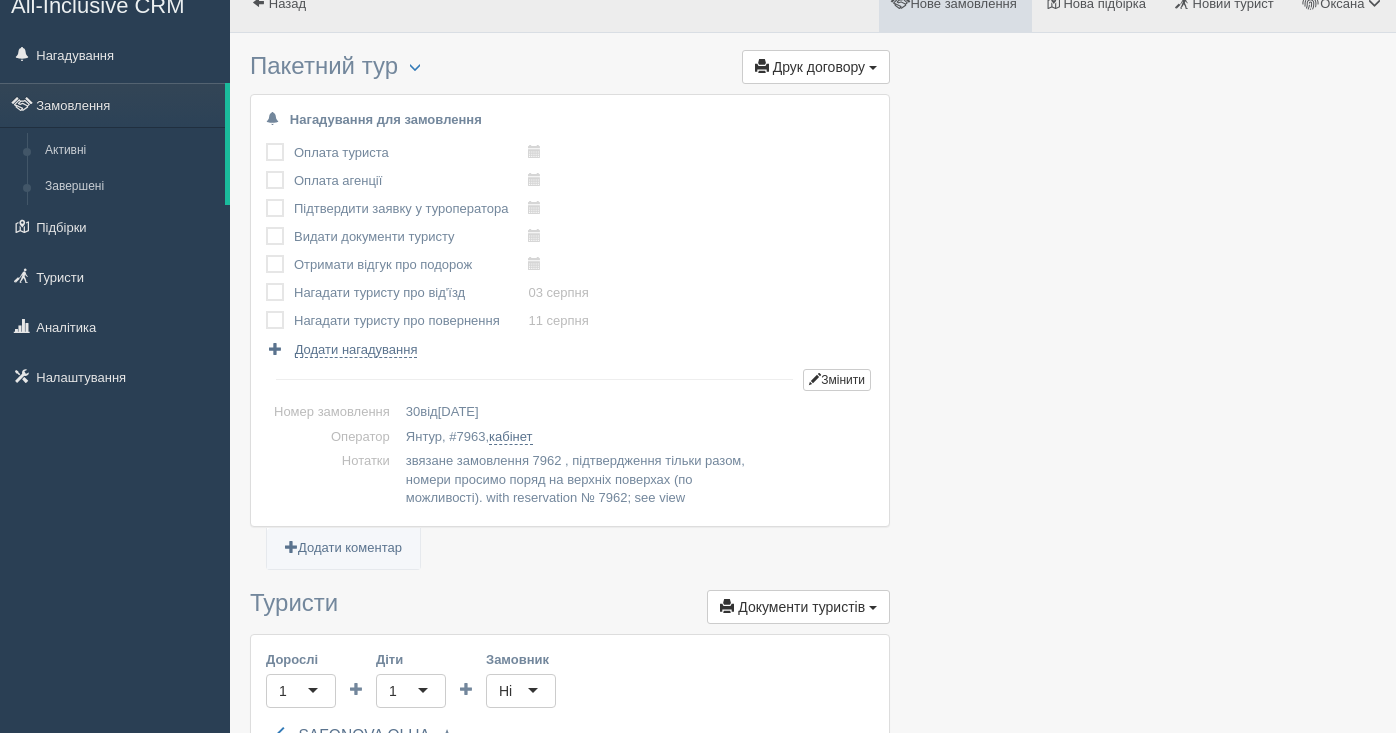 scroll, scrollTop: 38, scrollLeft: 0, axis: vertical 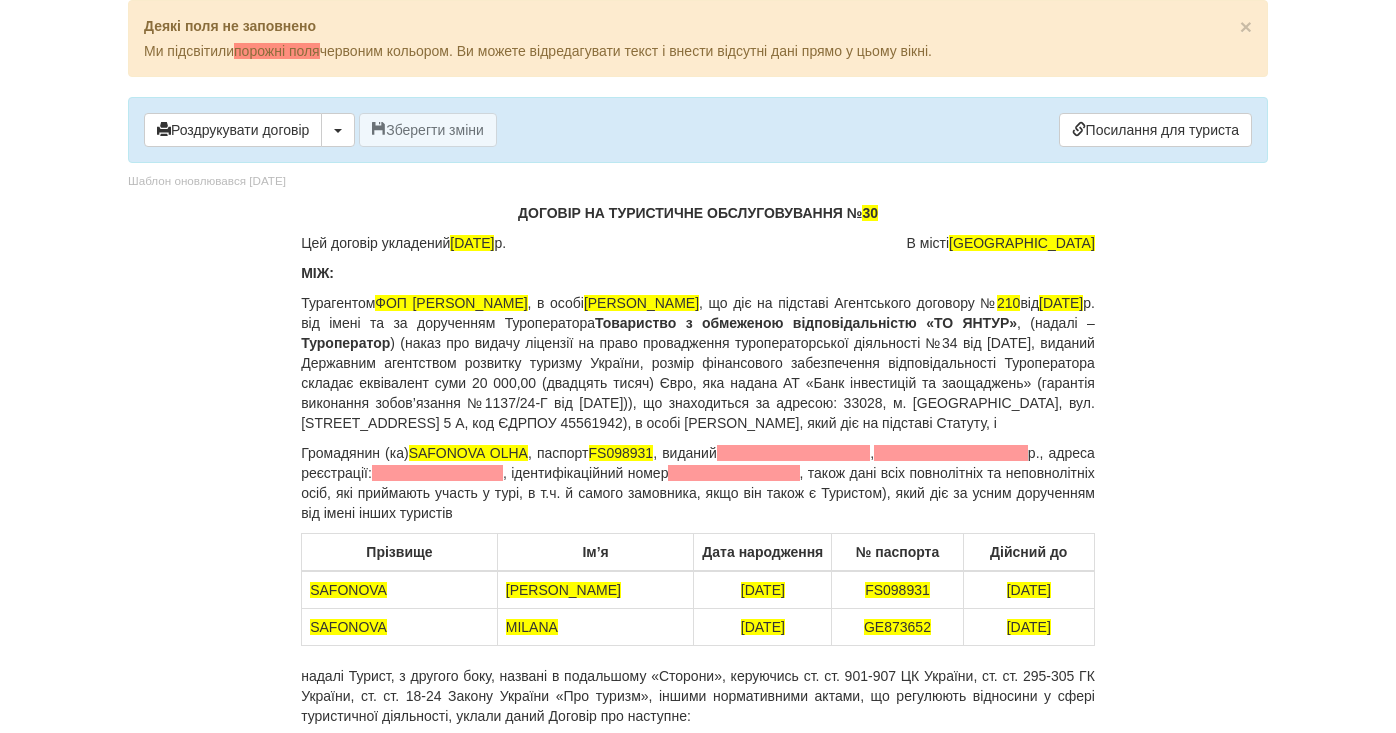 click on "ДОГОВІР НА ТУРИСТИЧНЕ ОБСЛУГОВУВАННЯ № 30" at bounding box center [698, 213] 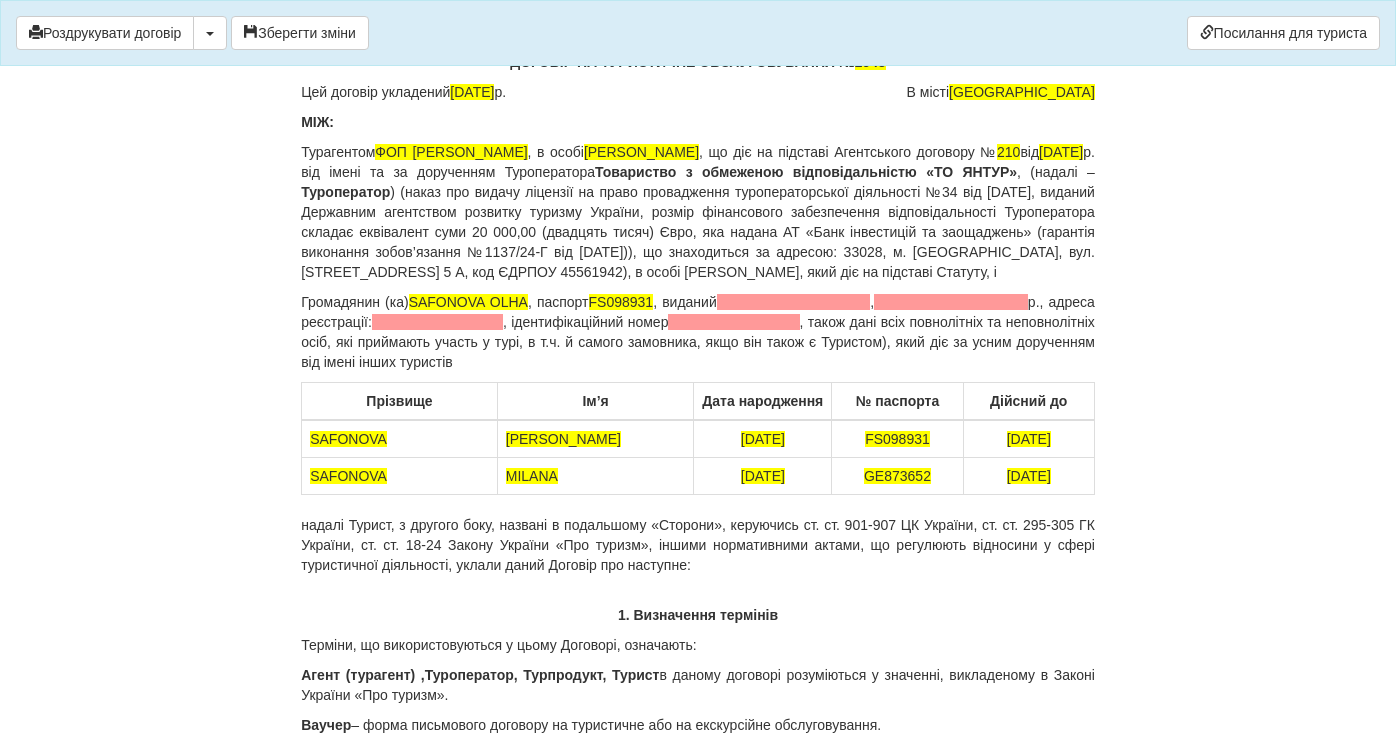 scroll, scrollTop: 76, scrollLeft: 0, axis: vertical 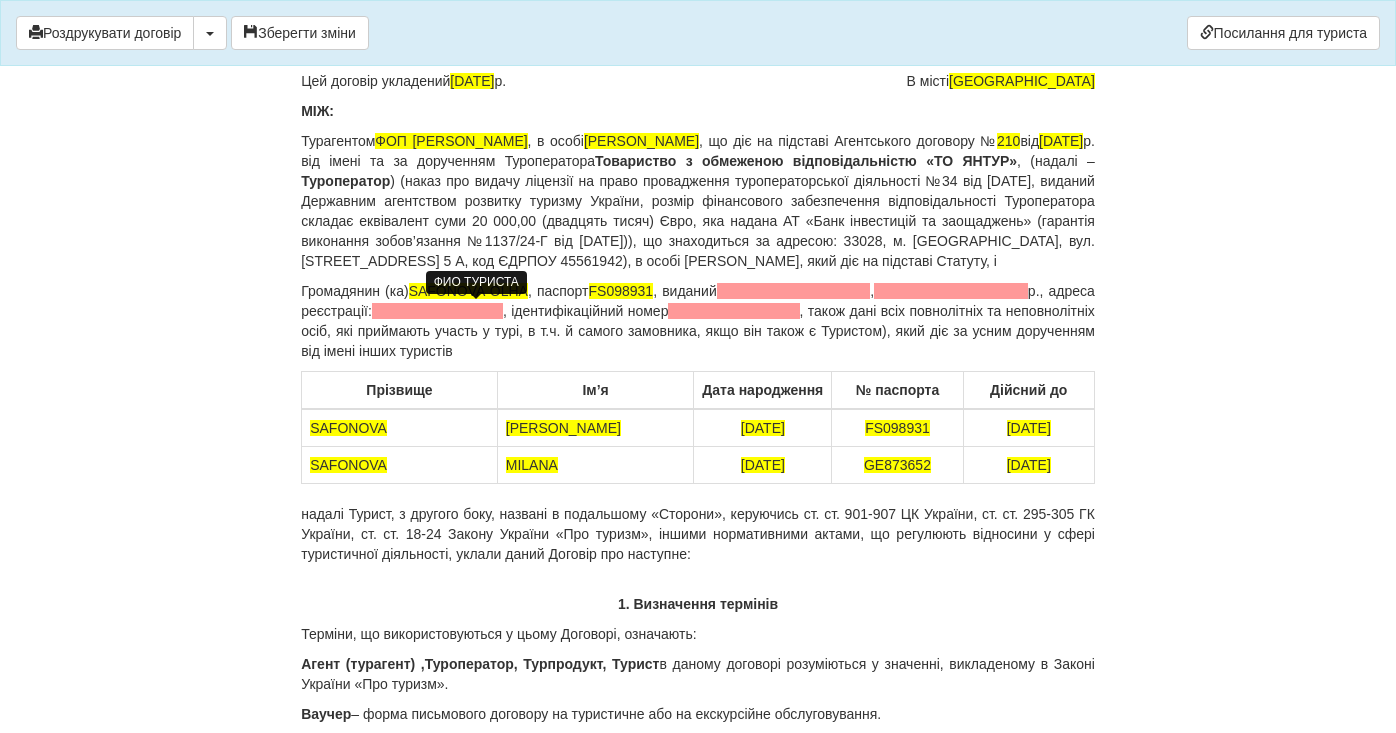 click on "SAFONOVA OLHA" at bounding box center [468, 291] 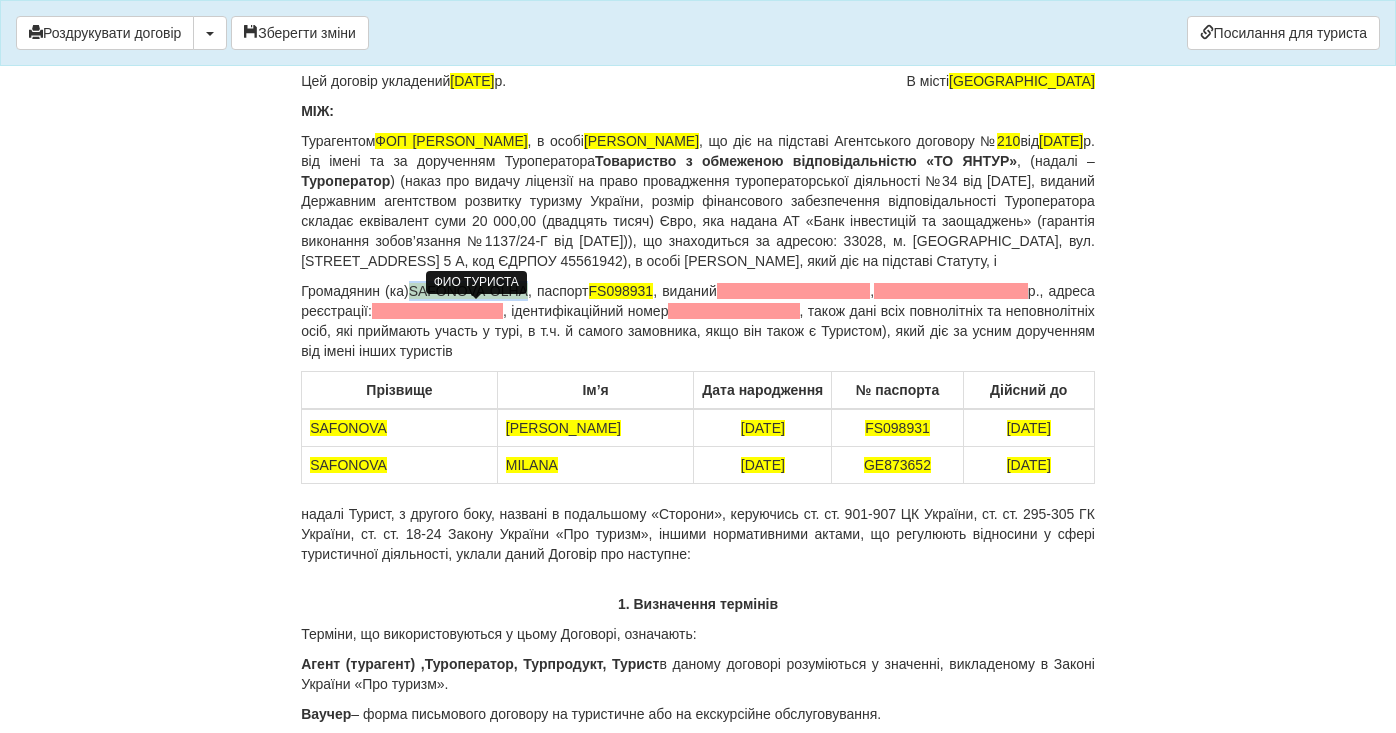 drag, startPoint x: 528, startPoint y: 316, endPoint x: 419, endPoint y: 313, distance: 109.041275 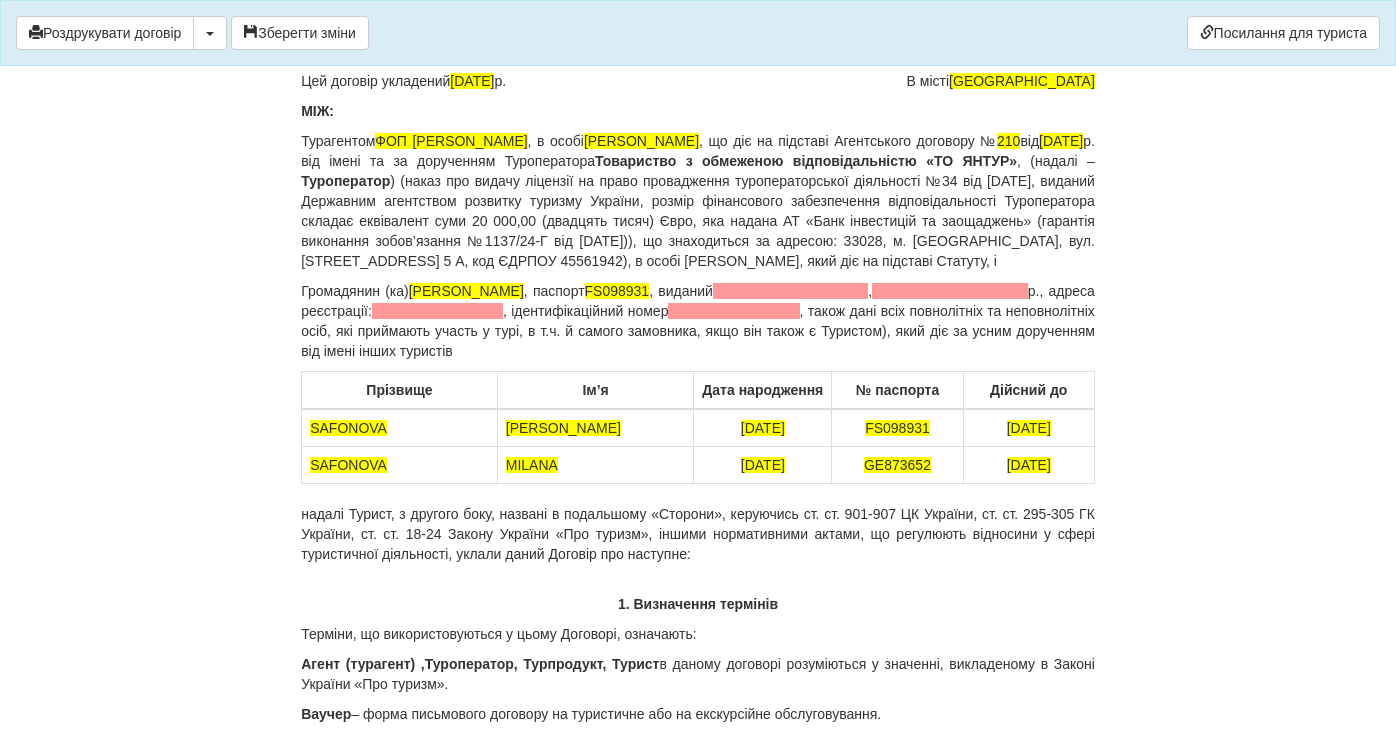 click at bounding box center (437, 311) 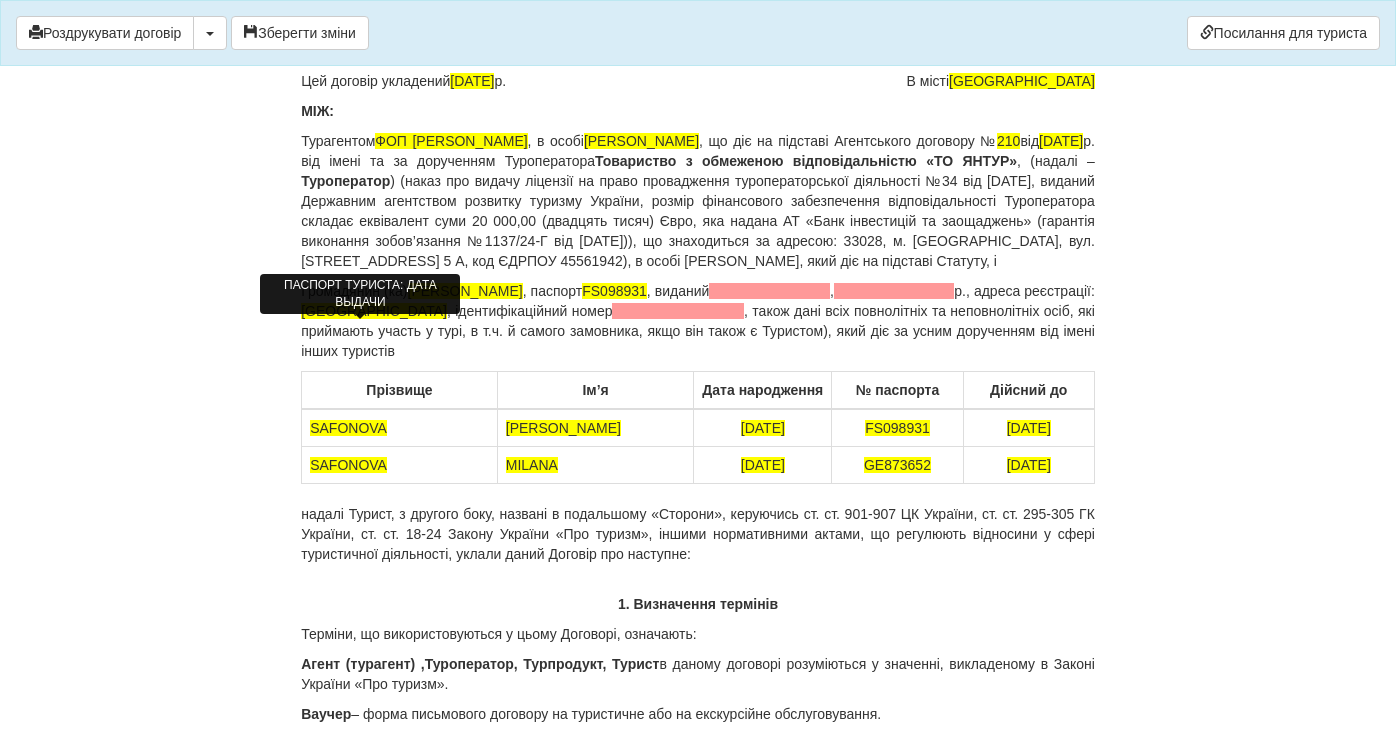 click at bounding box center (894, 291) 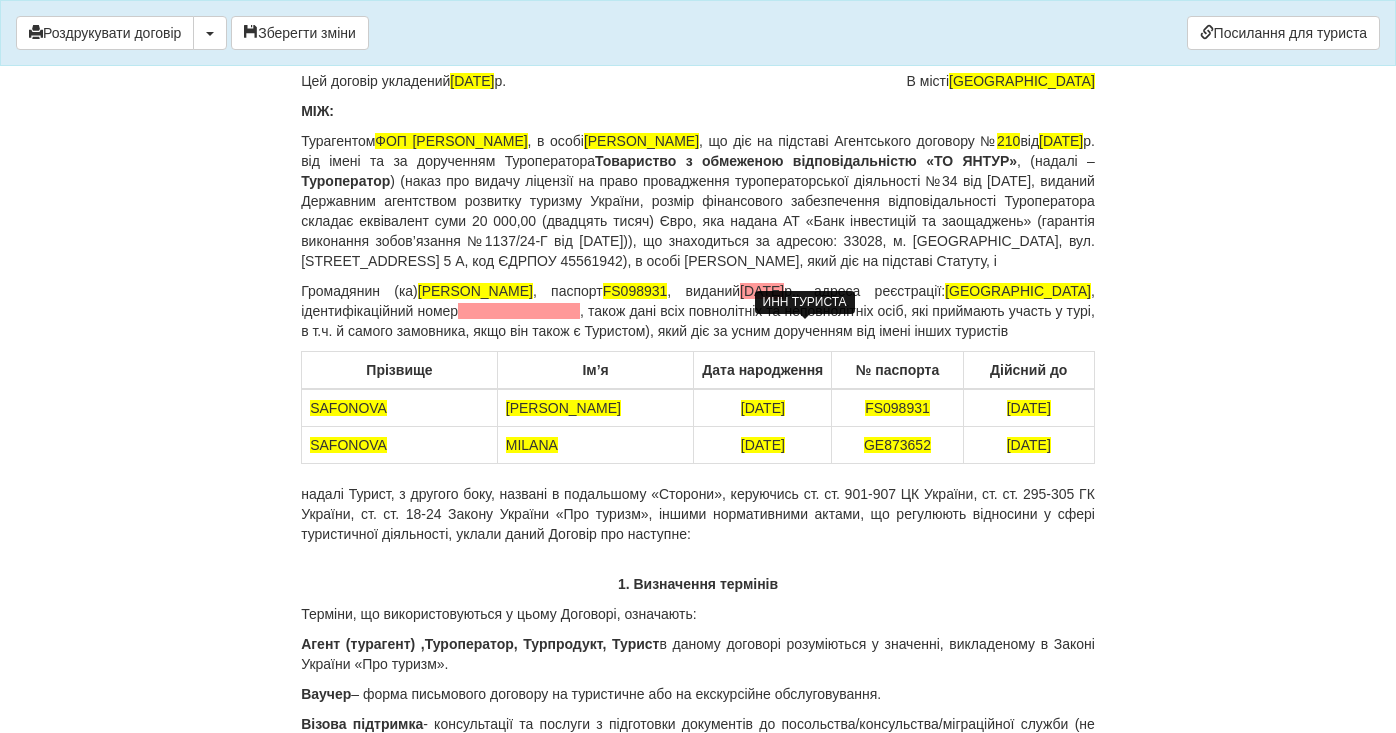 click at bounding box center (519, 311) 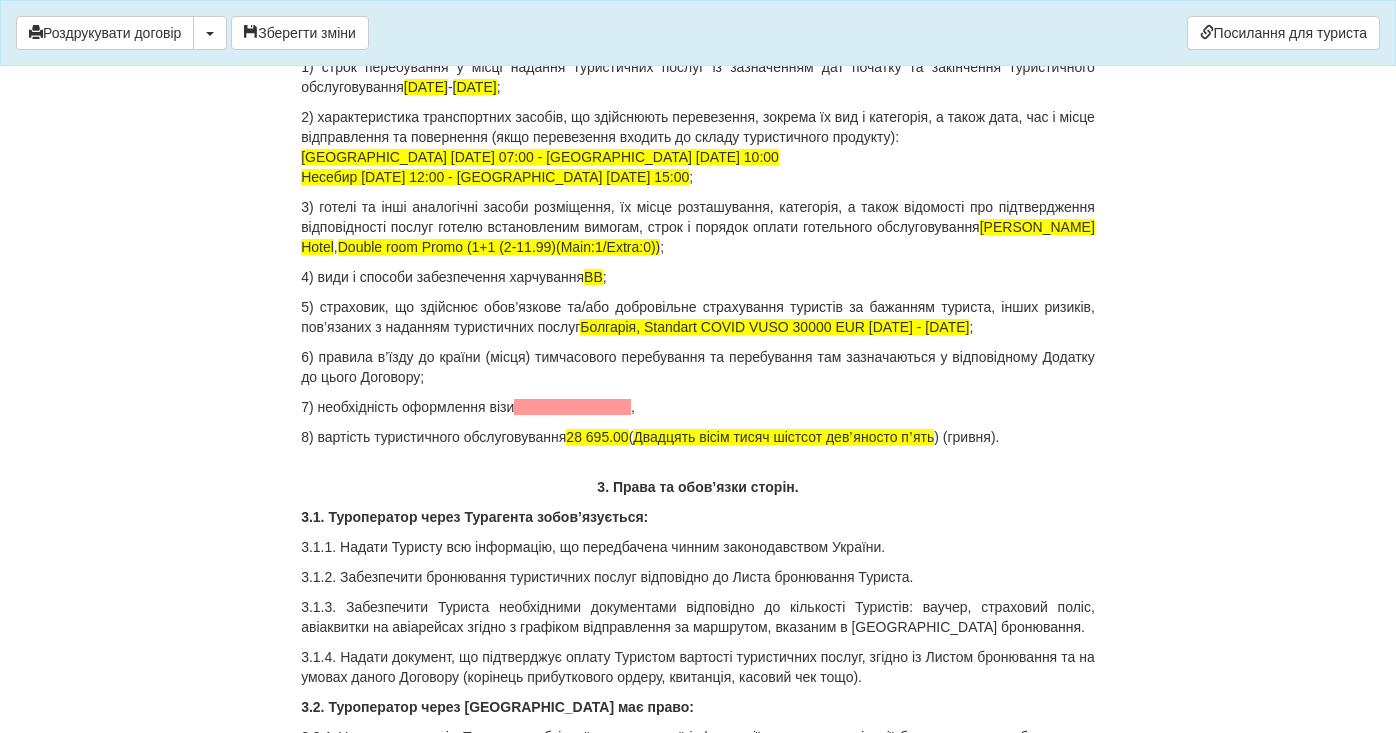 scroll, scrollTop: 2024, scrollLeft: 0, axis: vertical 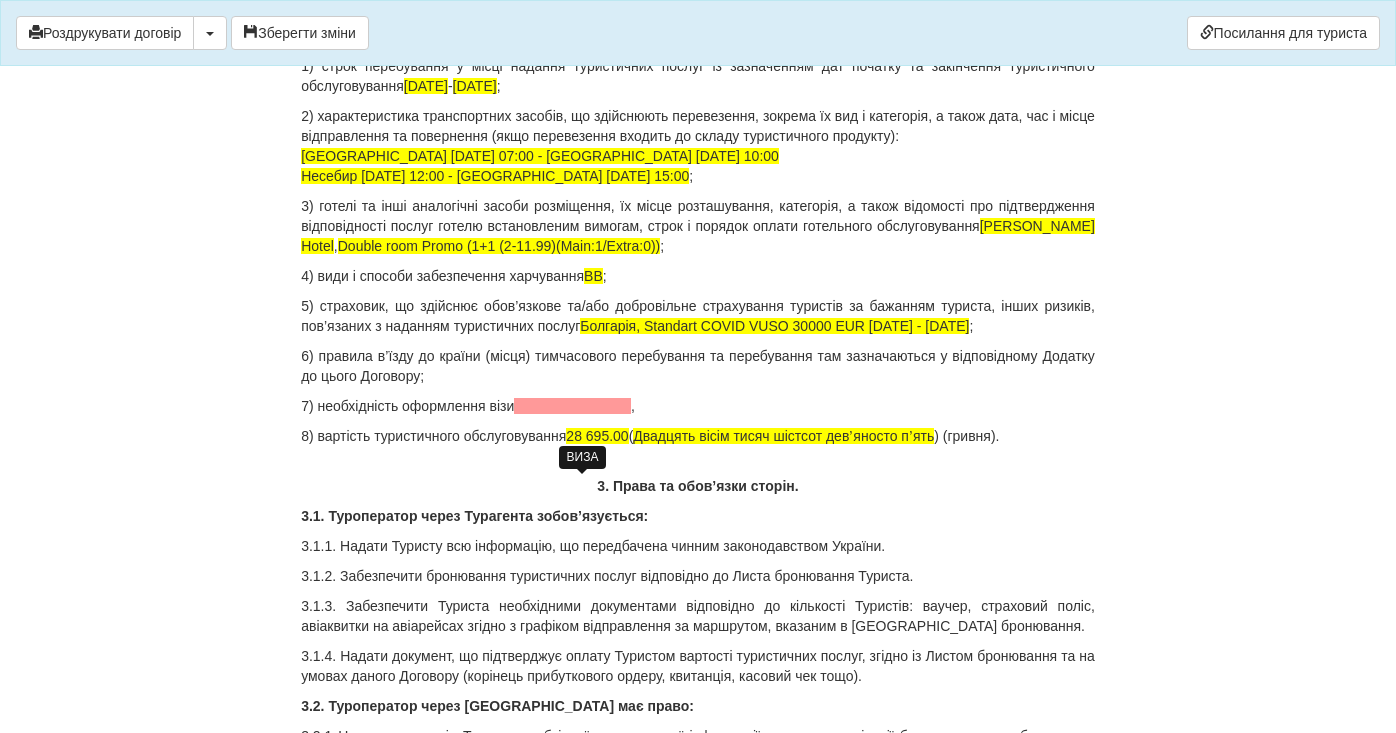 click at bounding box center [572, 406] 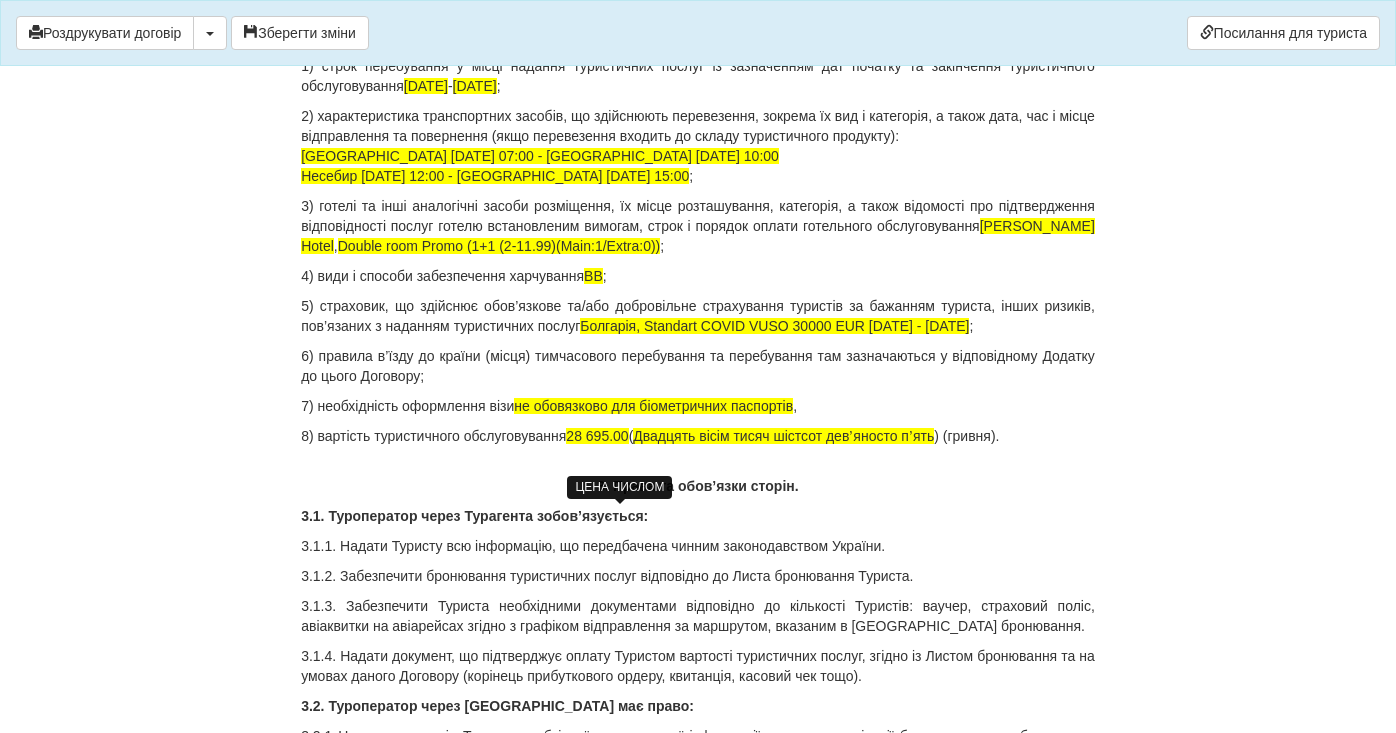 click on "28 695.00" at bounding box center (597, 436) 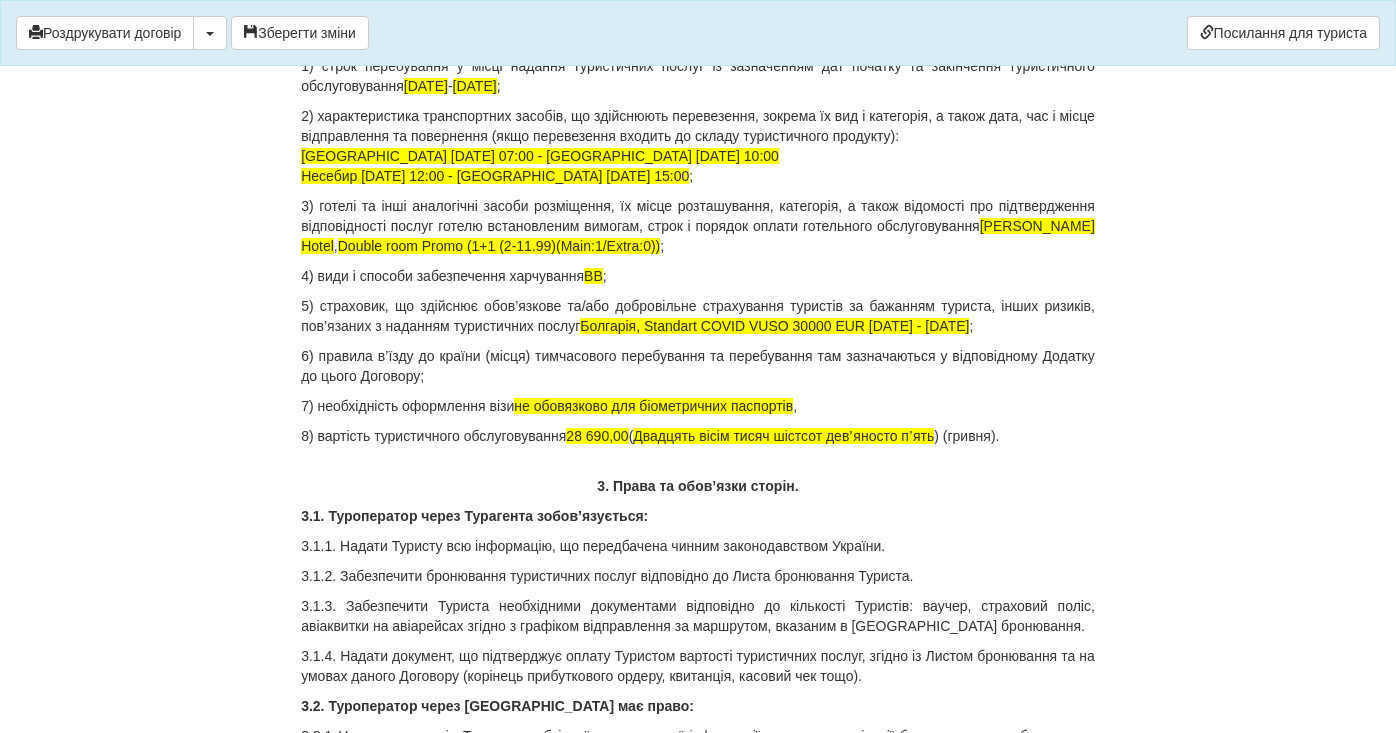 drag, startPoint x: 972, startPoint y: 519, endPoint x: 949, endPoint y: 536, distance: 28.600698 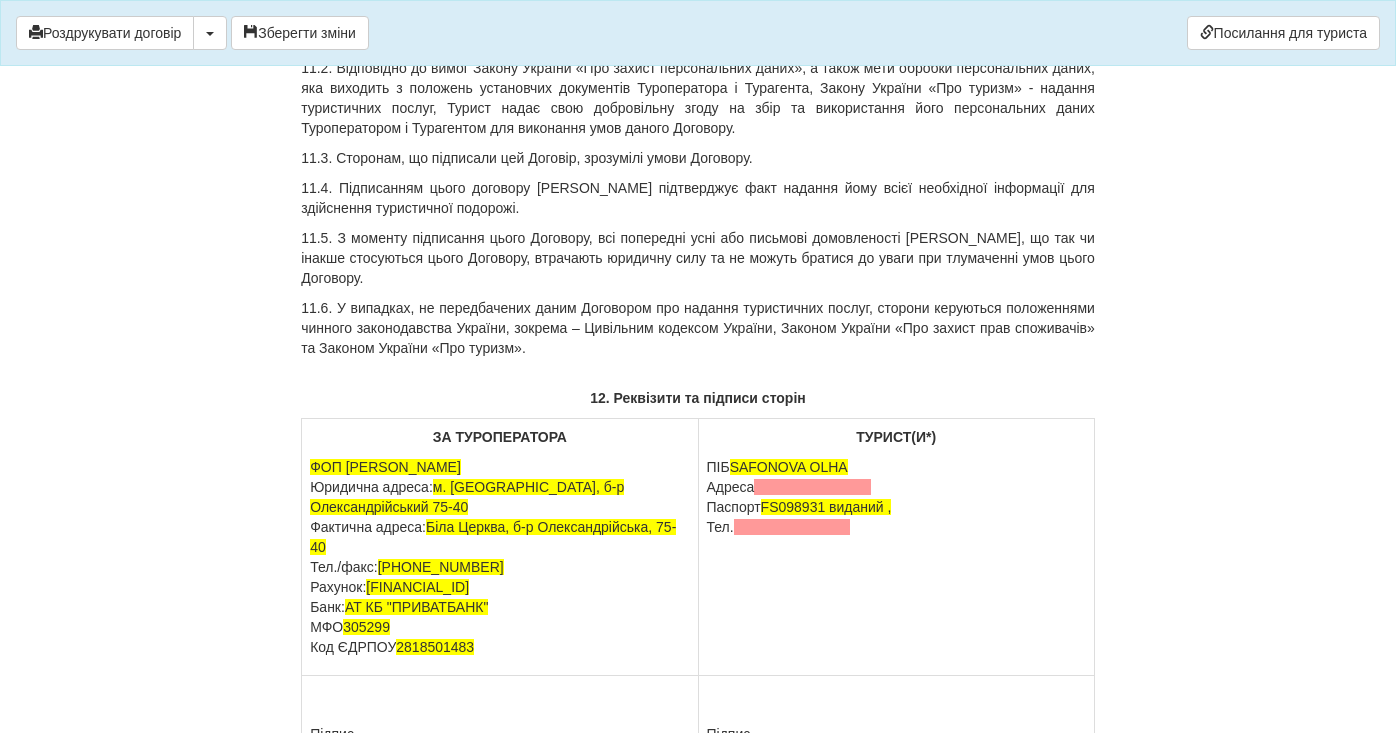 scroll, scrollTop: 11180, scrollLeft: 0, axis: vertical 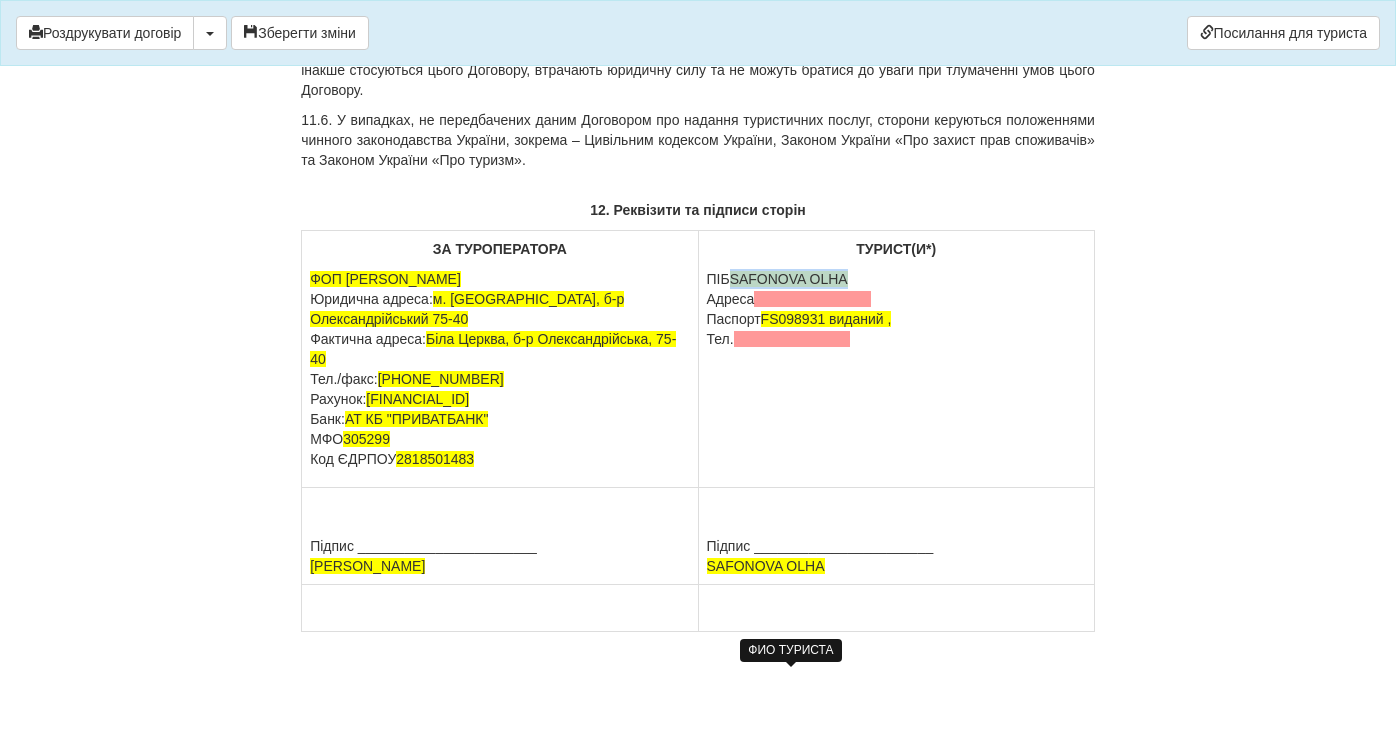 drag, startPoint x: 733, startPoint y: 279, endPoint x: 848, endPoint y: 279, distance: 115 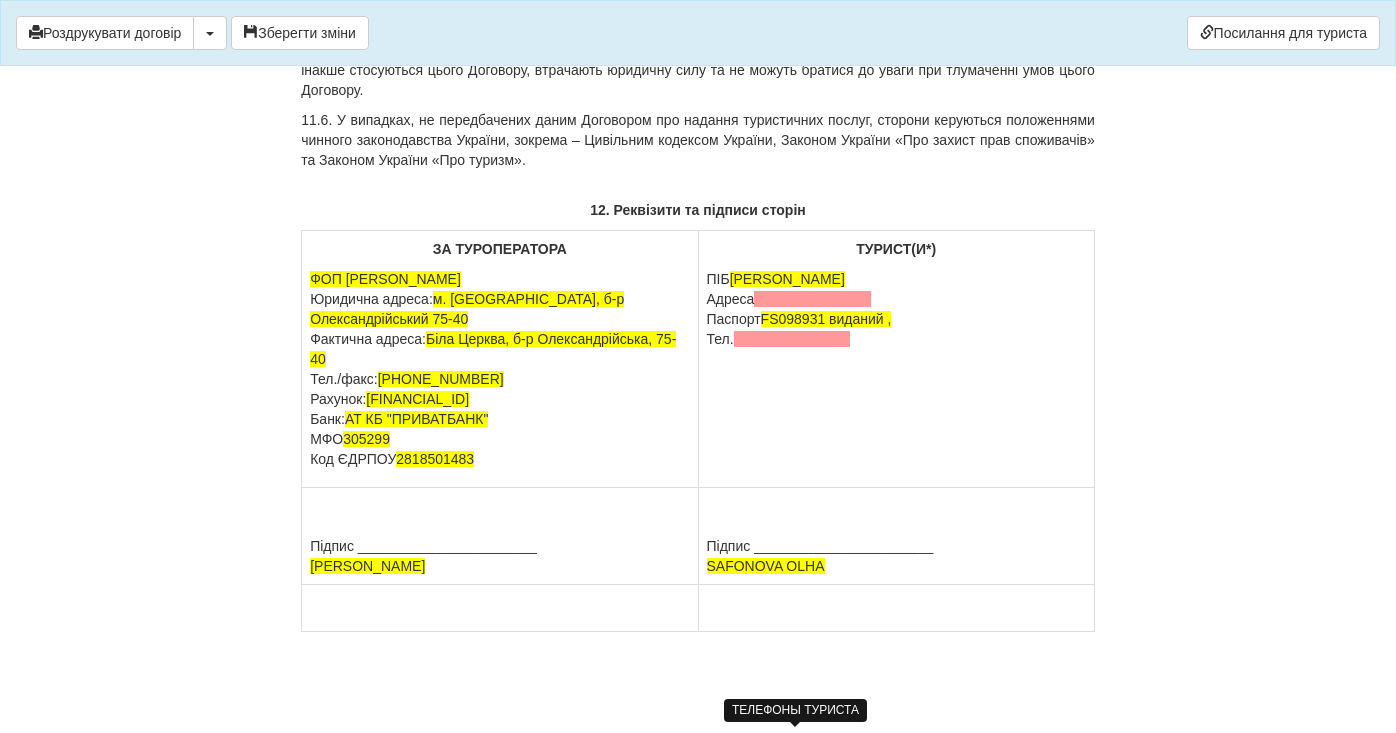 click at bounding box center (792, 339) 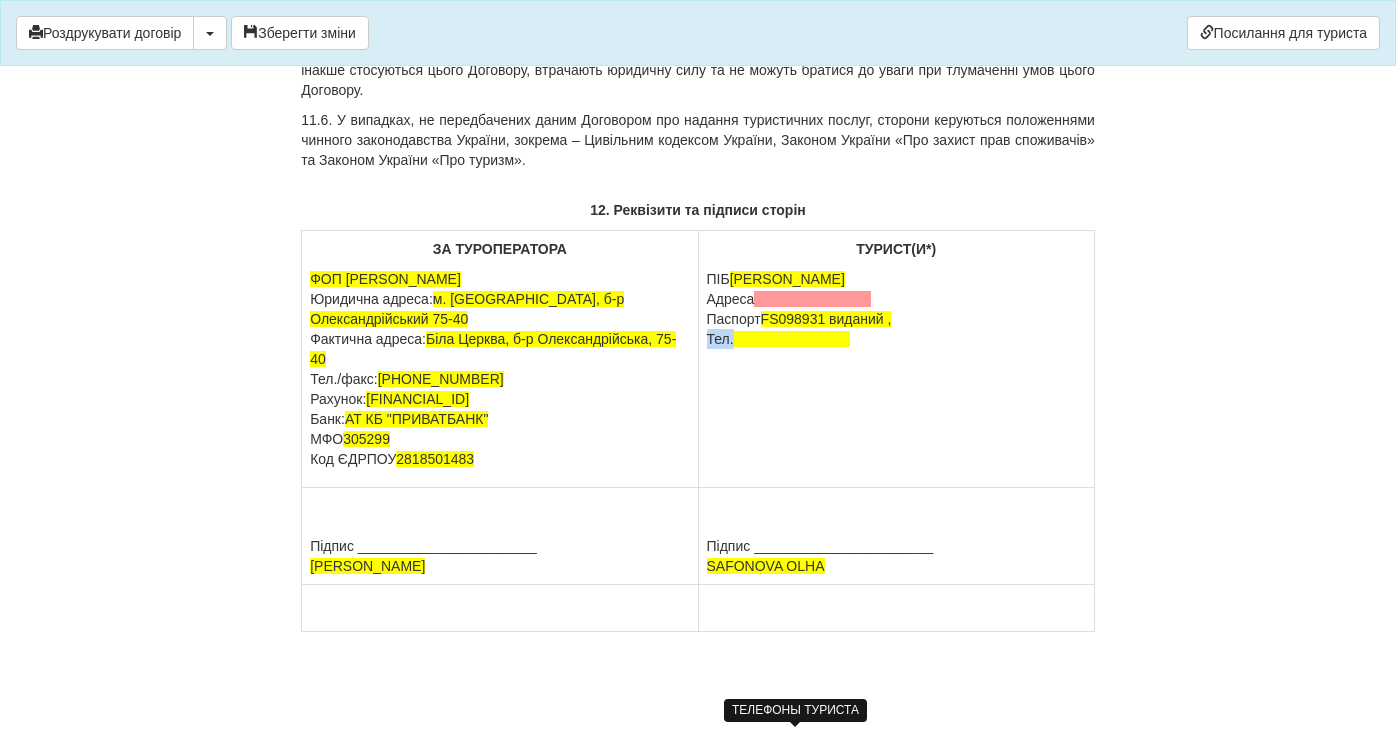 click at bounding box center [792, 339] 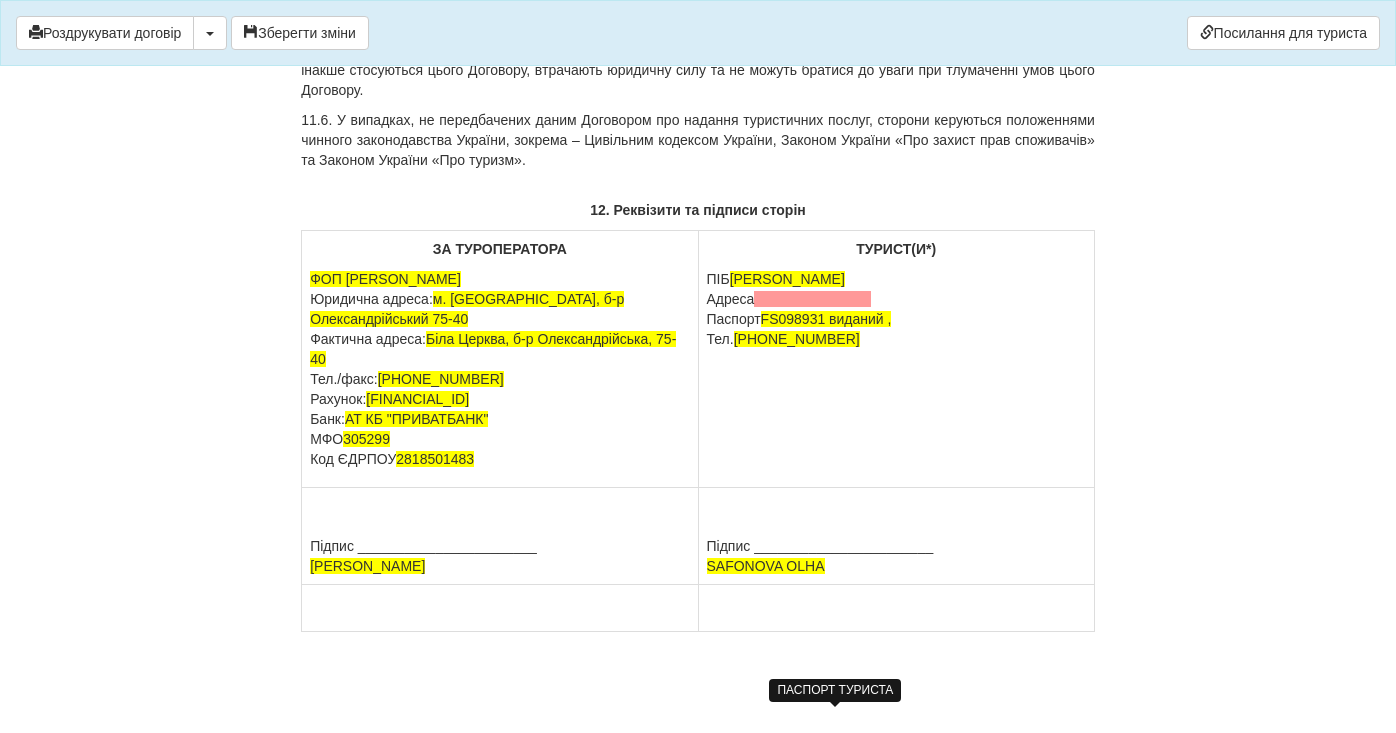 click on "FS098931 виданий ," at bounding box center (826, 319) 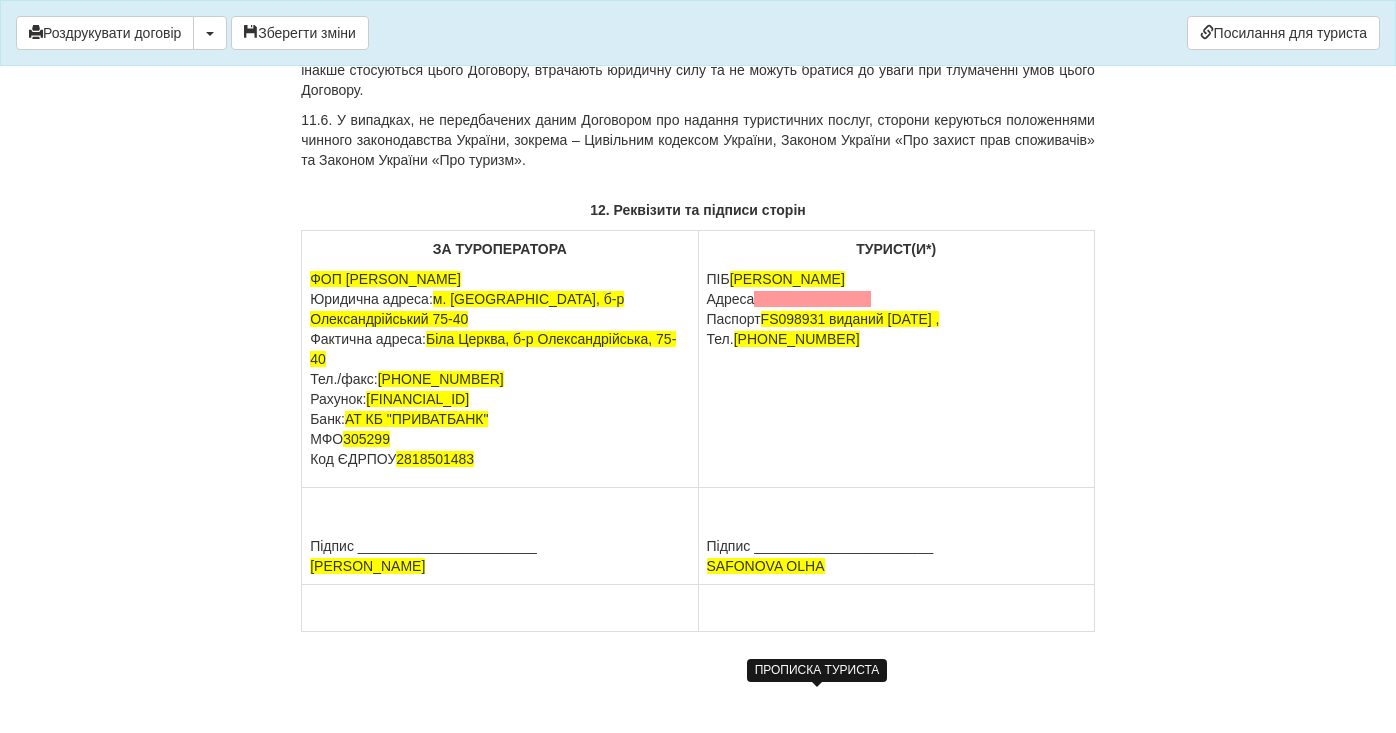 click at bounding box center (812, 299) 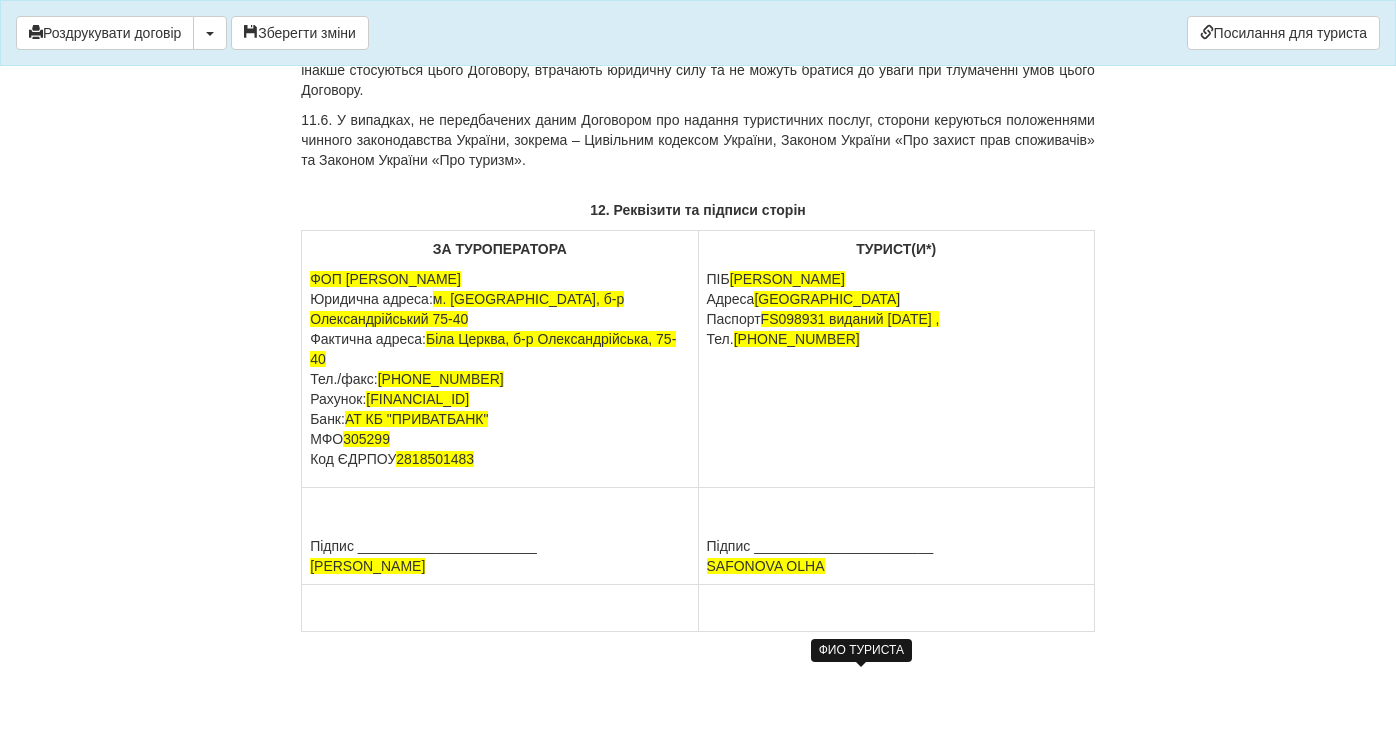 drag, startPoint x: 738, startPoint y: 280, endPoint x: 870, endPoint y: 274, distance: 132.13629 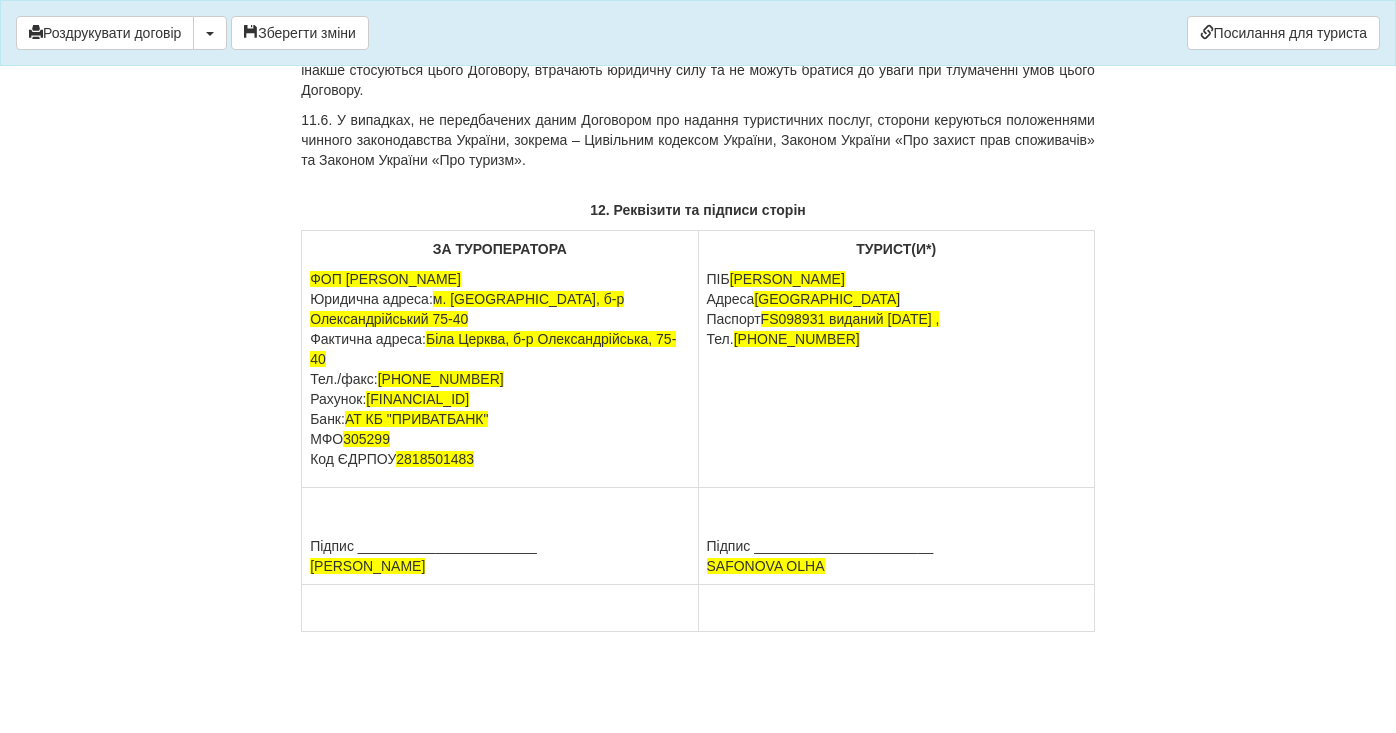 click on "ПІБ   САФОНОВА ОЛЬГА ВОЛОДИМИРІВНА
Адреса  Київська область
Паспорт  FS098931 виданий 08.08.2018р ,
Тел.  +380501510319" at bounding box center [896, 309] 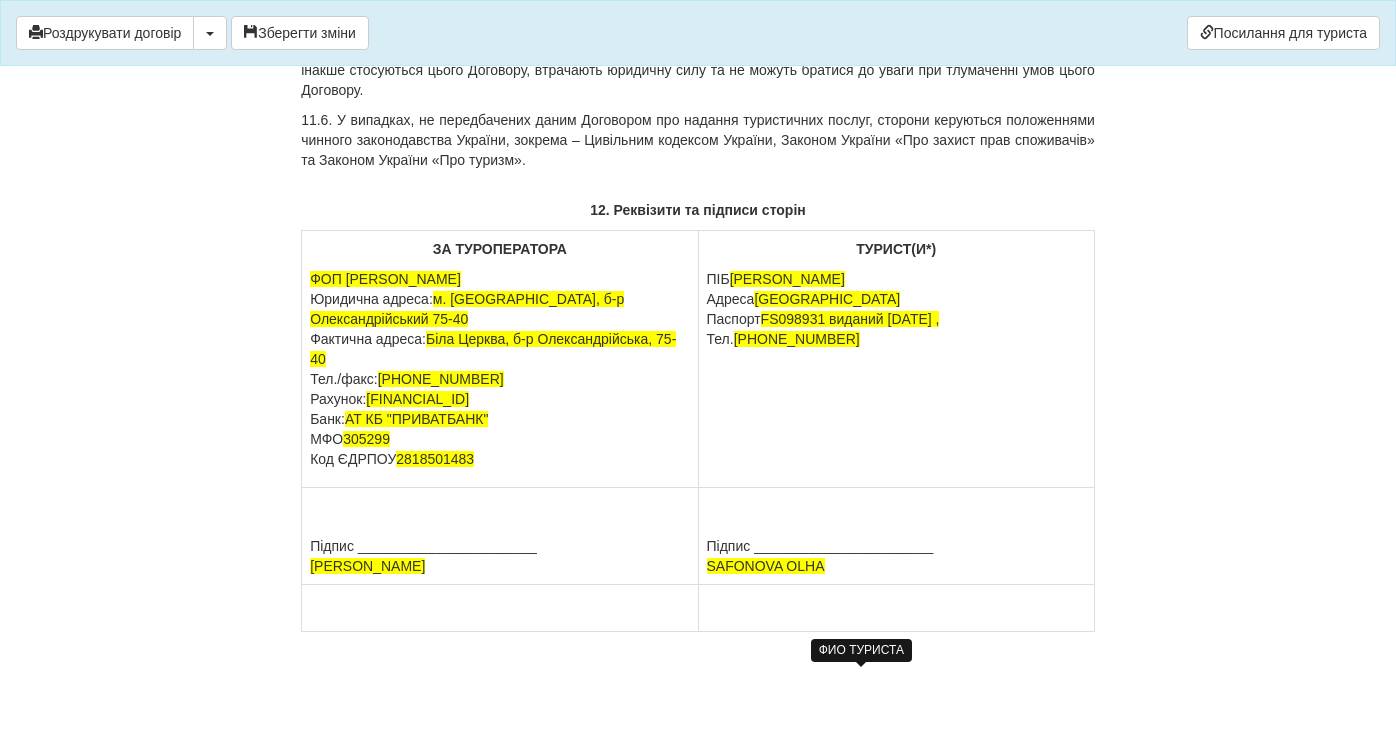 copy on "САФОНОВА ОЛЬГА ВОЛОДИМИРІВНА" 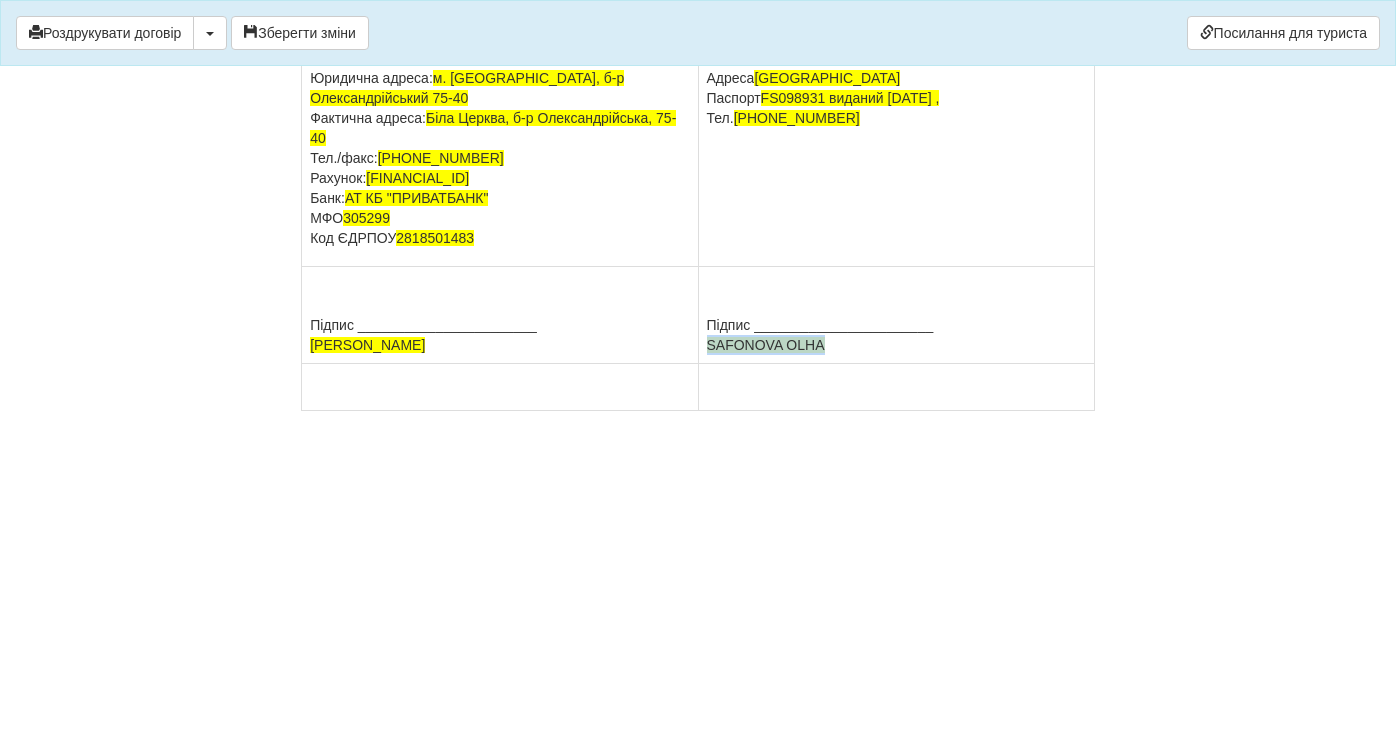 drag, startPoint x: 788, startPoint y: 571, endPoint x: 698, endPoint y: 570, distance: 90.005554 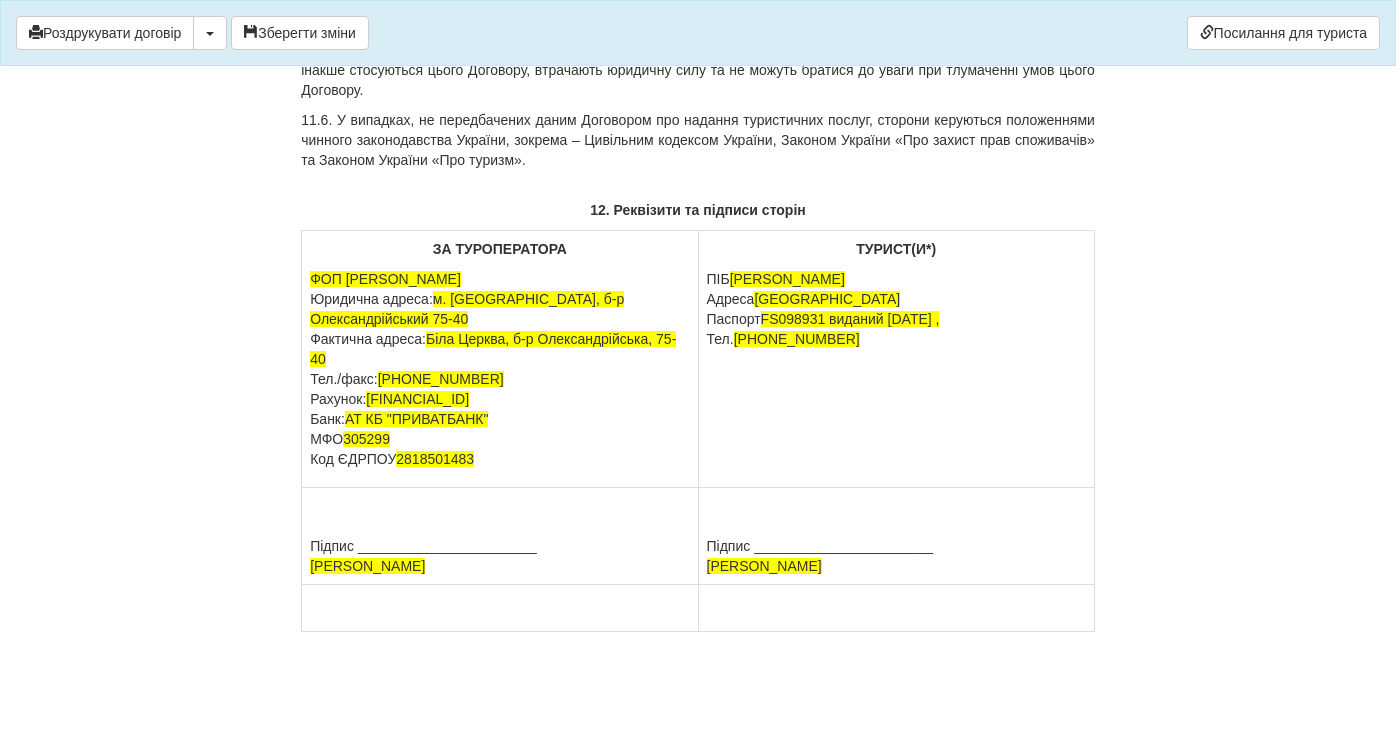 scroll, scrollTop: 11114, scrollLeft: 0, axis: vertical 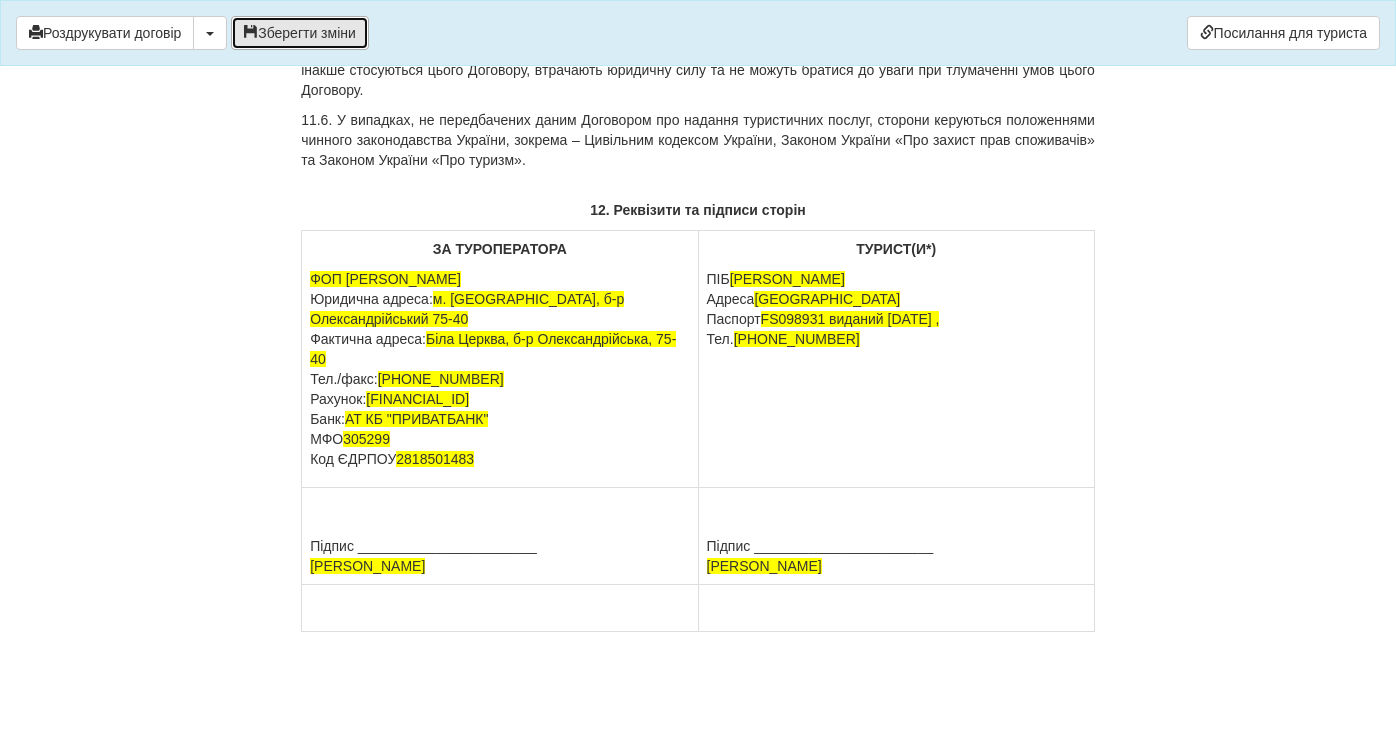 click on "Зберегти зміни" at bounding box center (300, 33) 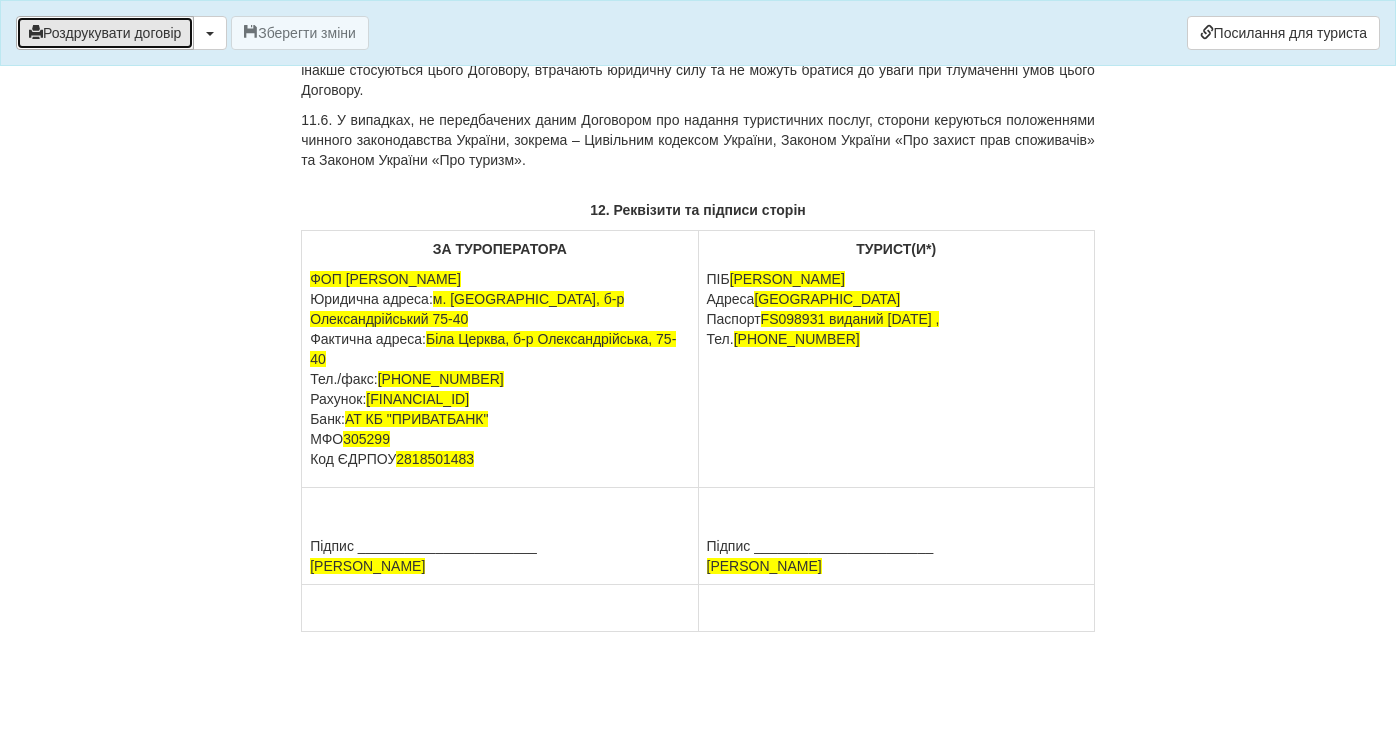click on "Роздрукувати договір" at bounding box center (105, 33) 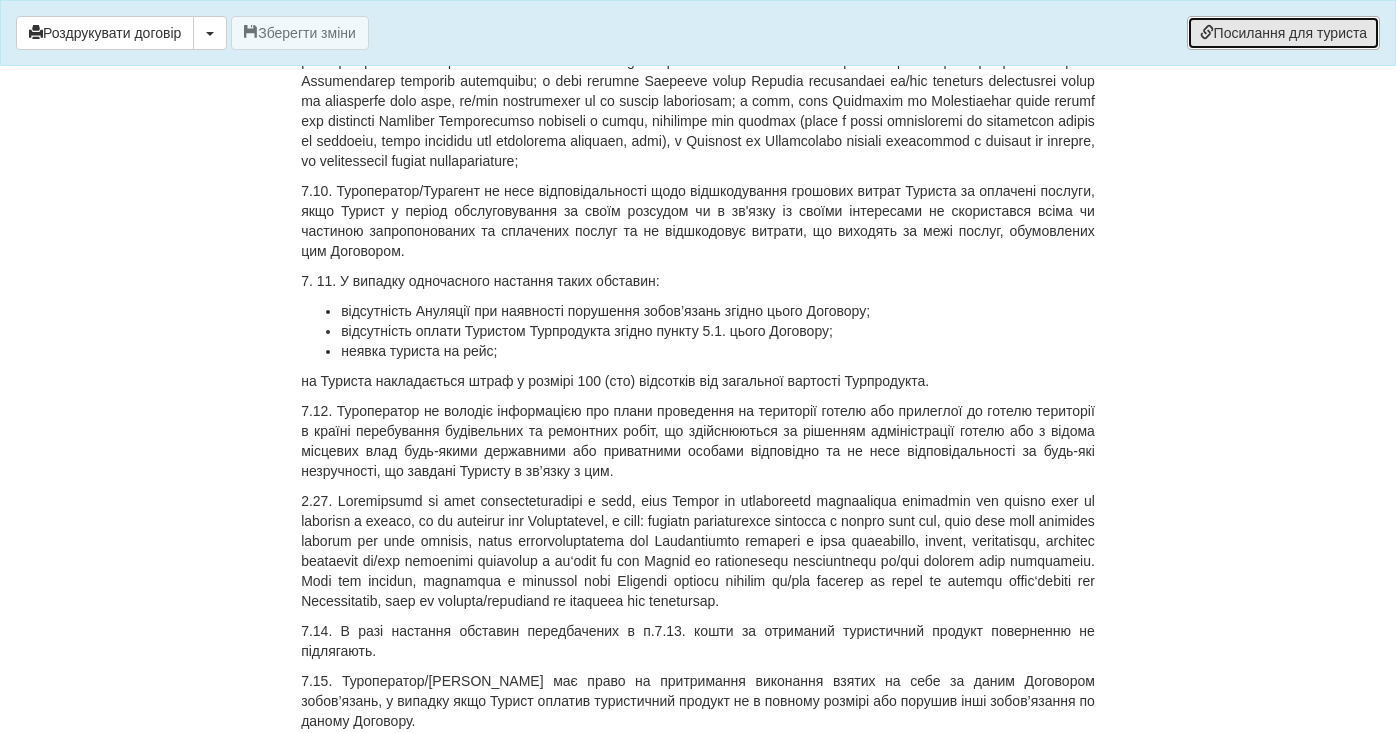 click on "Посилання для туриста" at bounding box center (1283, 33) 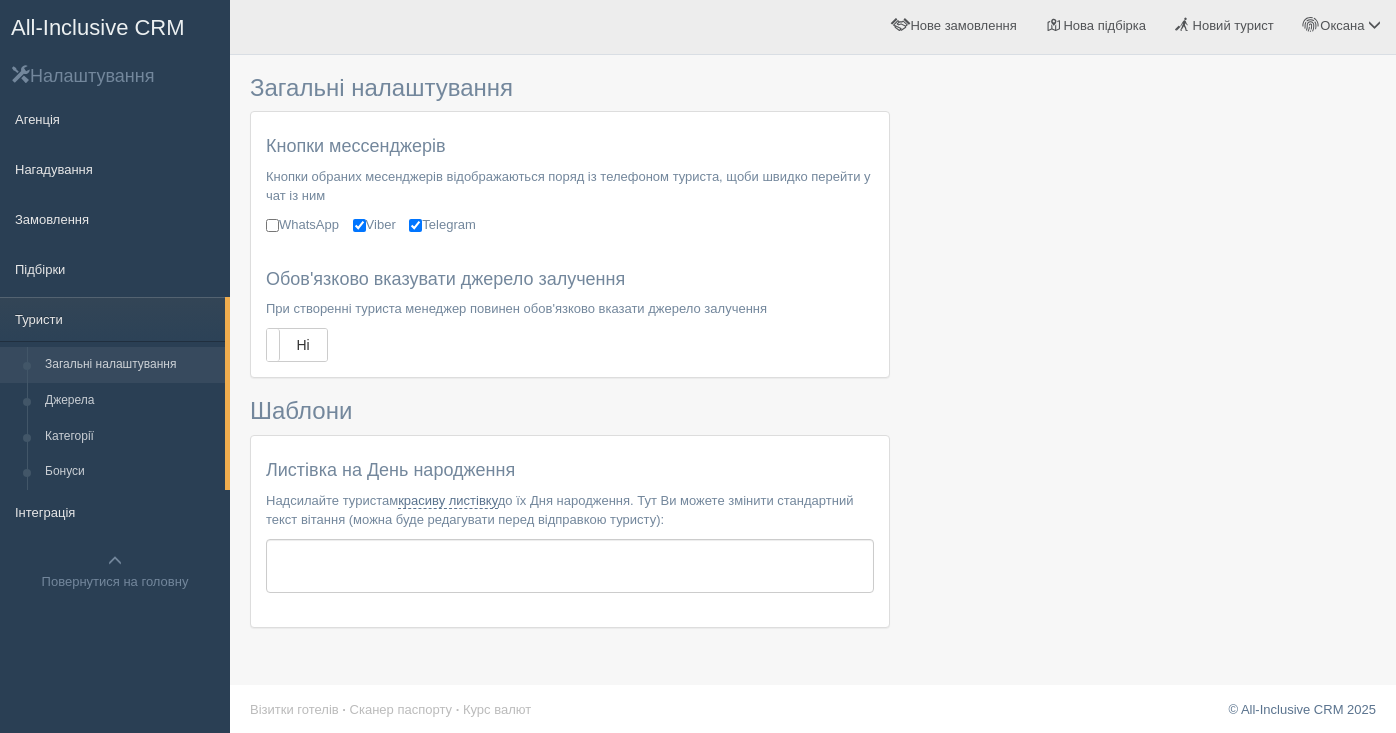 scroll, scrollTop: 0, scrollLeft: 0, axis: both 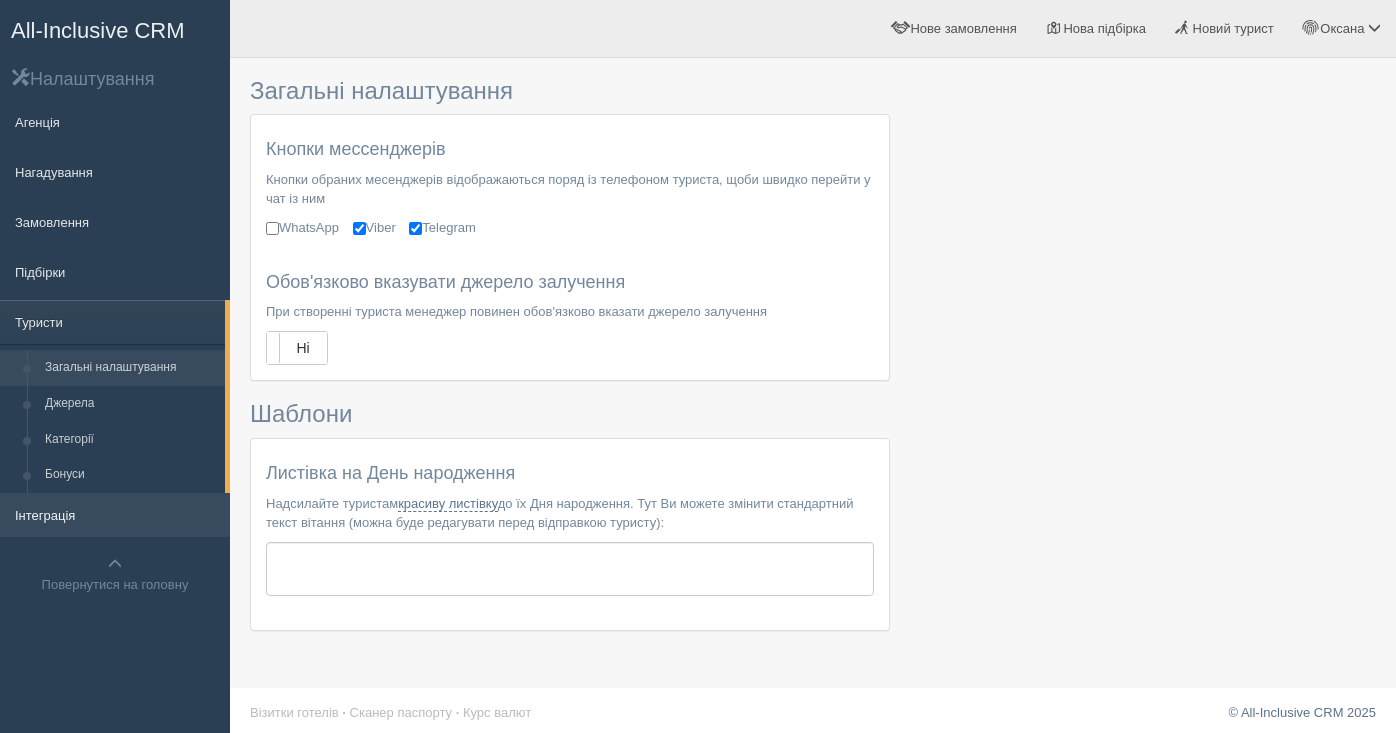 click on "Інтеграція" at bounding box center (115, 515) 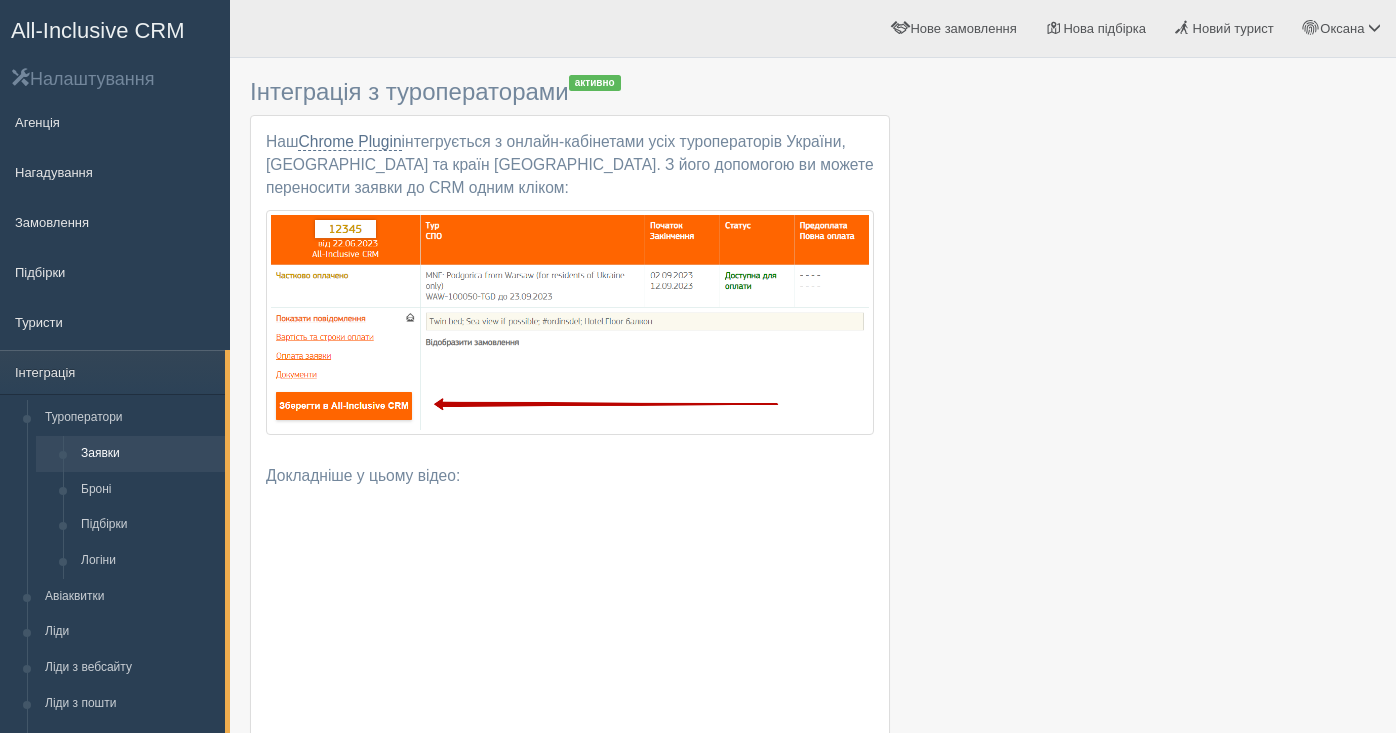 scroll, scrollTop: 0, scrollLeft: 0, axis: both 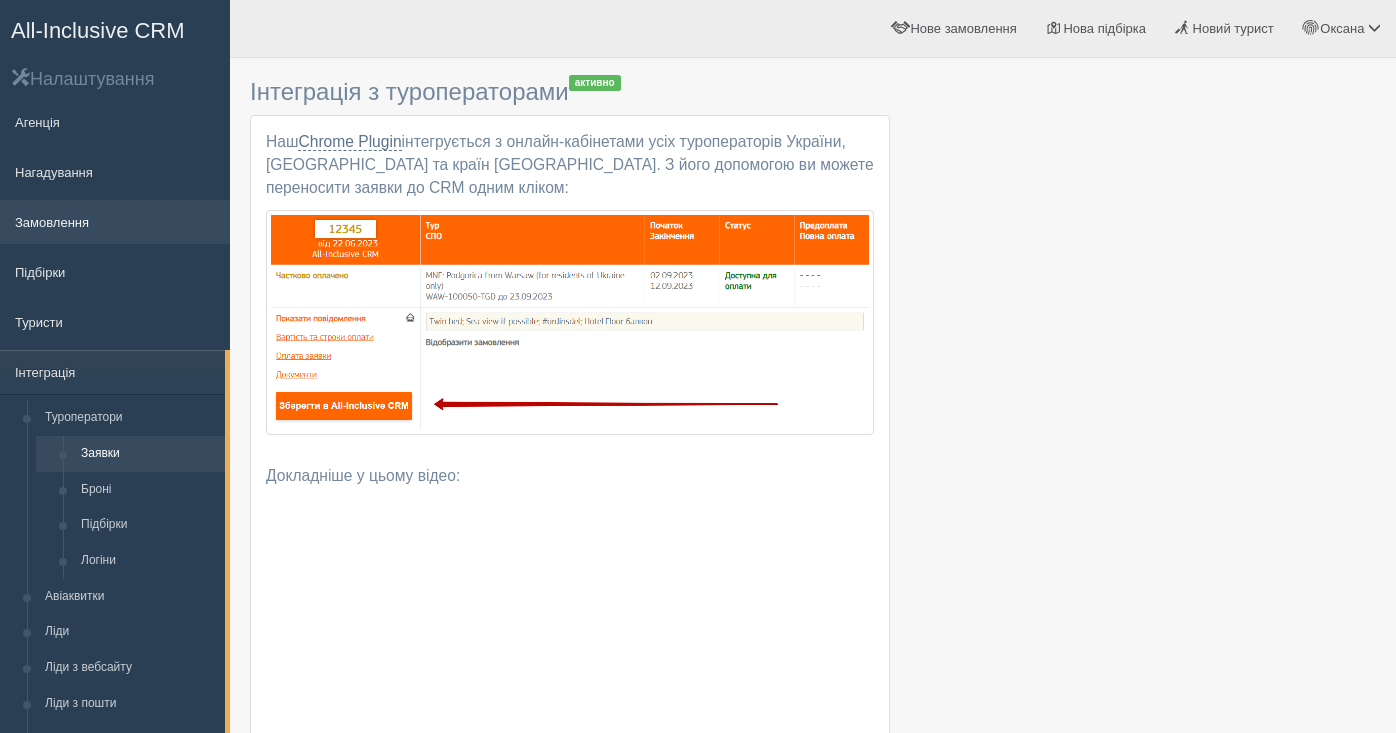 click on "Замовлення" at bounding box center [115, 222] 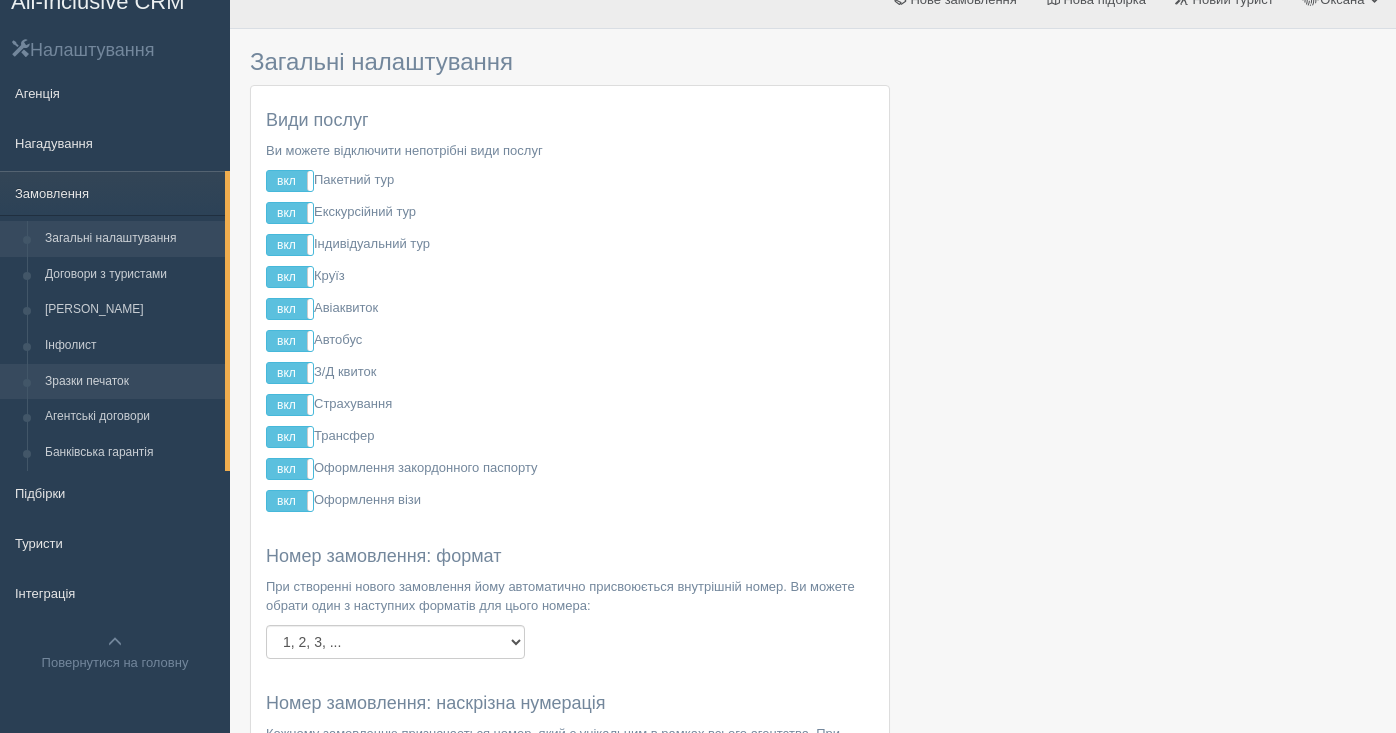 scroll, scrollTop: 0, scrollLeft: 0, axis: both 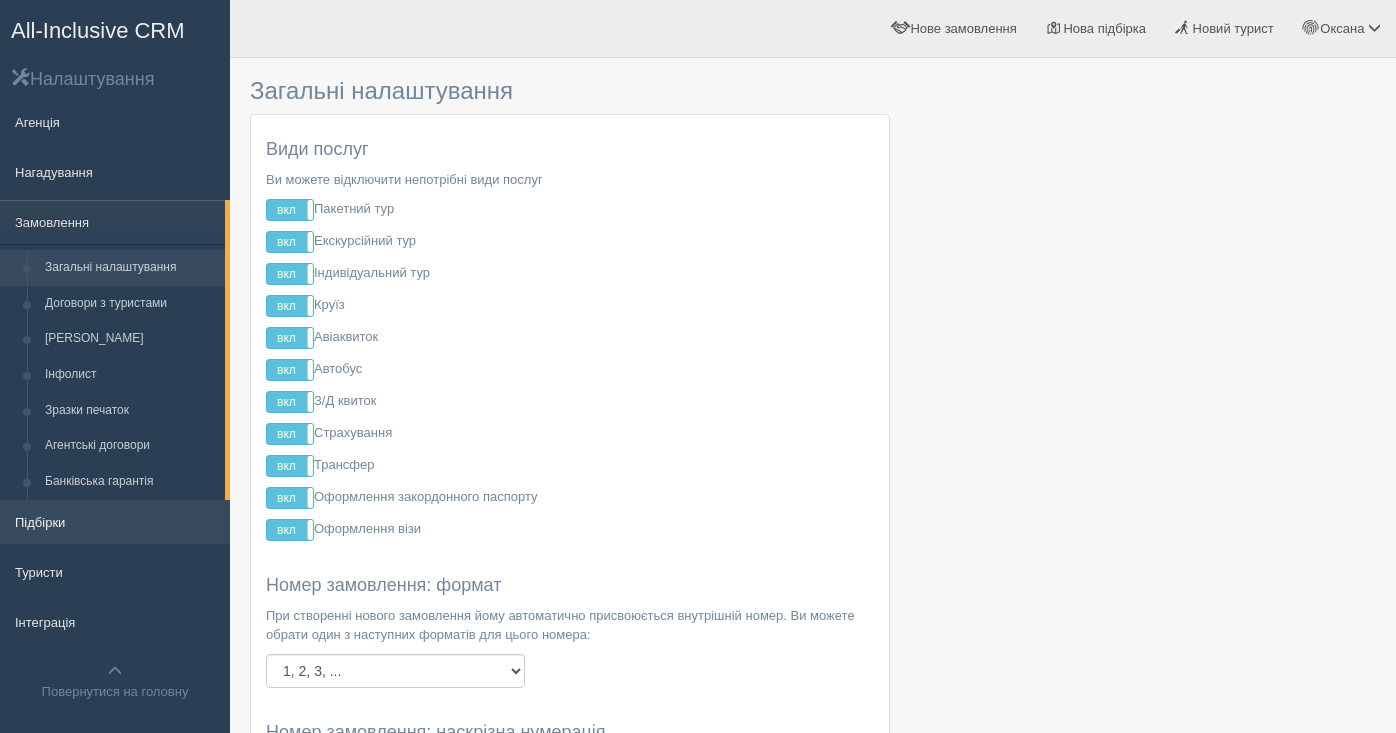 click on "Підбірки" at bounding box center [115, 522] 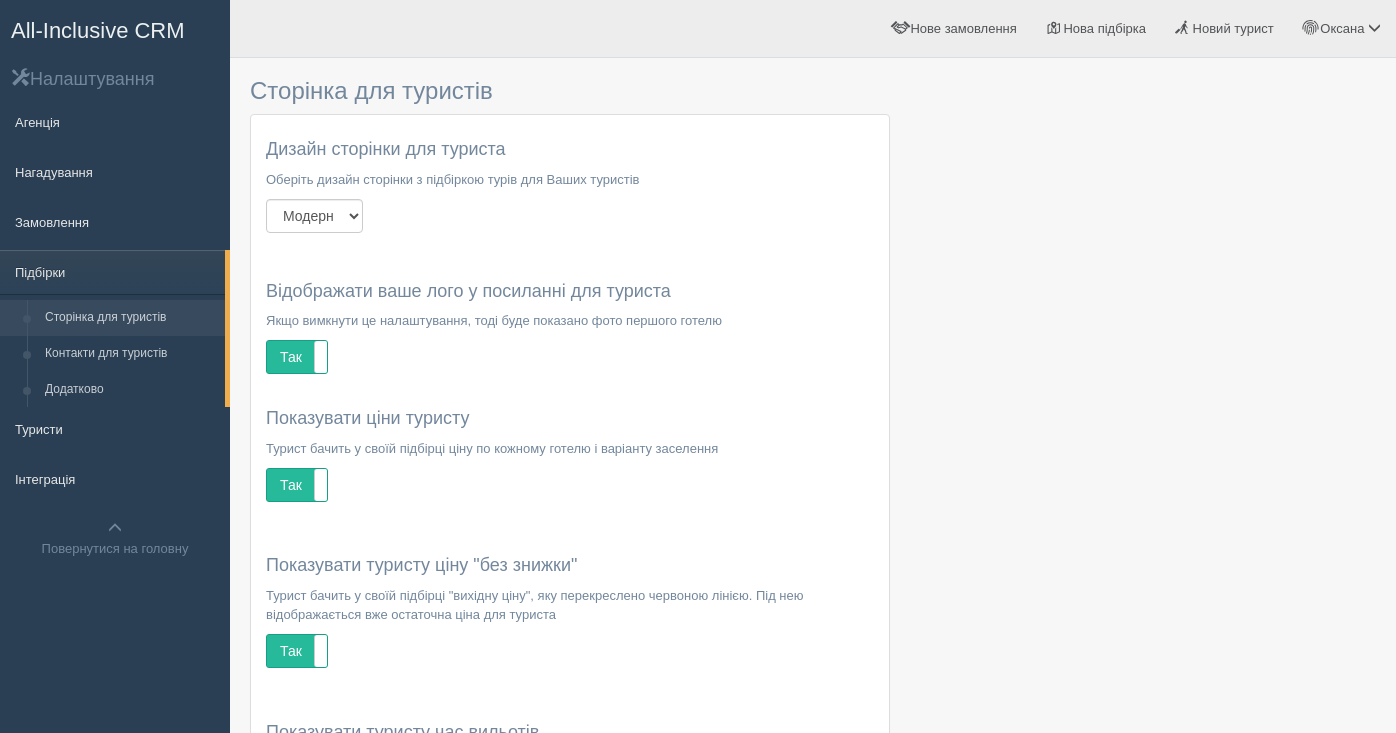 scroll, scrollTop: 0, scrollLeft: 0, axis: both 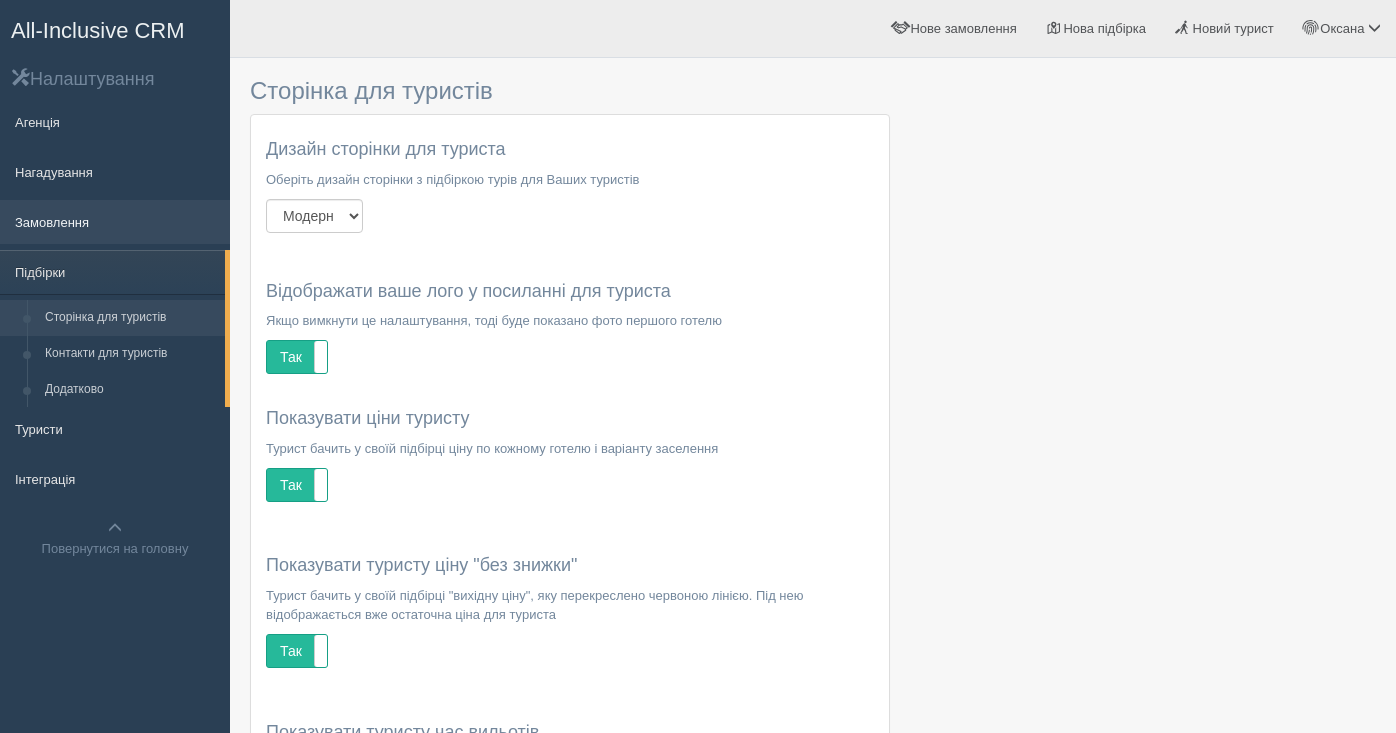 click on "Замовлення" at bounding box center (115, 222) 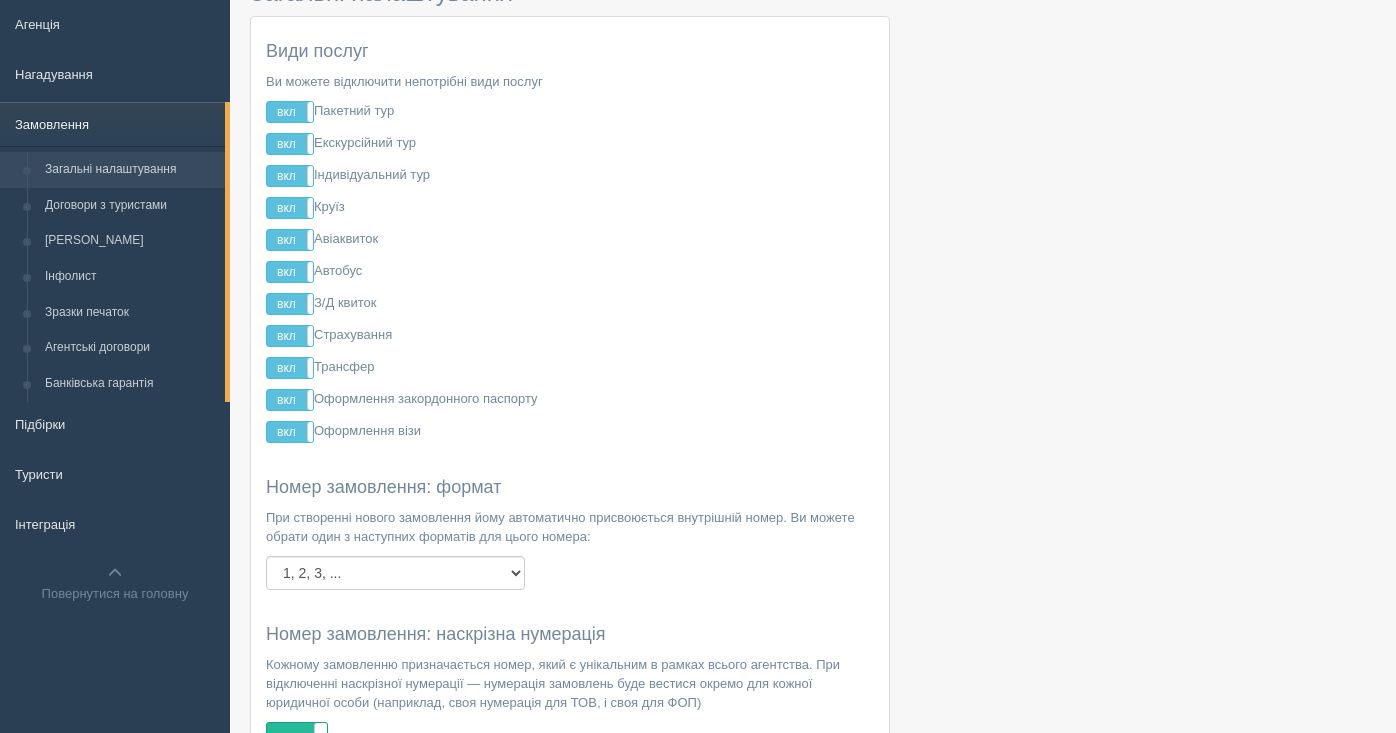 scroll, scrollTop: 0, scrollLeft: 0, axis: both 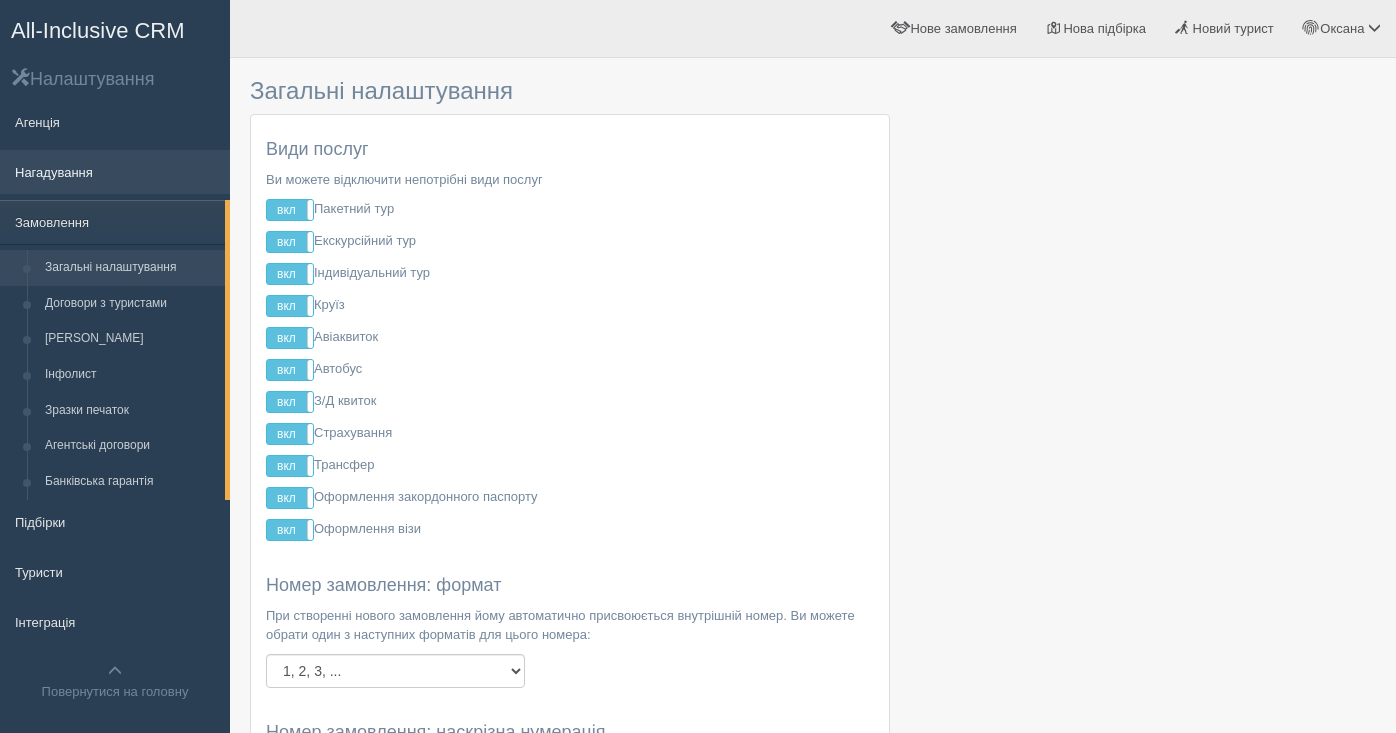 click on "Нагадування" at bounding box center [115, 172] 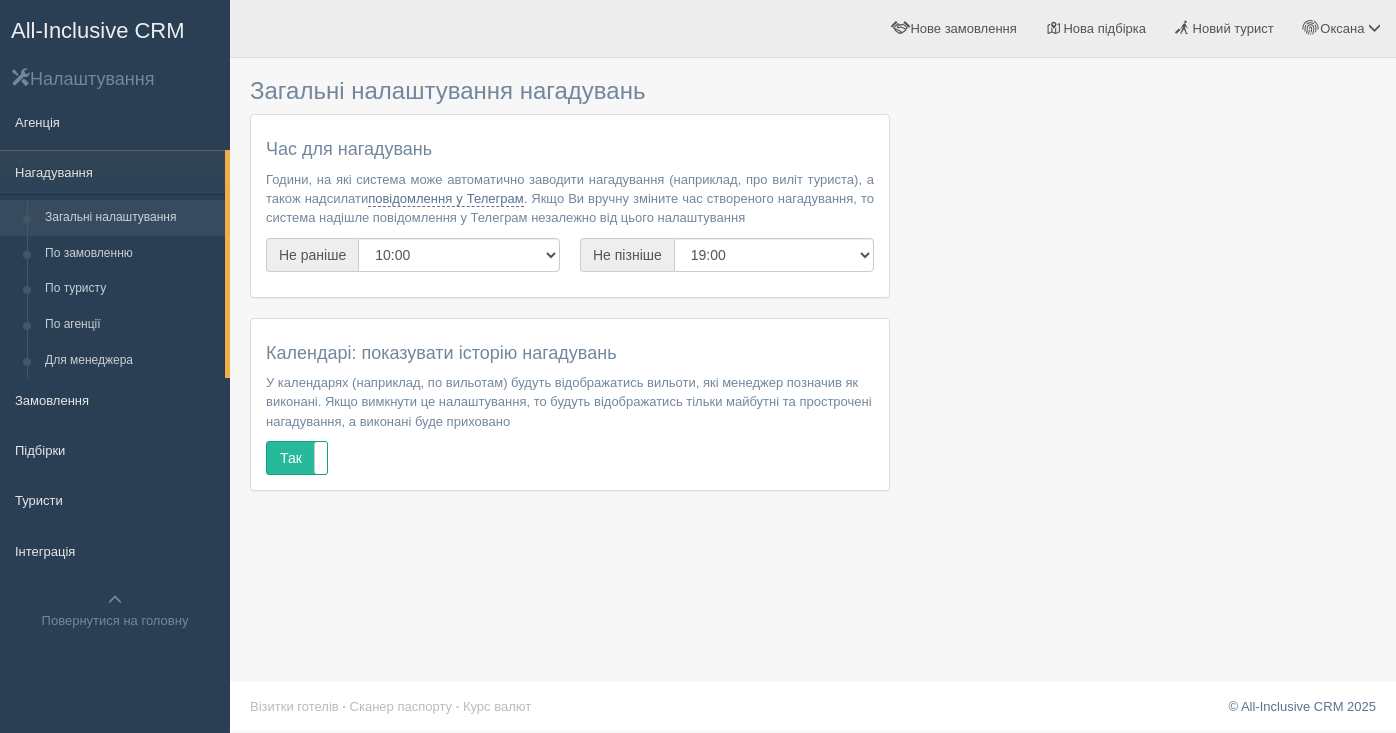 scroll, scrollTop: 0, scrollLeft: 0, axis: both 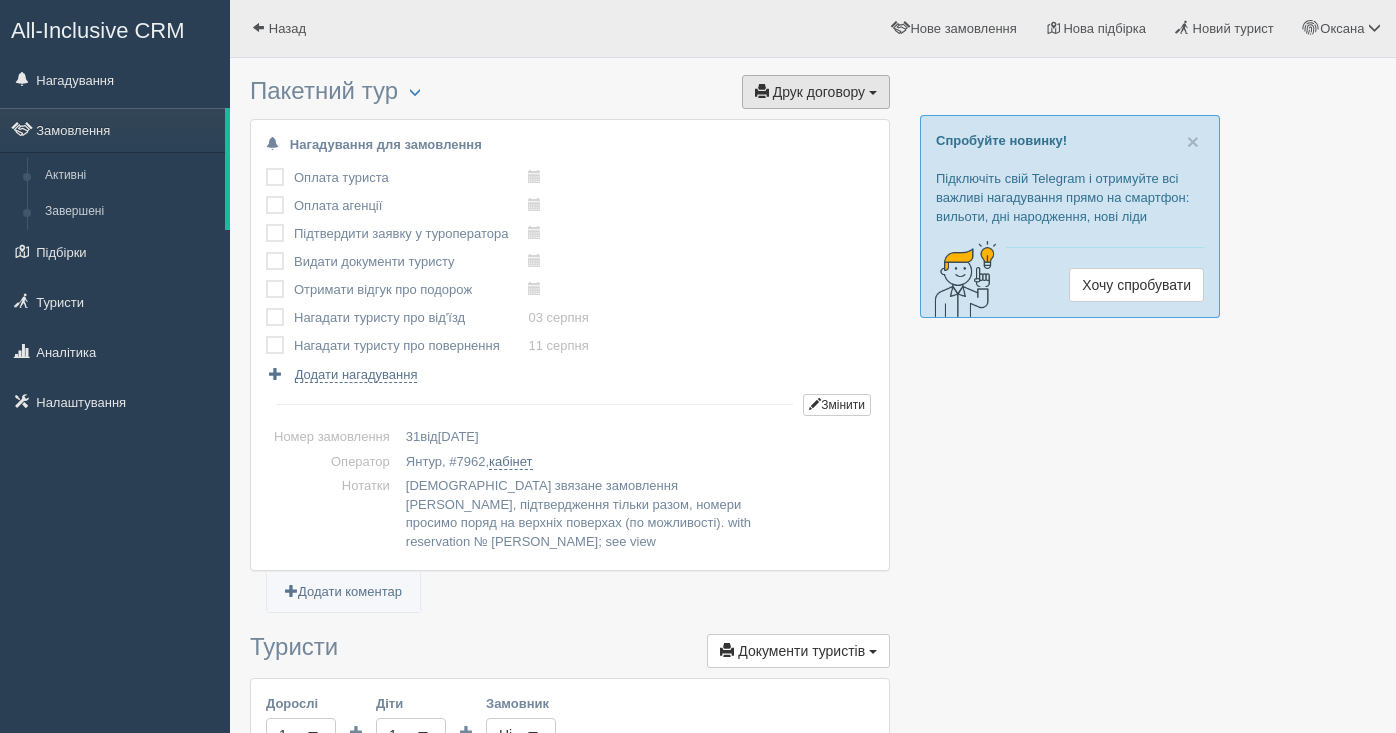 click on "Друк договору" at bounding box center [819, 92] 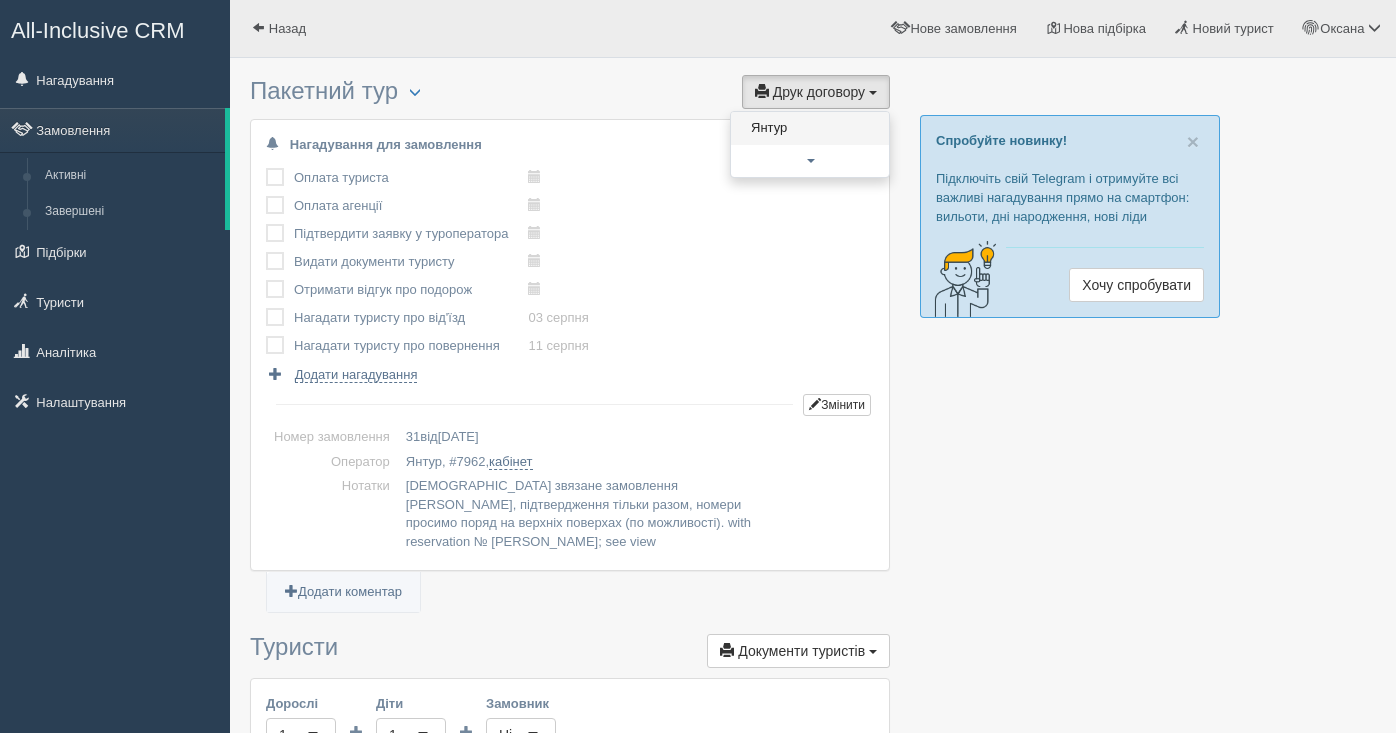 click on "Янтур" at bounding box center [810, 128] 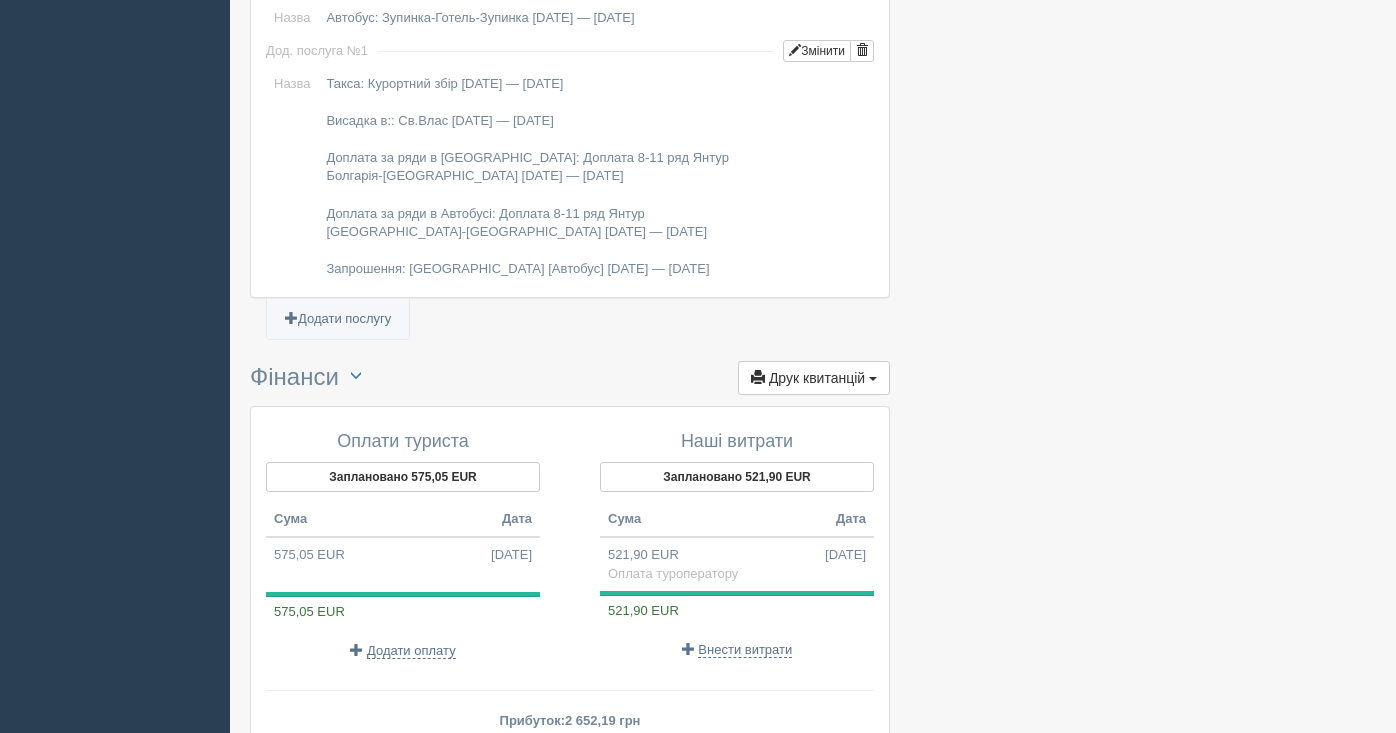 scroll, scrollTop: 1905, scrollLeft: 0, axis: vertical 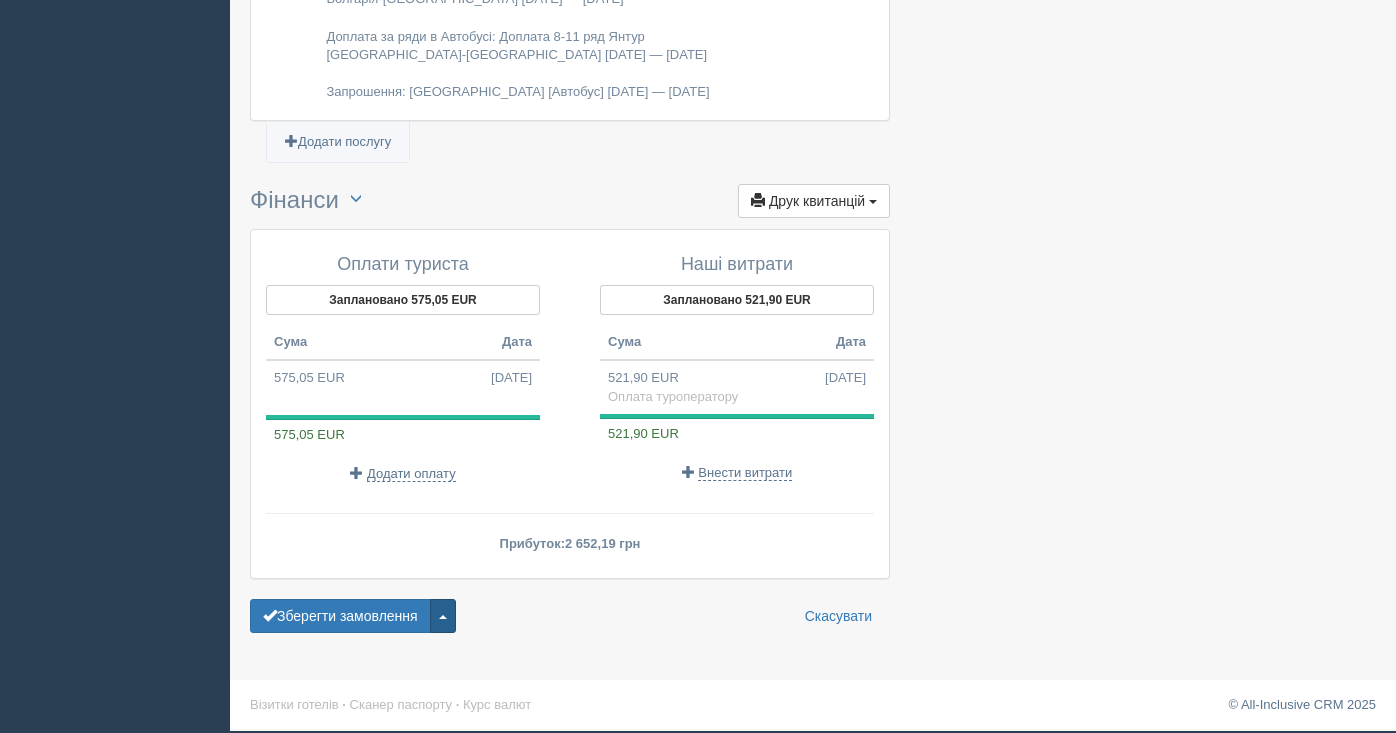 click at bounding box center [443, 617] 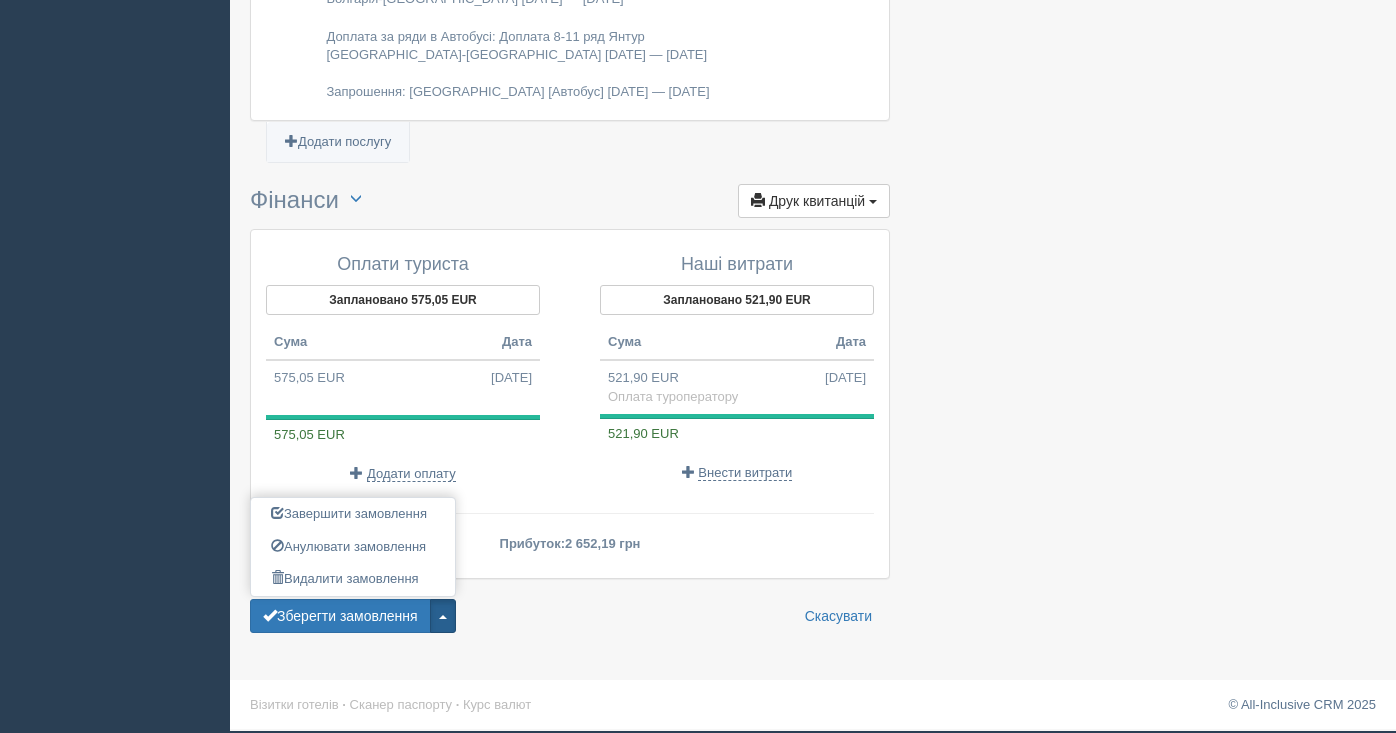 click on "Зберегти замовлення
Завершити замовлення
Активувати замовлення
Анулювати замовлення" at bounding box center [570, 616] 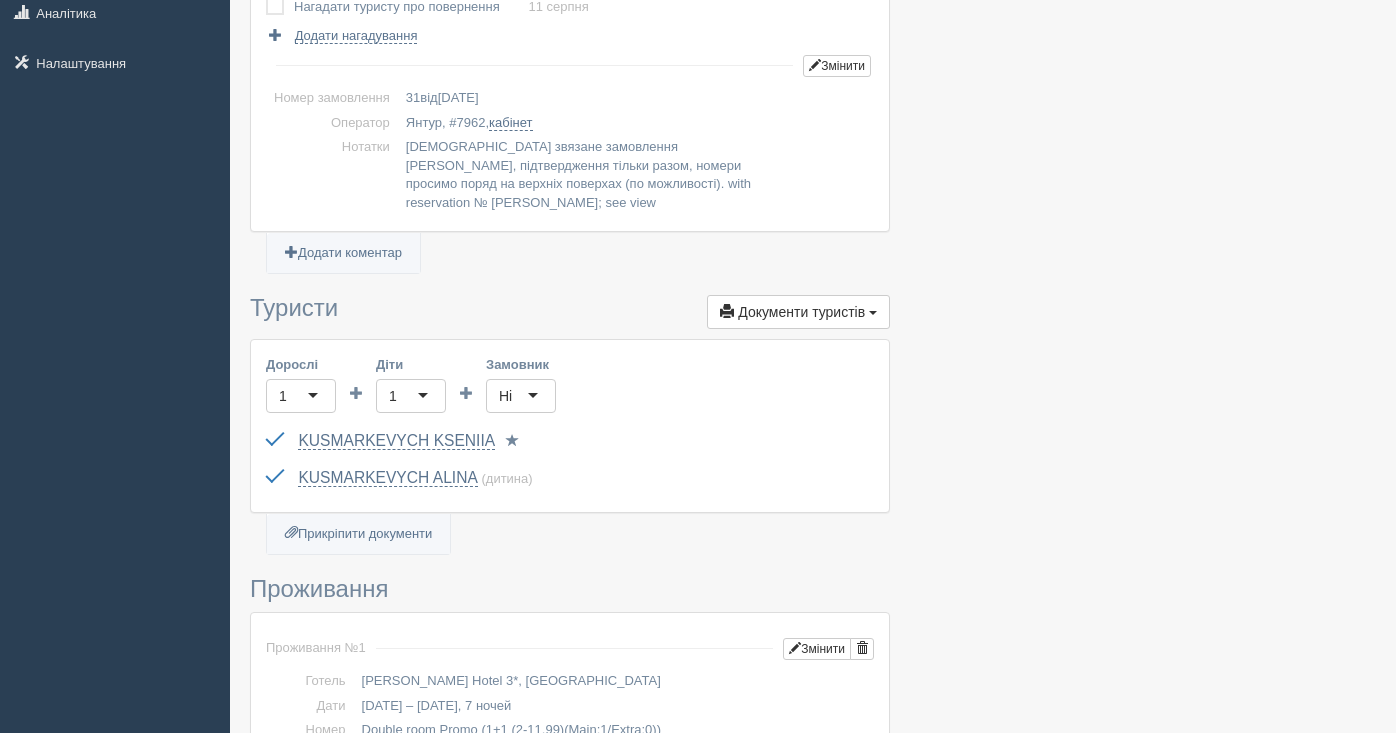 scroll, scrollTop: 0, scrollLeft: 0, axis: both 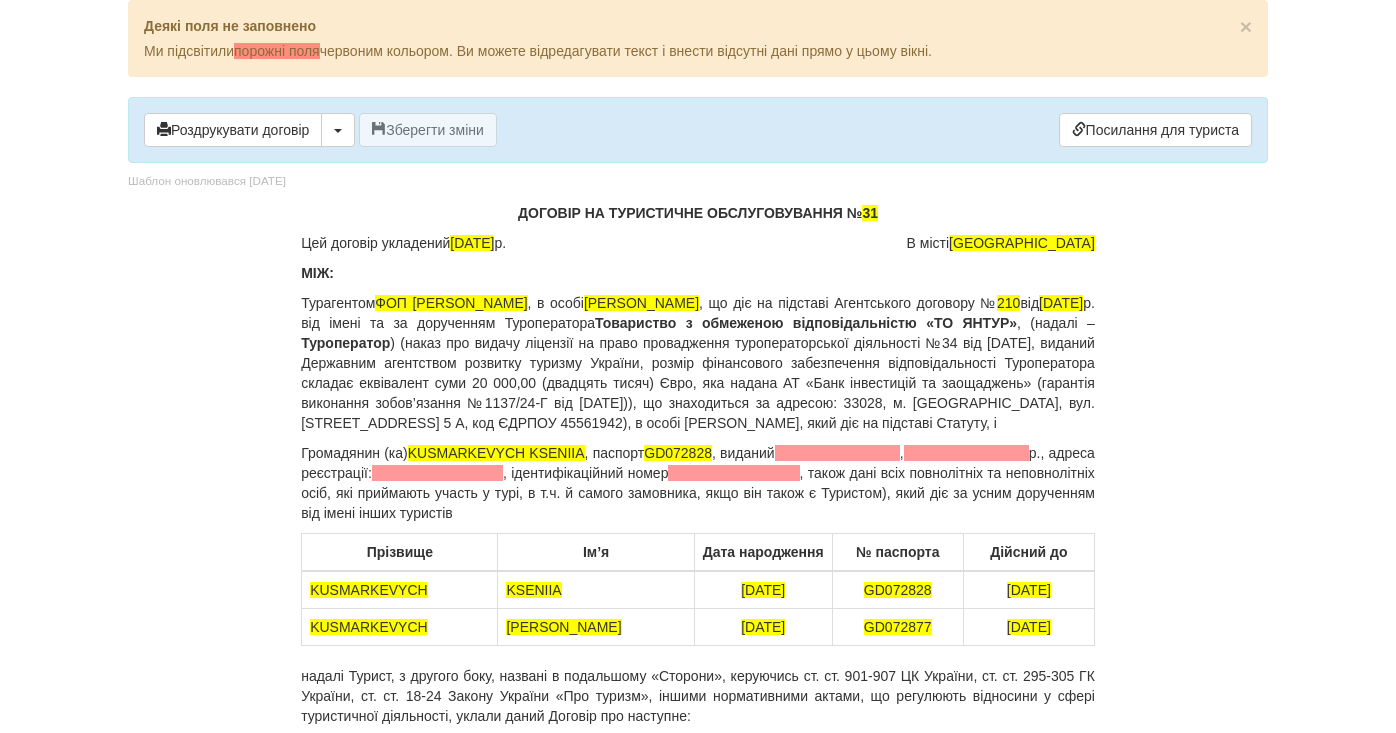 click on "ДОГОВІР НА ТУРИСТИЧНЕ ОБСЛУГОВУВАННЯ № 31" at bounding box center (698, 213) 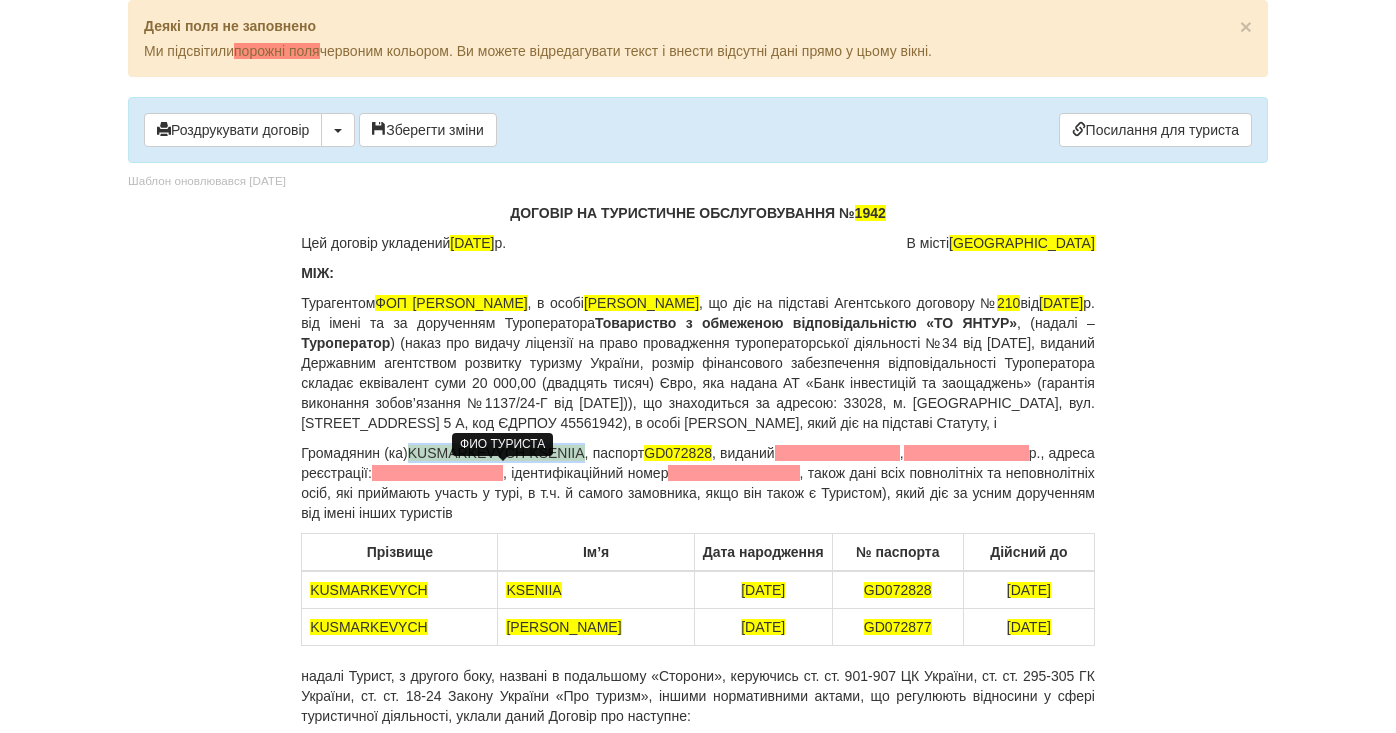 drag, startPoint x: 585, startPoint y: 476, endPoint x: 418, endPoint y: 470, distance: 167.10774 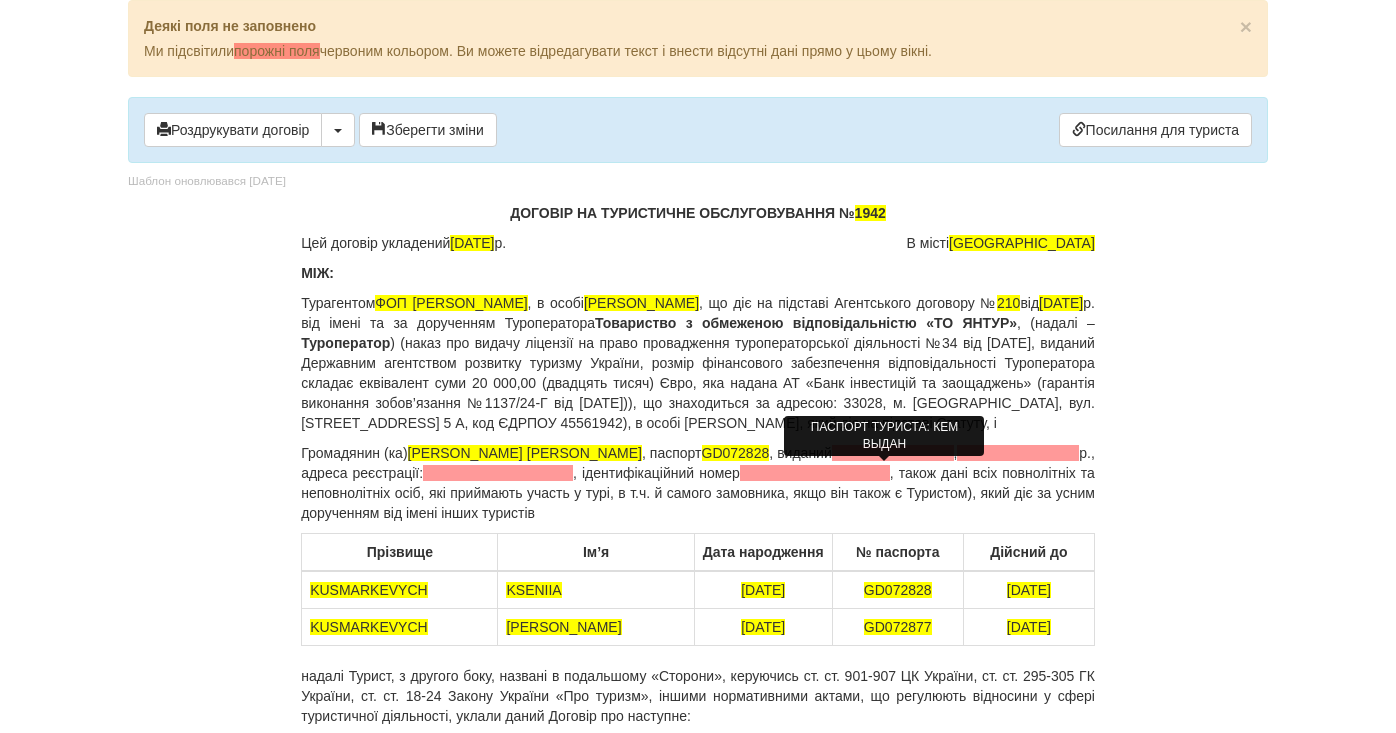 click at bounding box center [893, 453] 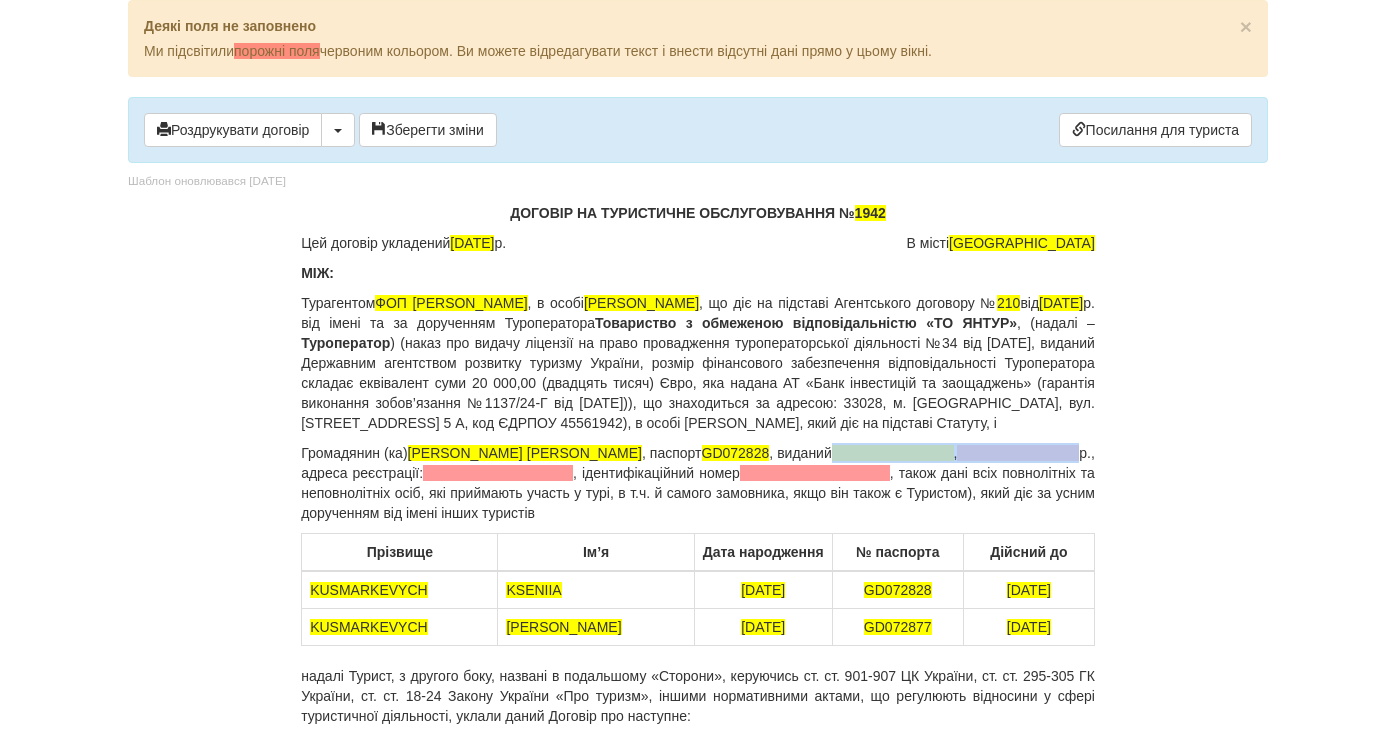 drag, startPoint x: 1076, startPoint y: 472, endPoint x: 821, endPoint y: 473, distance: 255.00197 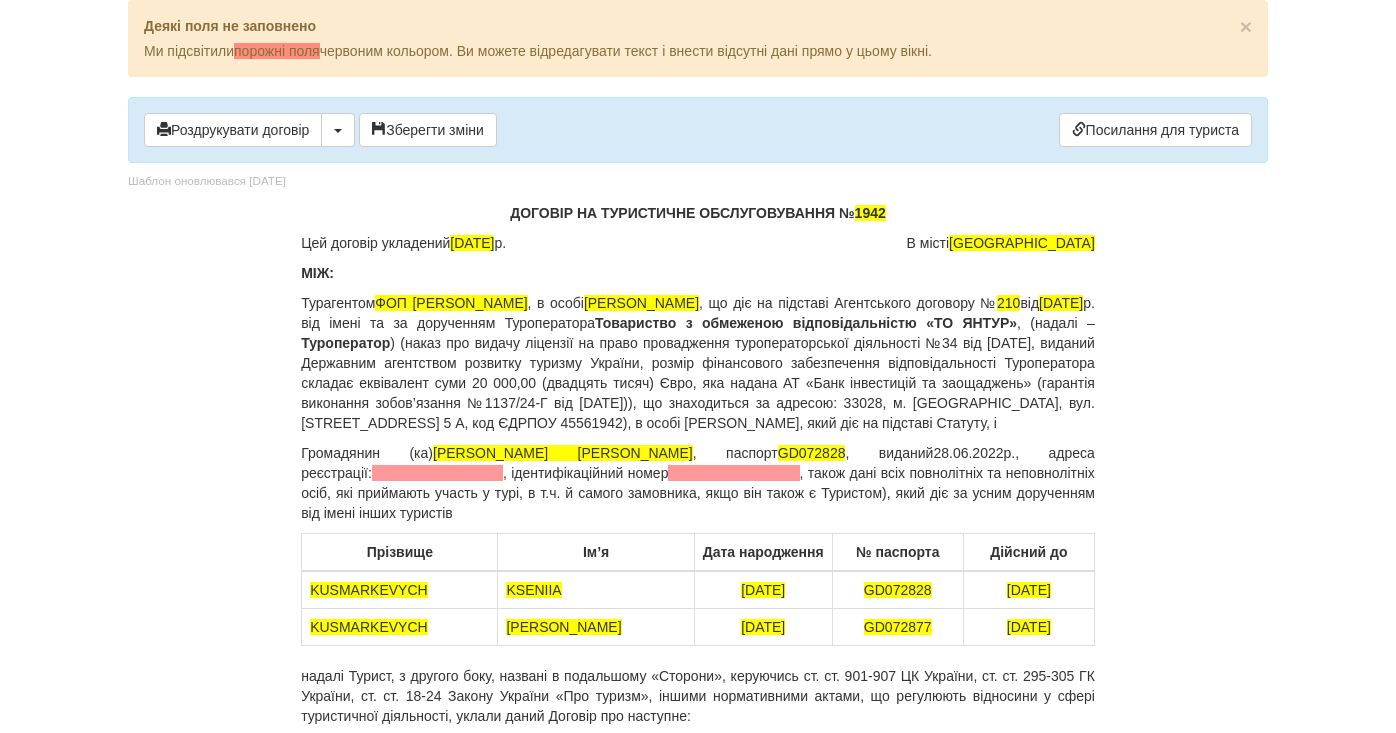 click on "Громадянин (ка)  [PERSON_NAME] [PERSON_NAME] , паспорт  [PASSPORT] , виданий28.06.2022  р.,
адреса реєстрації:                                 , ідентифікаційний номер                                 , також дані всіх повнолітніх та неповнолітніх осіб, які приймають участь у турі, в т.ч. й самого замовника, якщо він також є Туристом), який діє за усним дорученням від імені інших туристів" at bounding box center [698, 483] 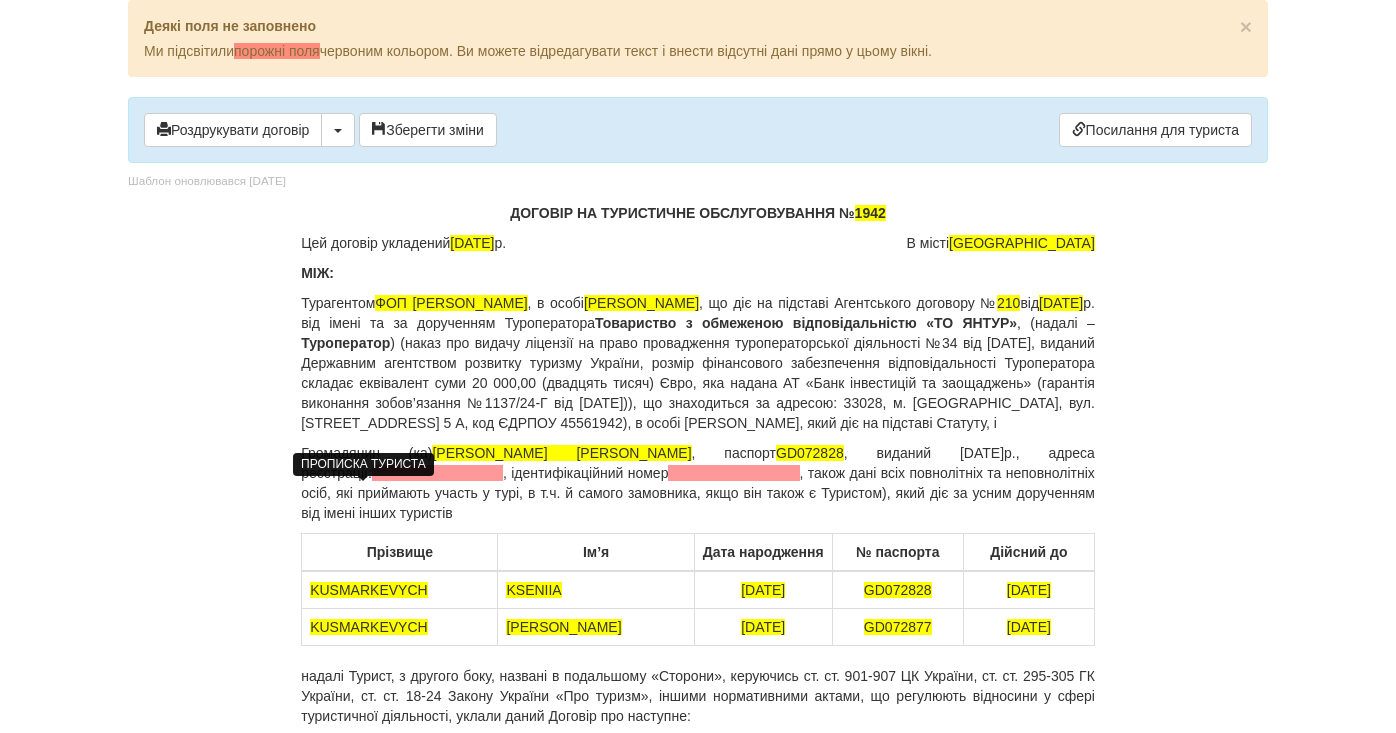 click at bounding box center (437, 473) 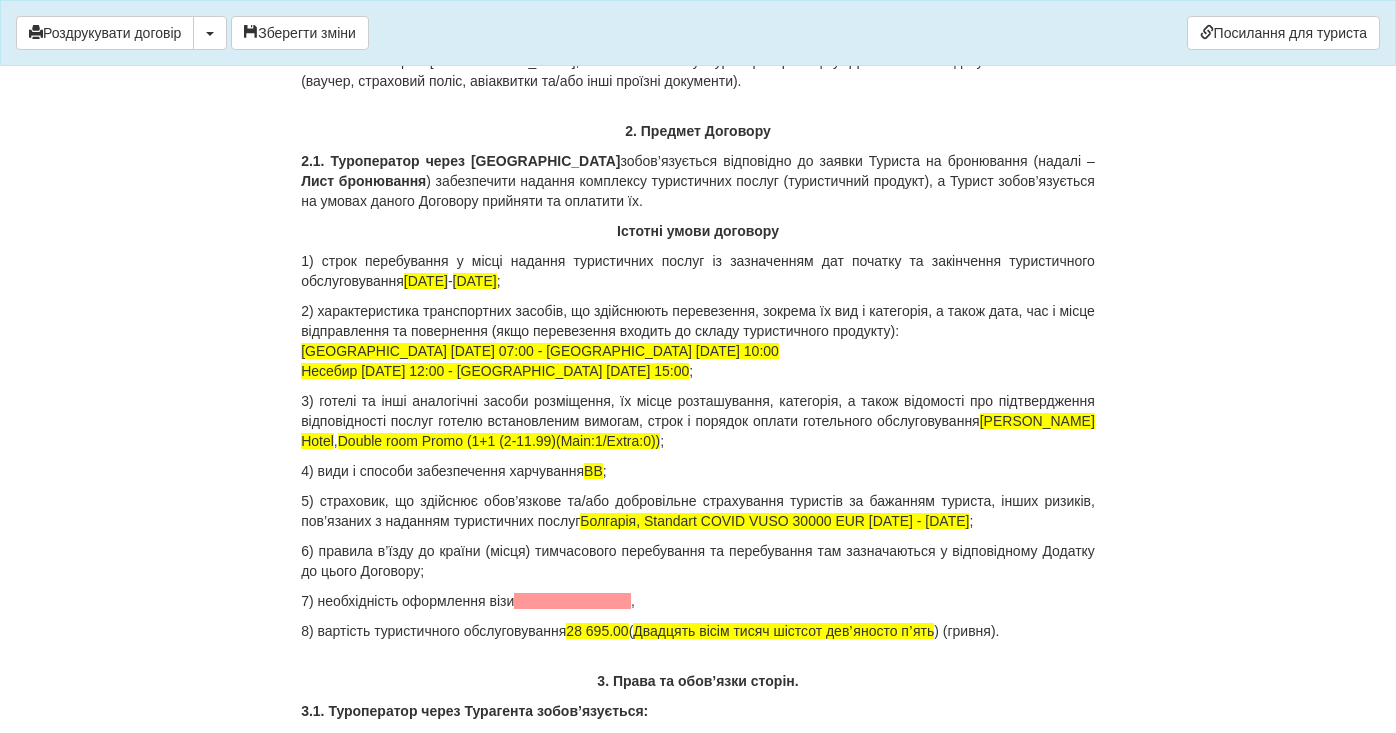 scroll, scrollTop: 2005, scrollLeft: 0, axis: vertical 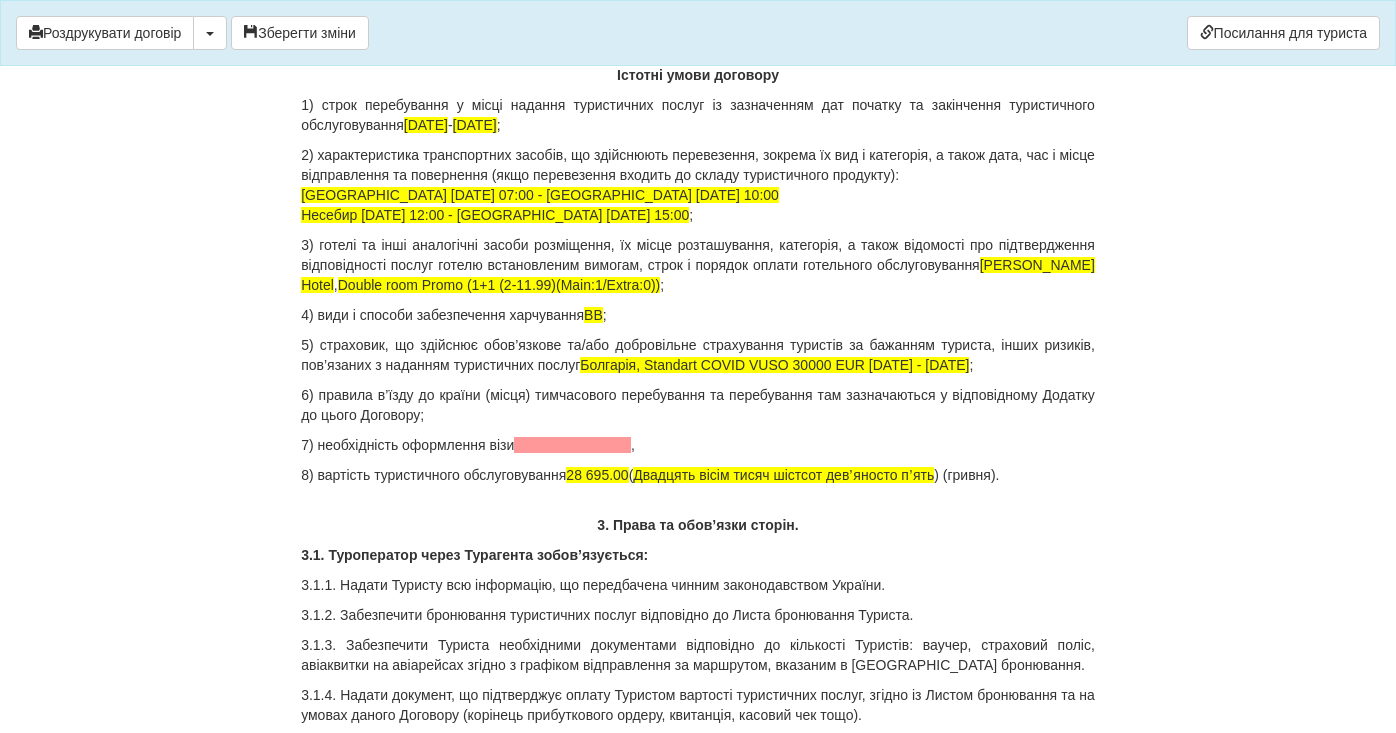 click on "7) необхідність оформлення візи                                 ," at bounding box center [698, 445] 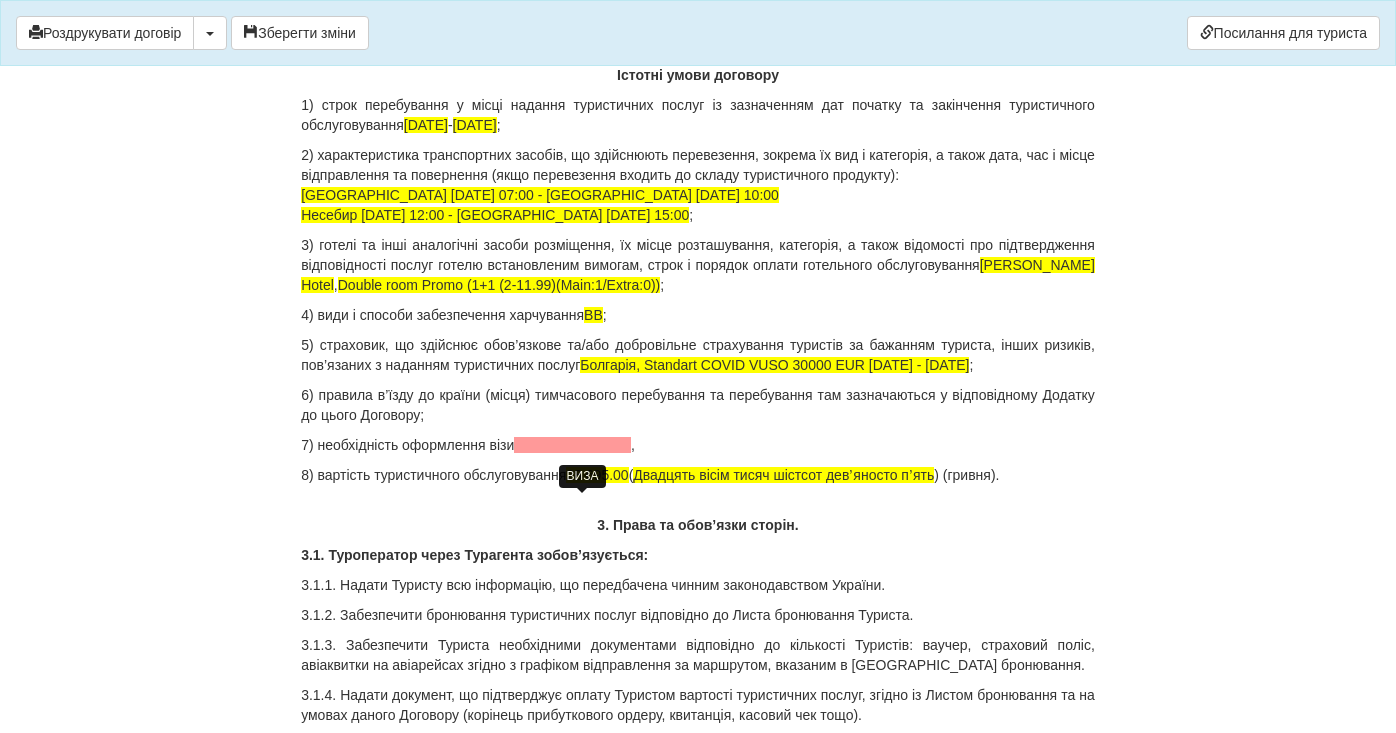 click at bounding box center [572, 445] 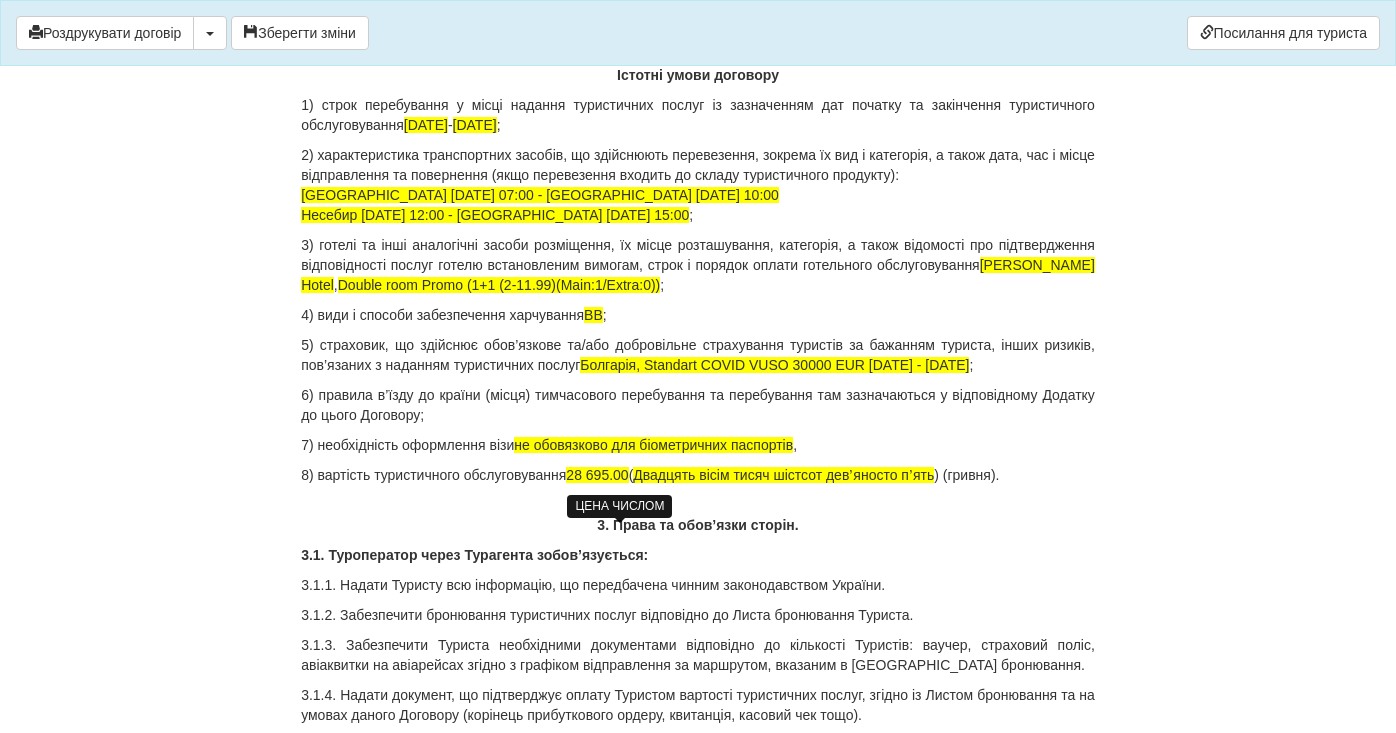 click on "28 695.00" at bounding box center (597, 475) 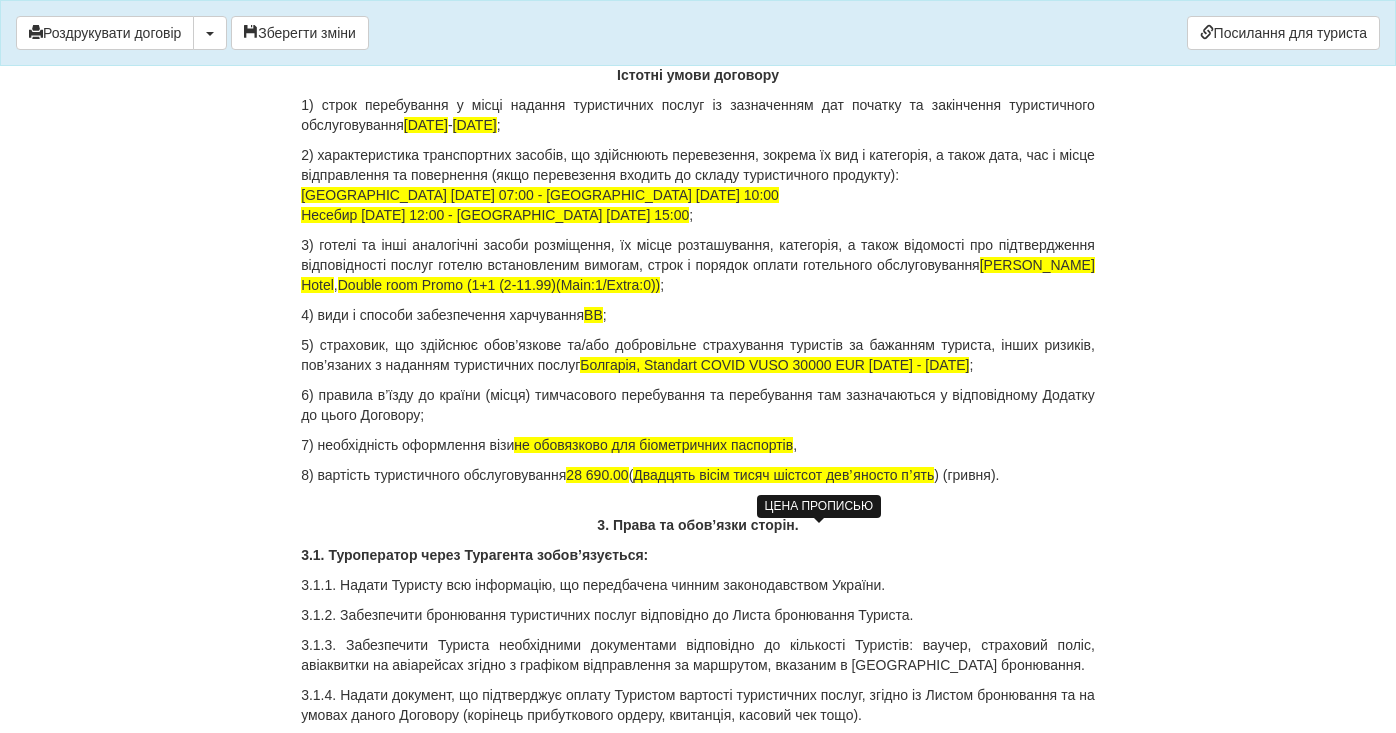 click on "Двадцять вісім тисяч шістсот девʼяносто пʼять" at bounding box center [783, 475] 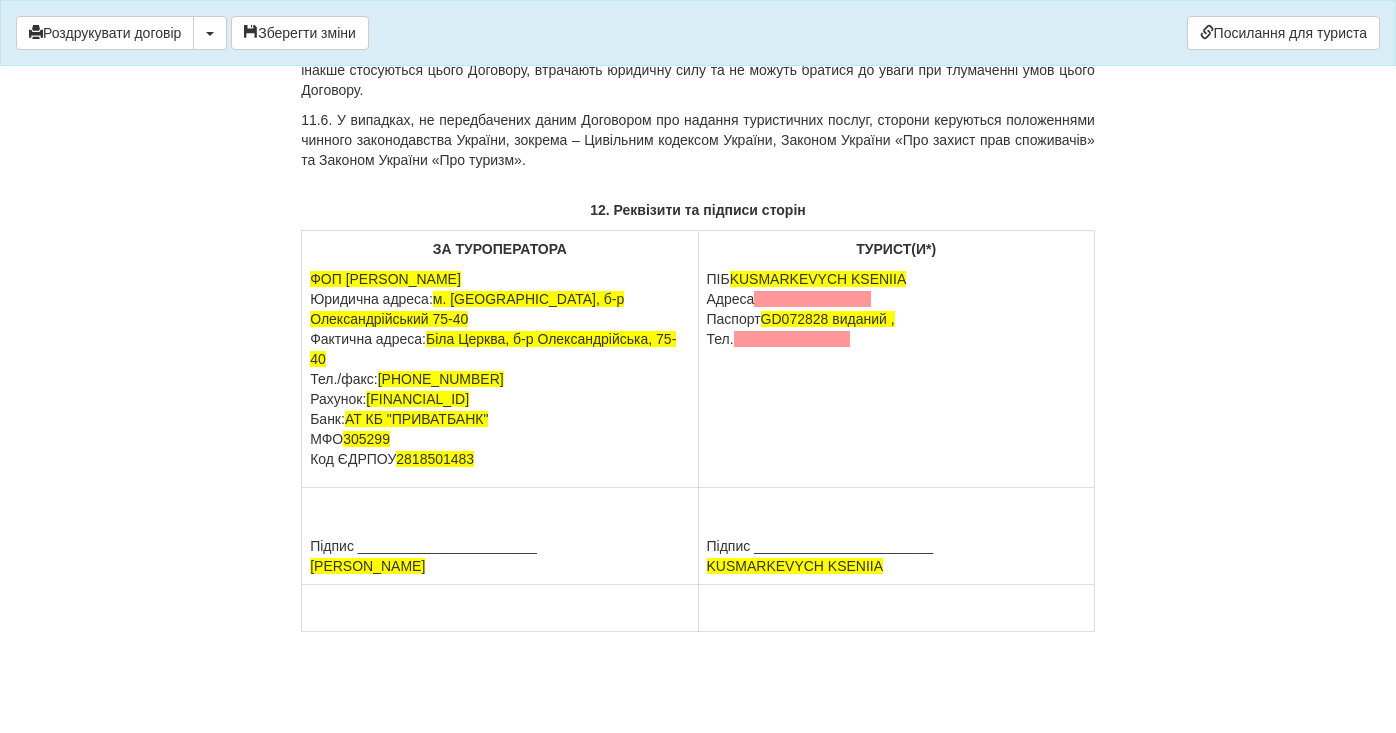 scroll, scrollTop: 11130, scrollLeft: 0, axis: vertical 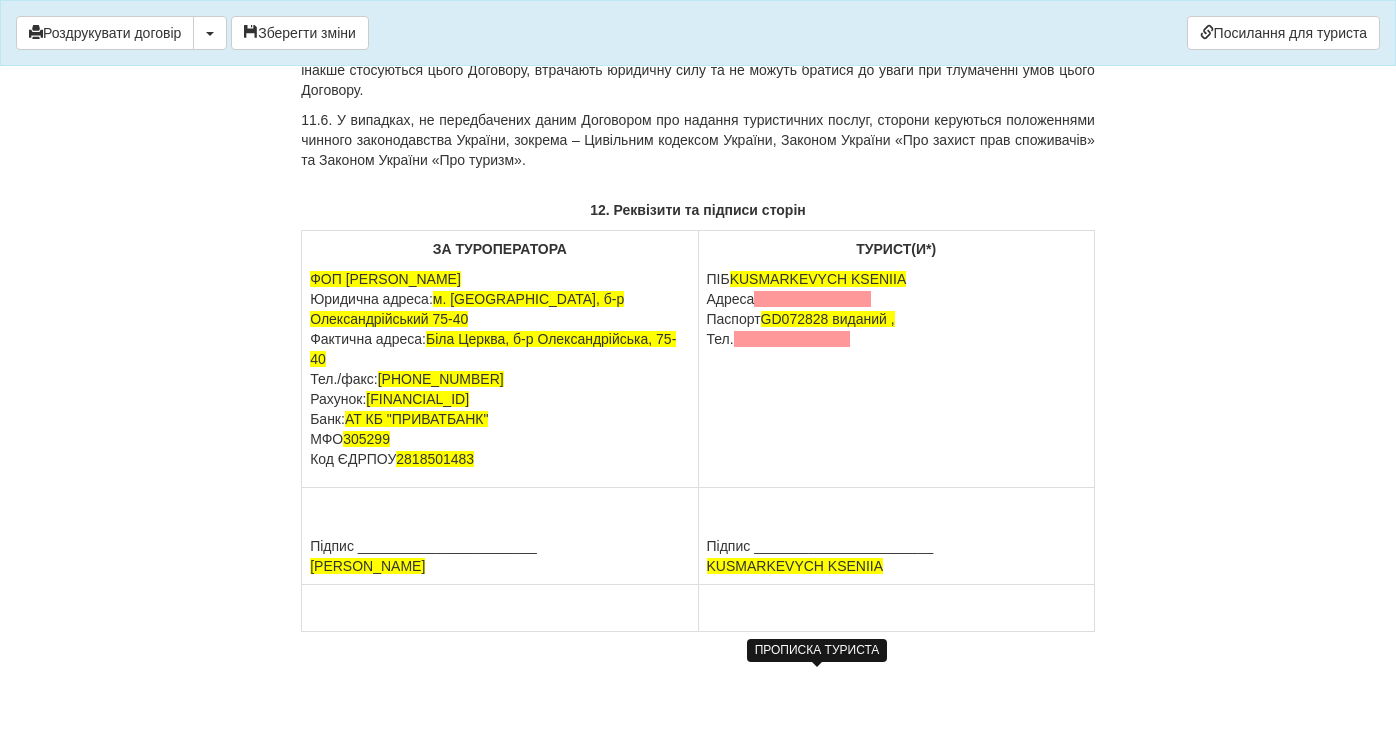 click at bounding box center (812, 299) 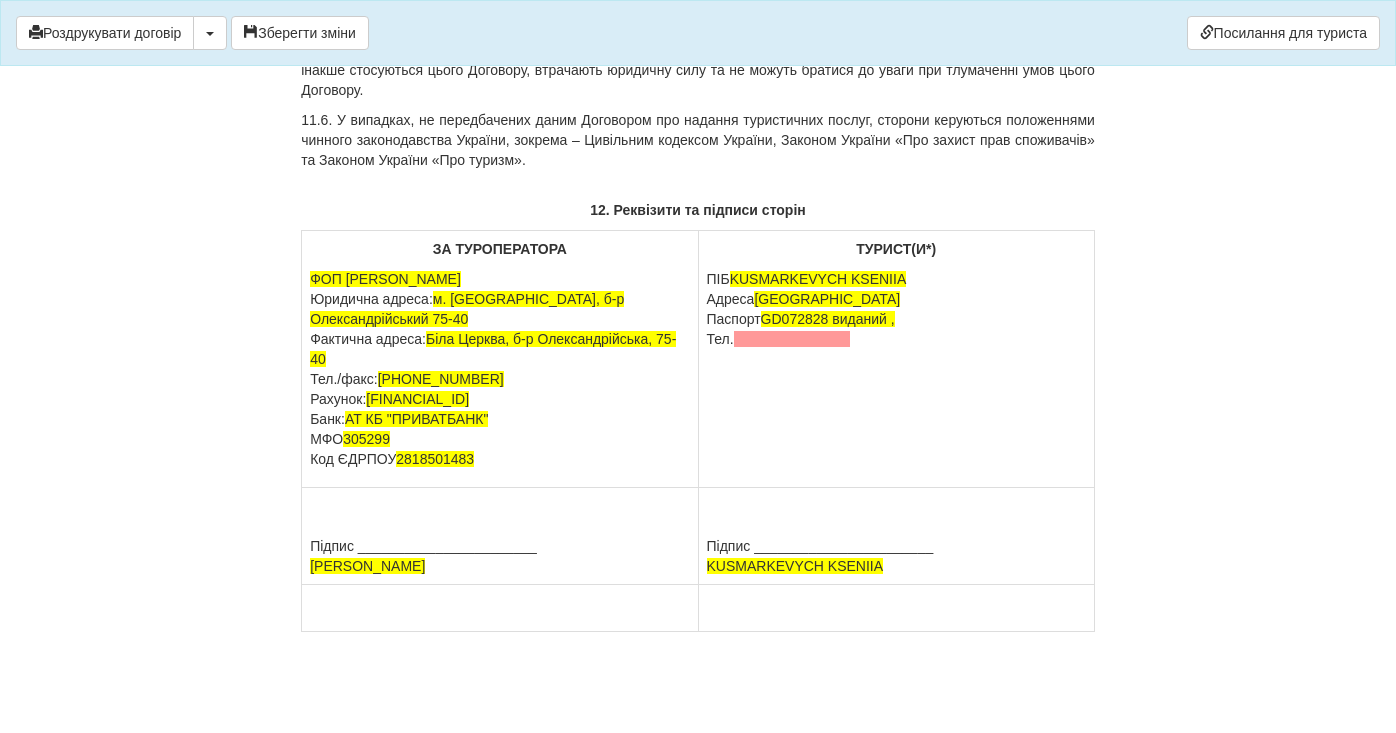 click on "ПІБ  KUSMARKEVYCH KSENIIA
[GEOGRAPHIC_DATA][PASSPORT] виданий ,
Тел." at bounding box center (896, 309) 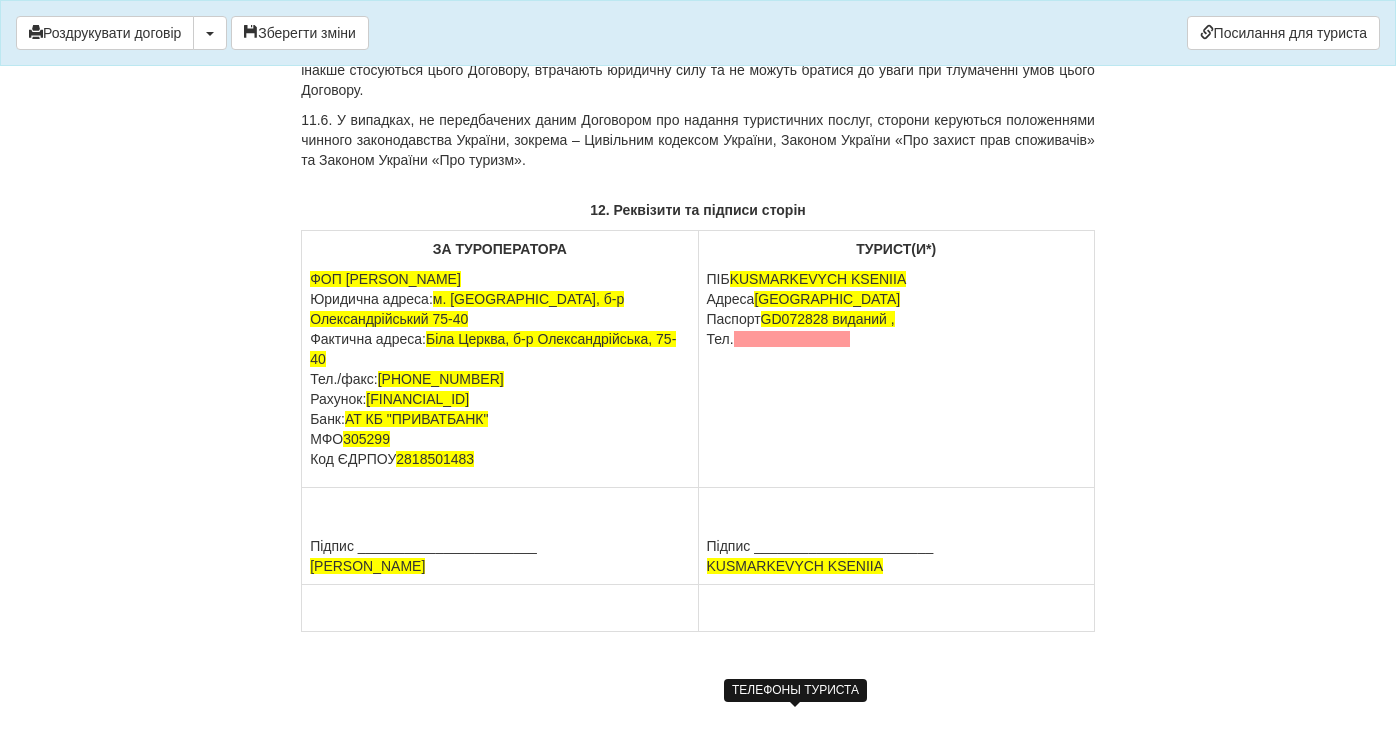 click at bounding box center [792, 339] 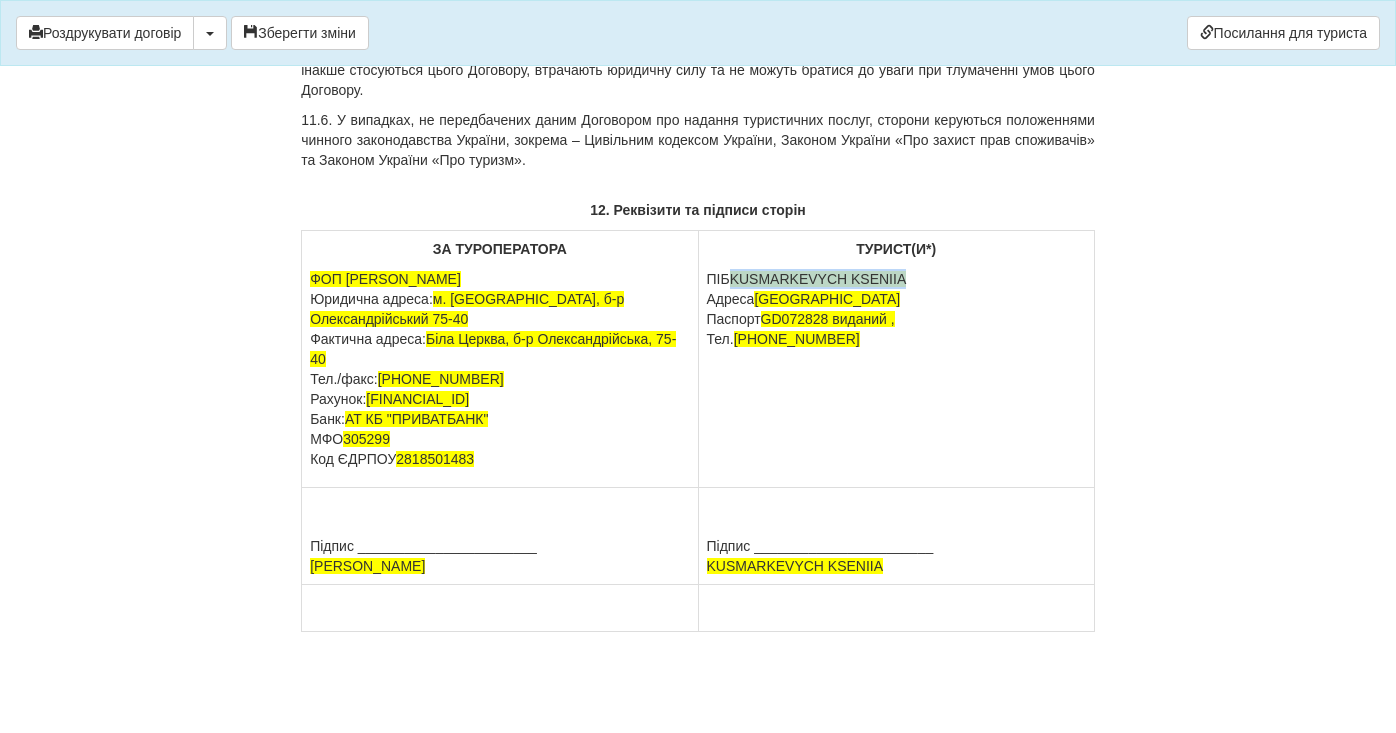 drag, startPoint x: 735, startPoint y: 332, endPoint x: 912, endPoint y: 331, distance: 177.00282 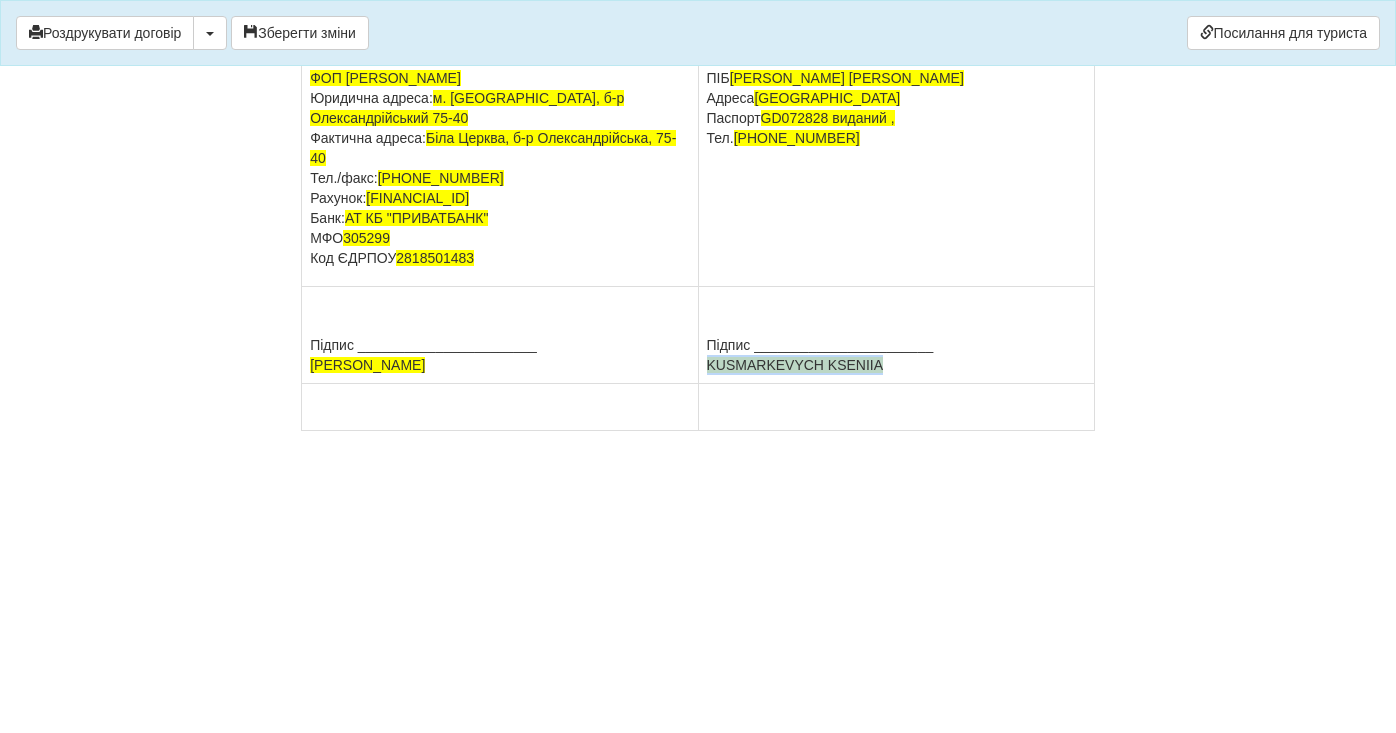 drag, startPoint x: 707, startPoint y: 616, endPoint x: 898, endPoint y: 615, distance: 191.00262 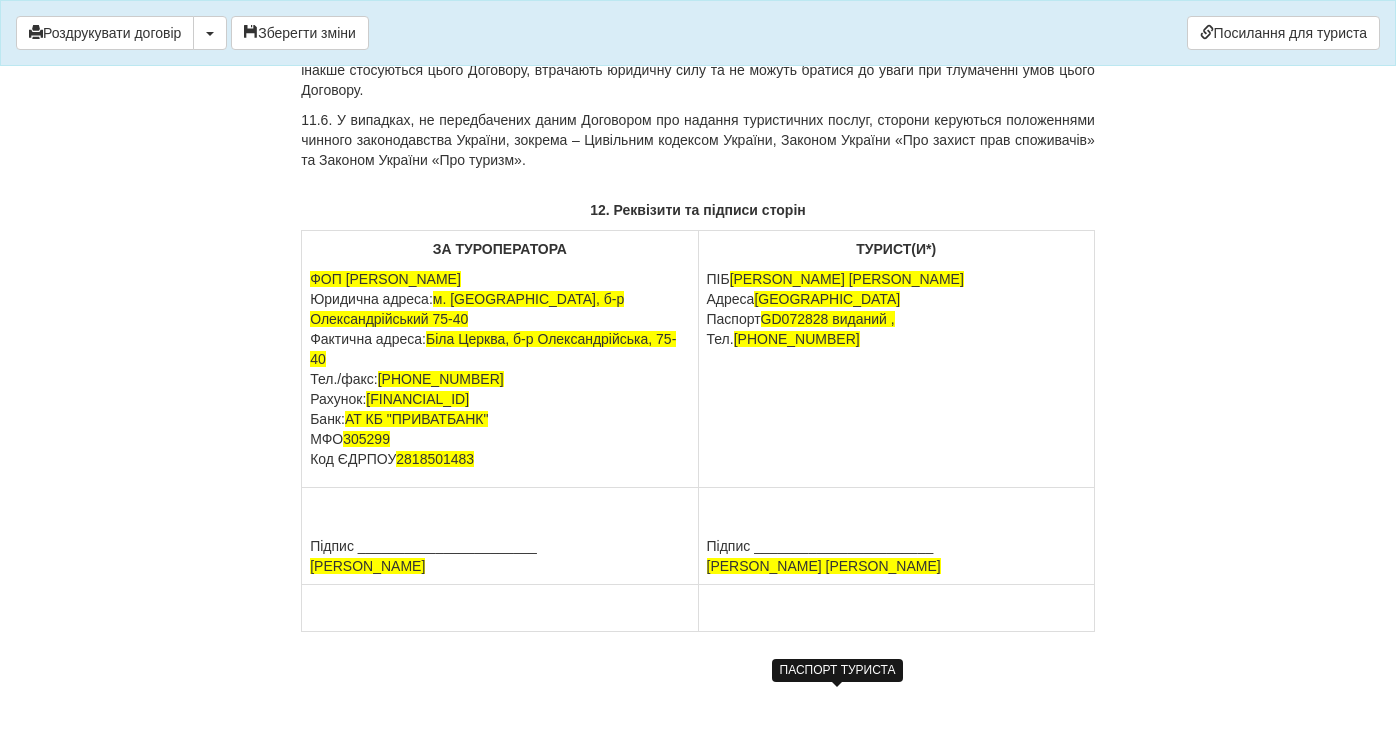 drag, startPoint x: 900, startPoint y: 367, endPoint x: 881, endPoint y: 410, distance: 47.010635 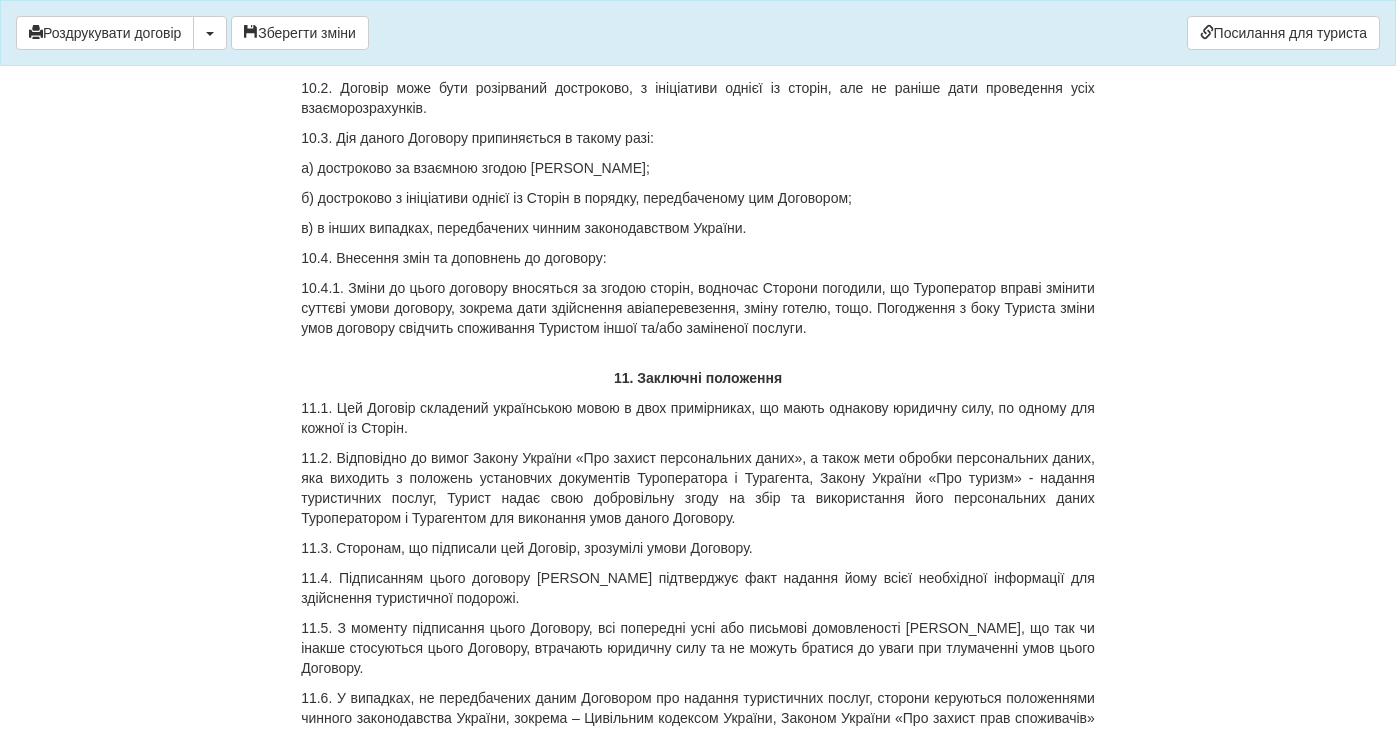 scroll, scrollTop: 10221, scrollLeft: 0, axis: vertical 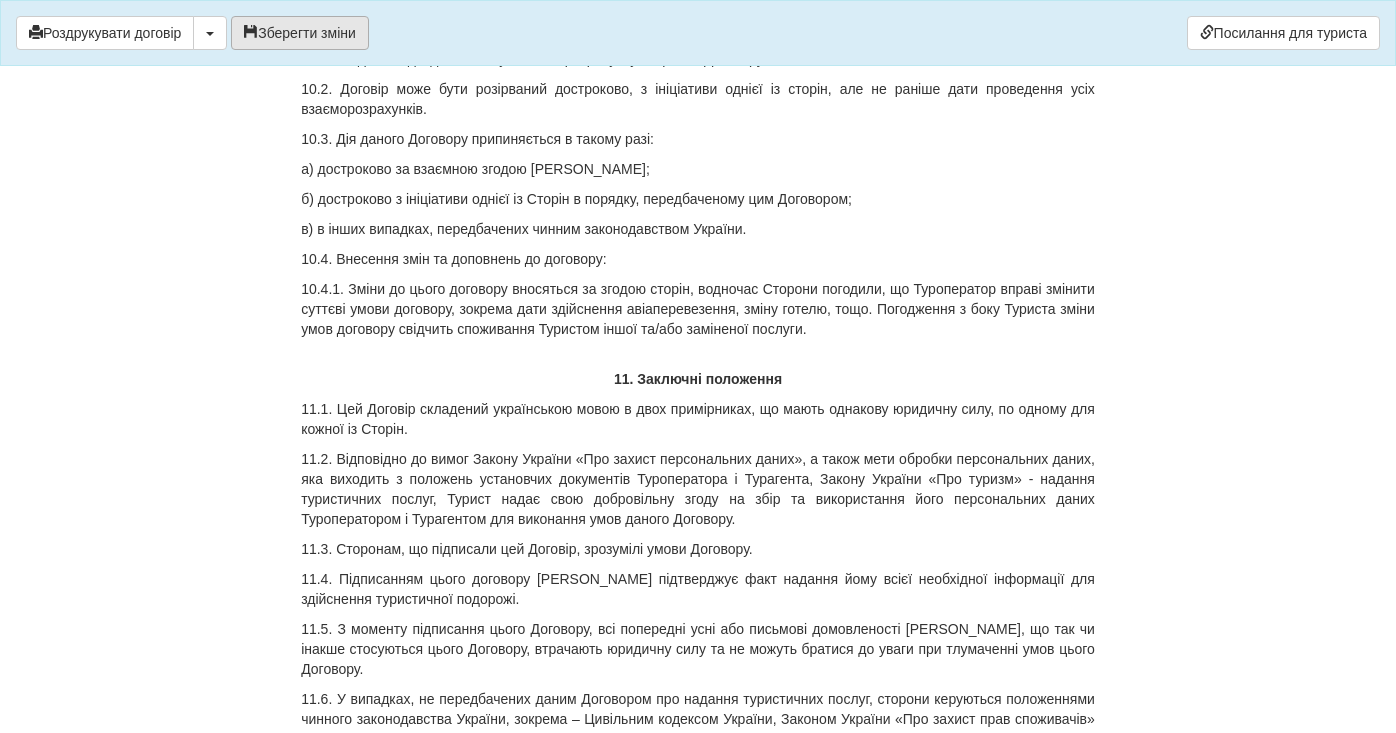 click on "Зберегти зміни" at bounding box center [300, 33] 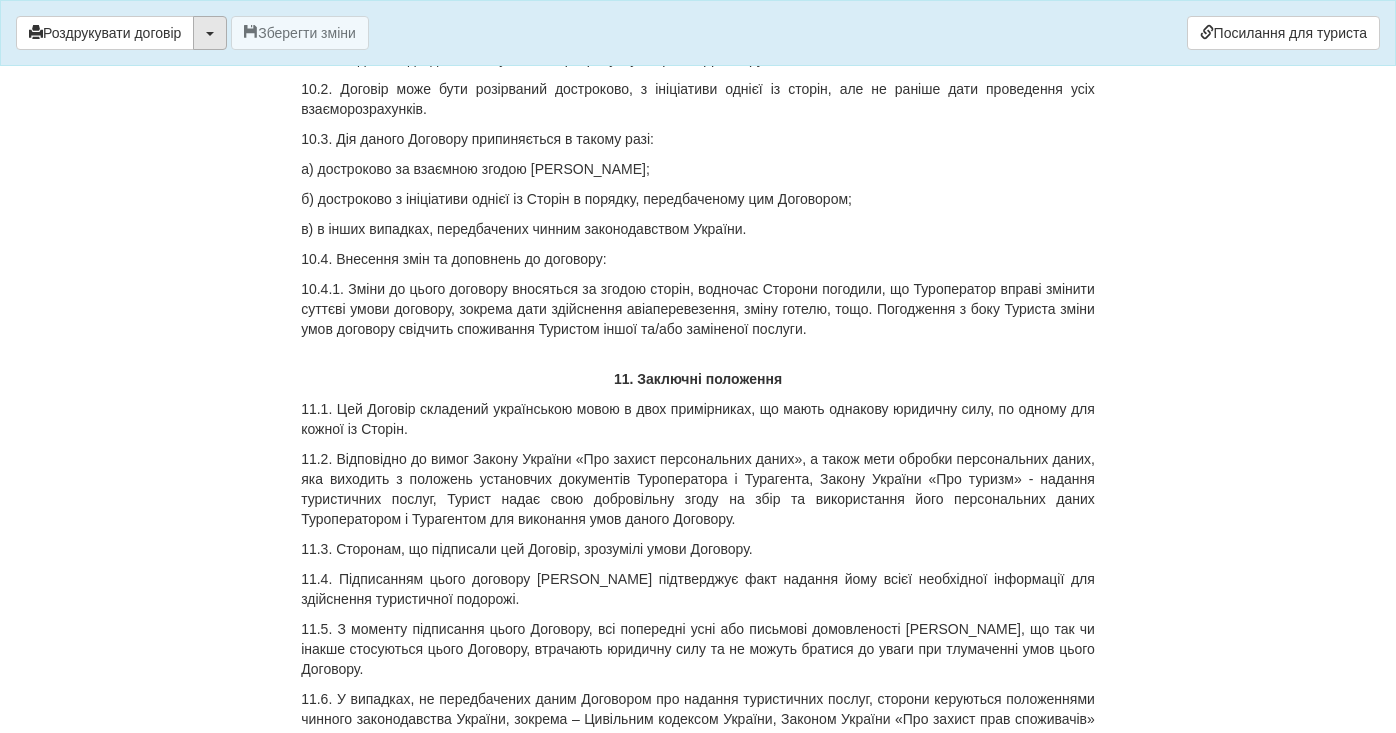 click at bounding box center (210, 34) 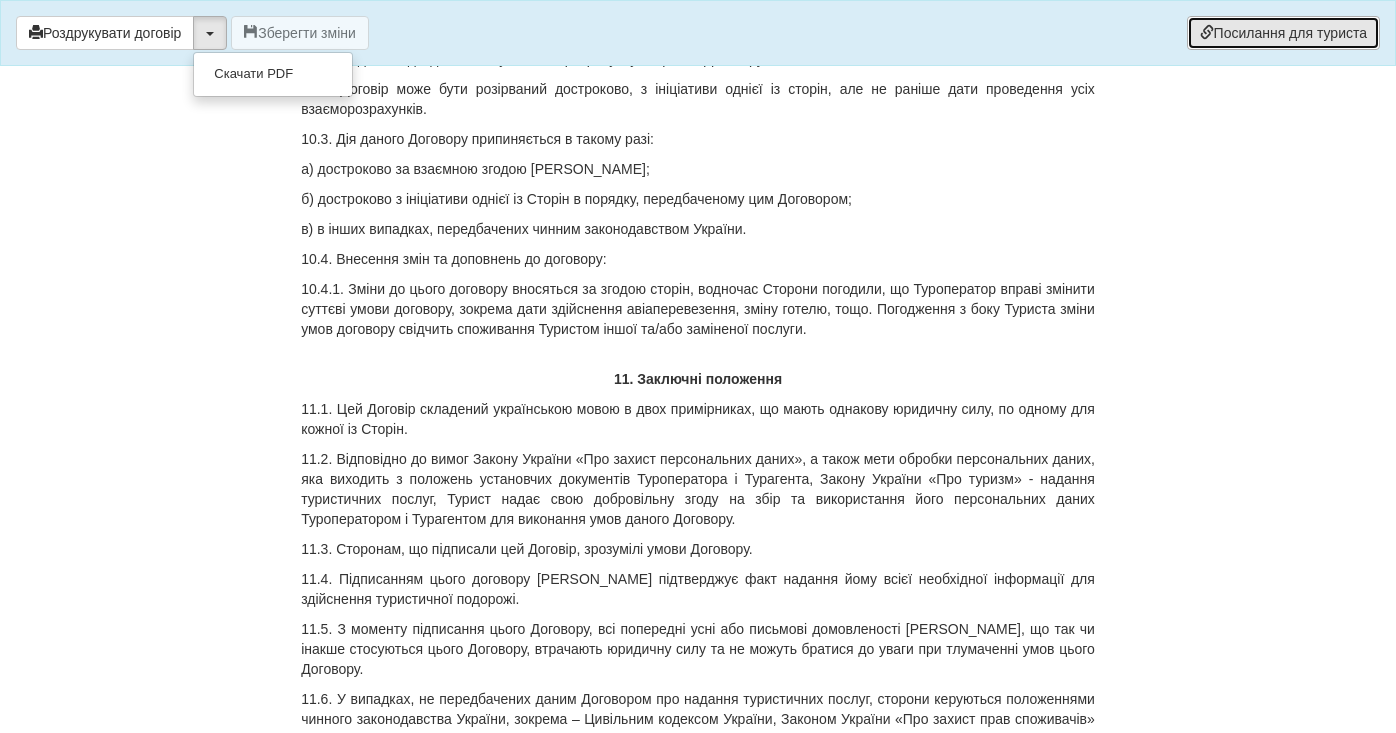 click on "Посилання для туриста" at bounding box center [1283, 33] 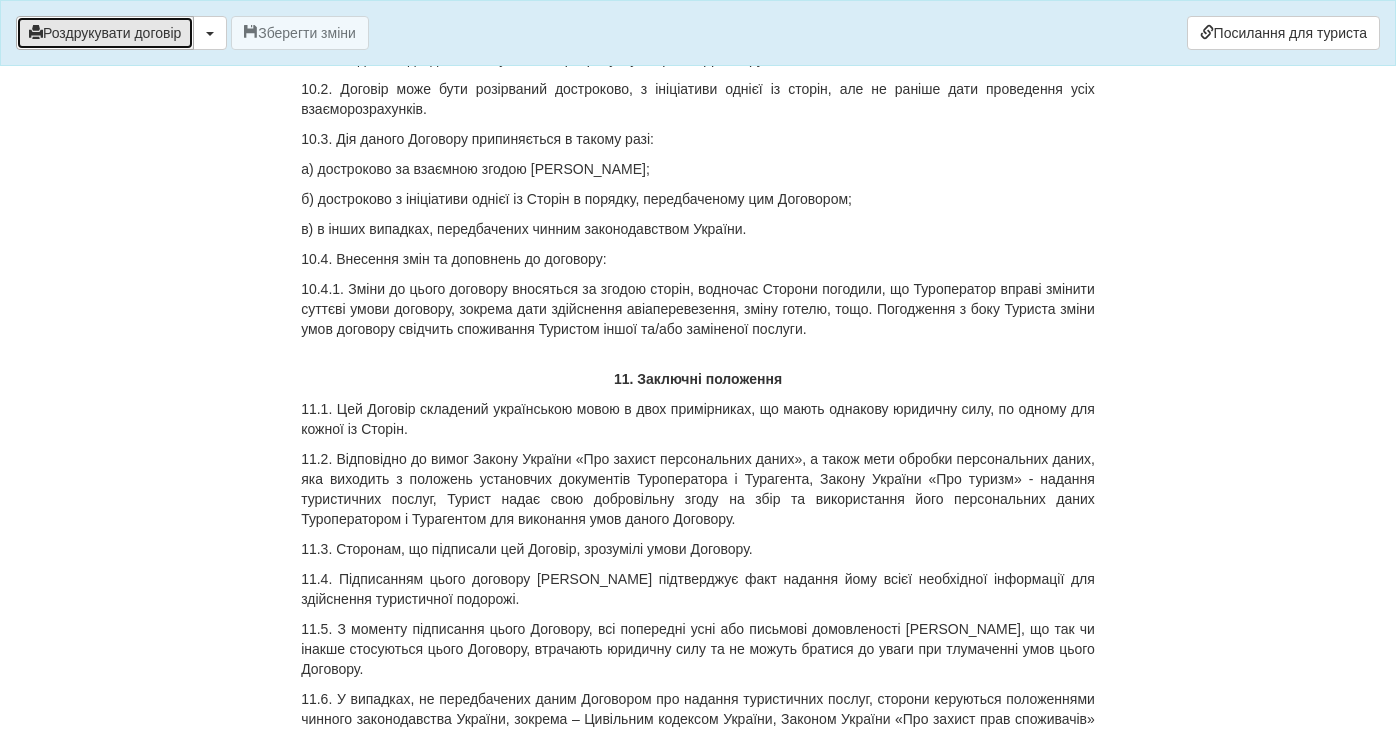 click on "Роздрукувати договір" at bounding box center [105, 33] 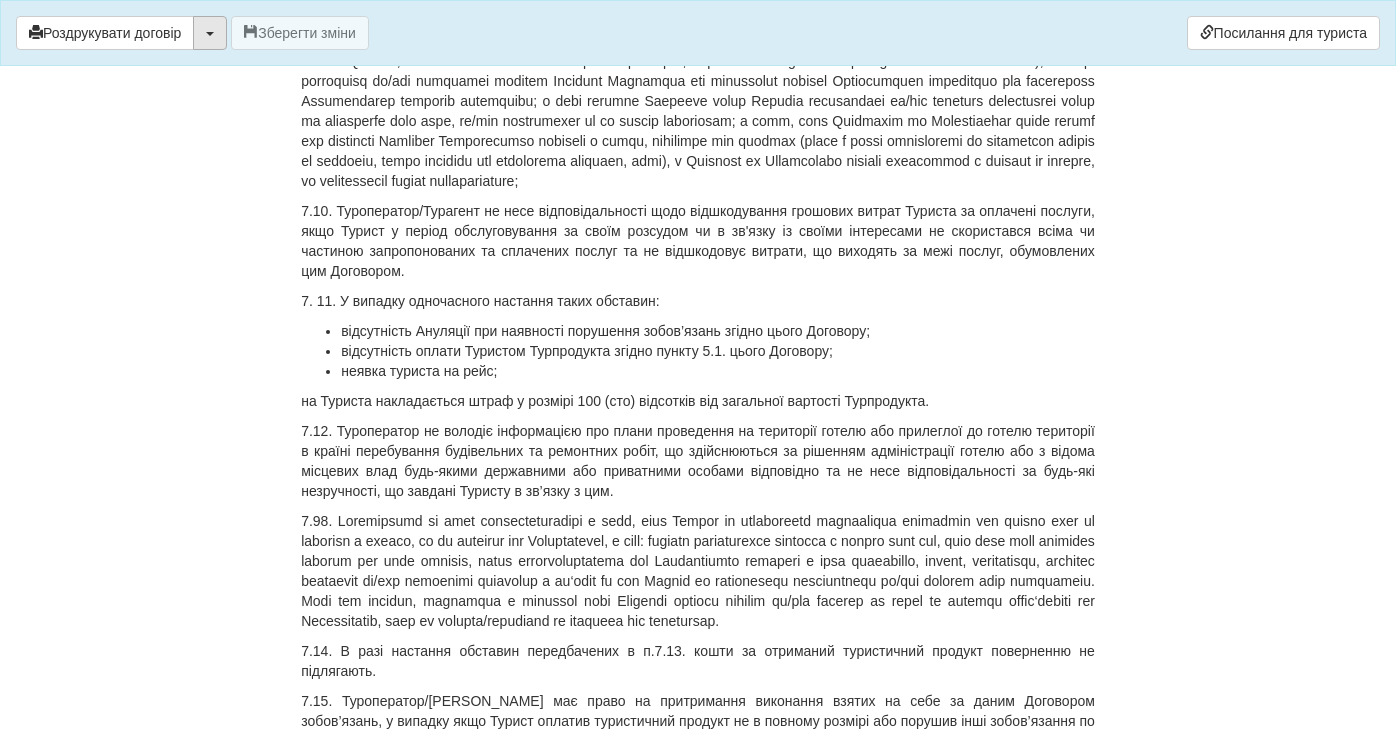 click at bounding box center (210, 34) 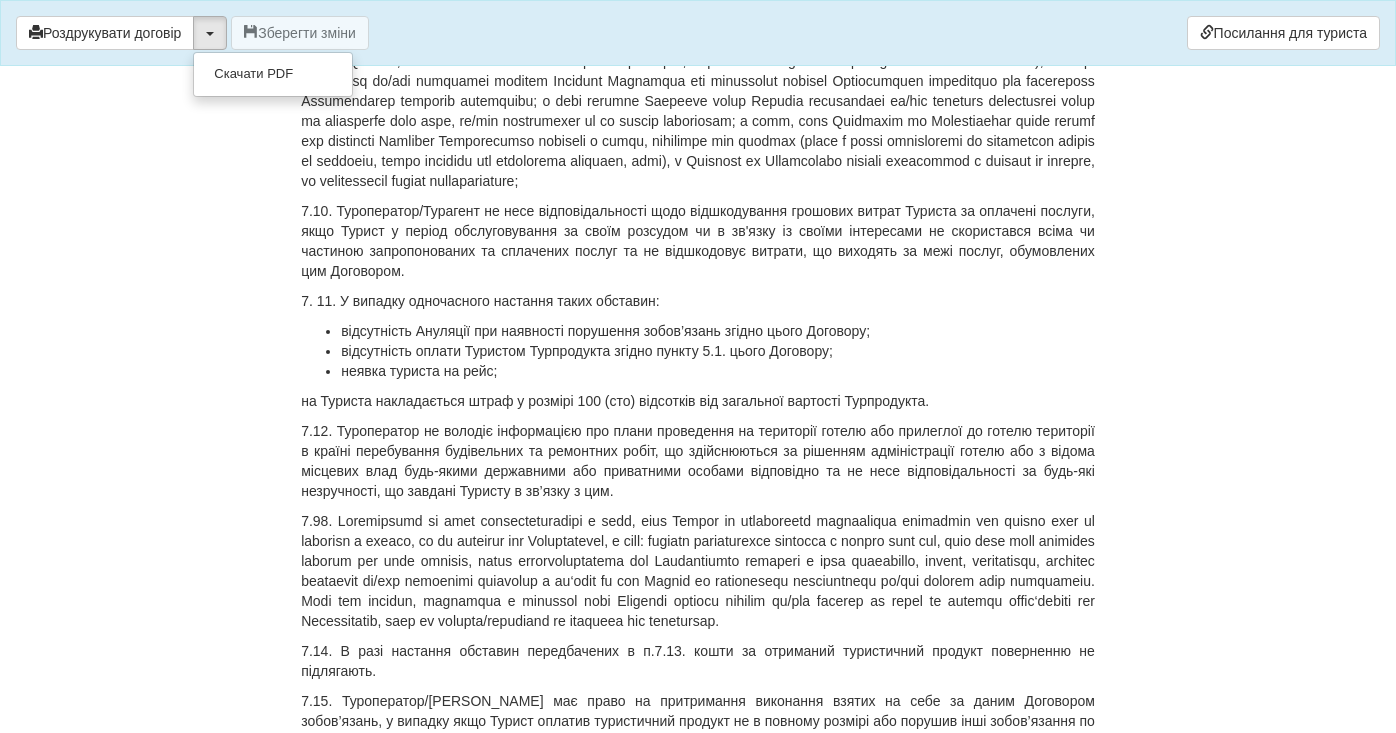 click on "Роздрукувати договір
Скачати PDF
Зберегти зміни
Посилання для туриста" at bounding box center [698, 33] 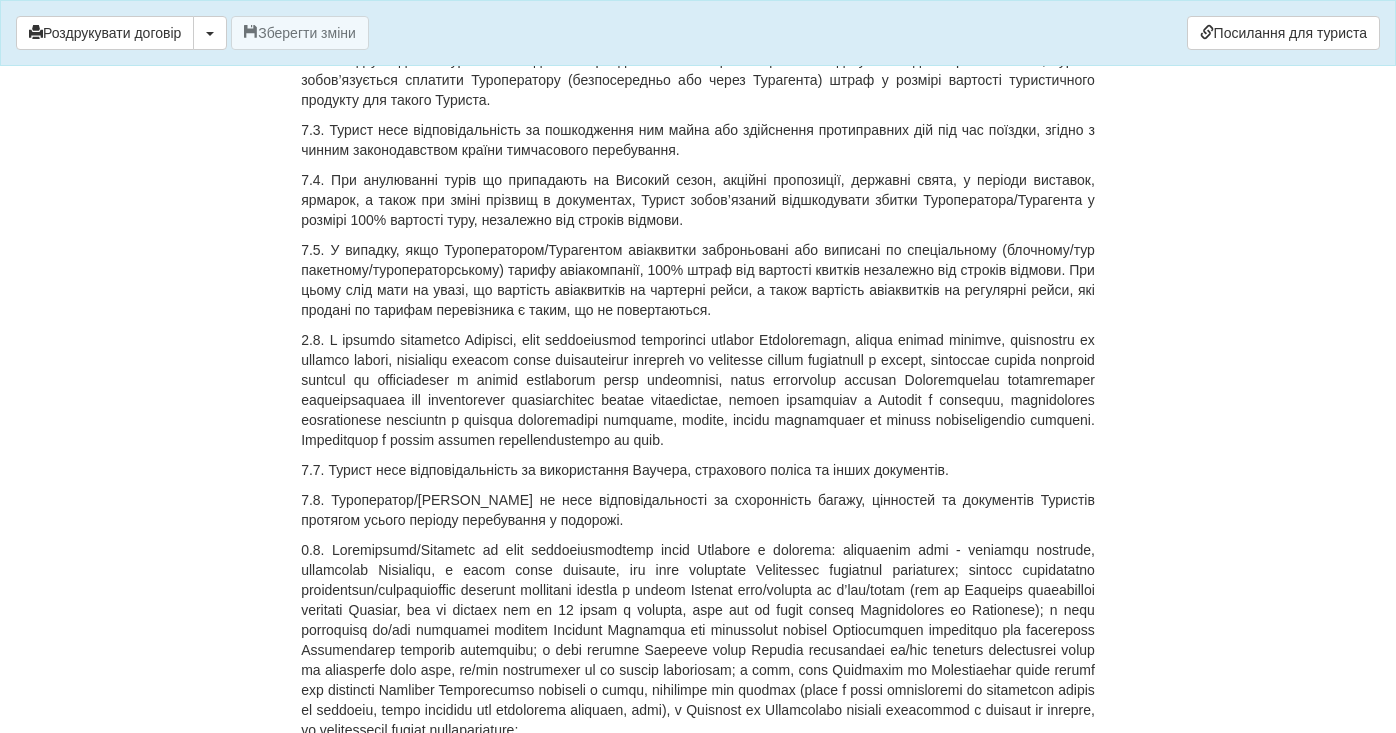 scroll, scrollTop: 7933, scrollLeft: 0, axis: vertical 